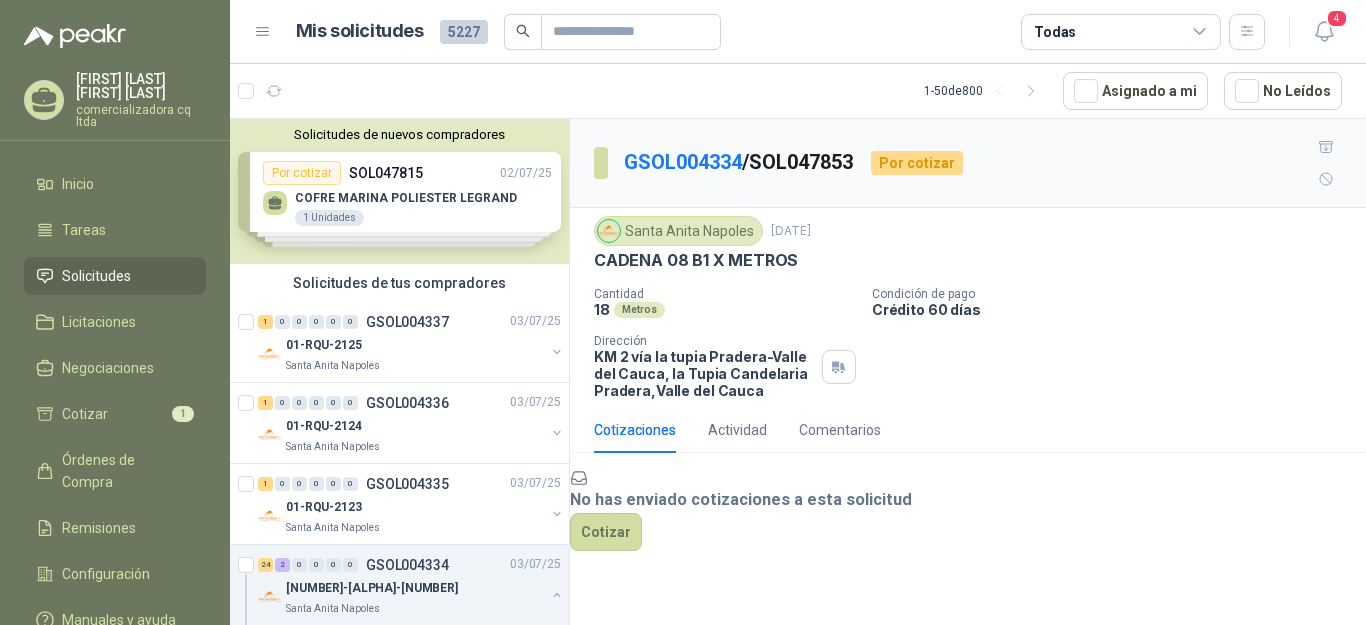 scroll, scrollTop: 0, scrollLeft: 0, axis: both 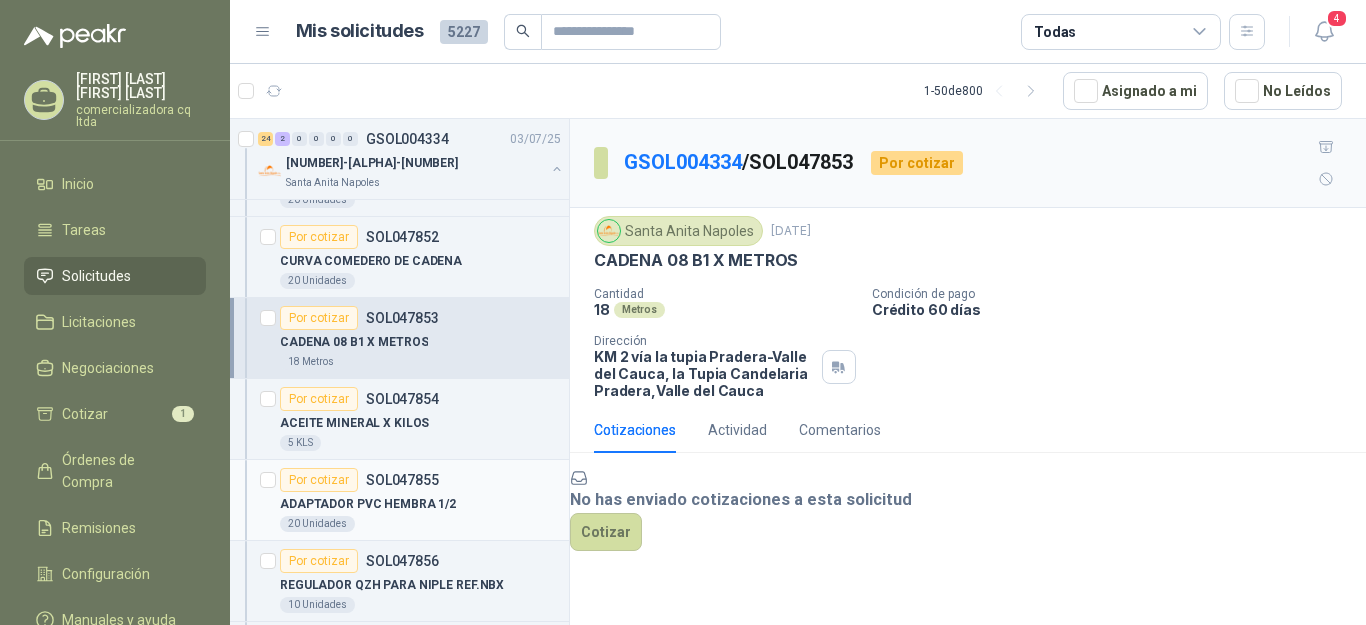 click on "ADAPTADOR PVC HEMBRA 1/2" at bounding box center [368, 504] 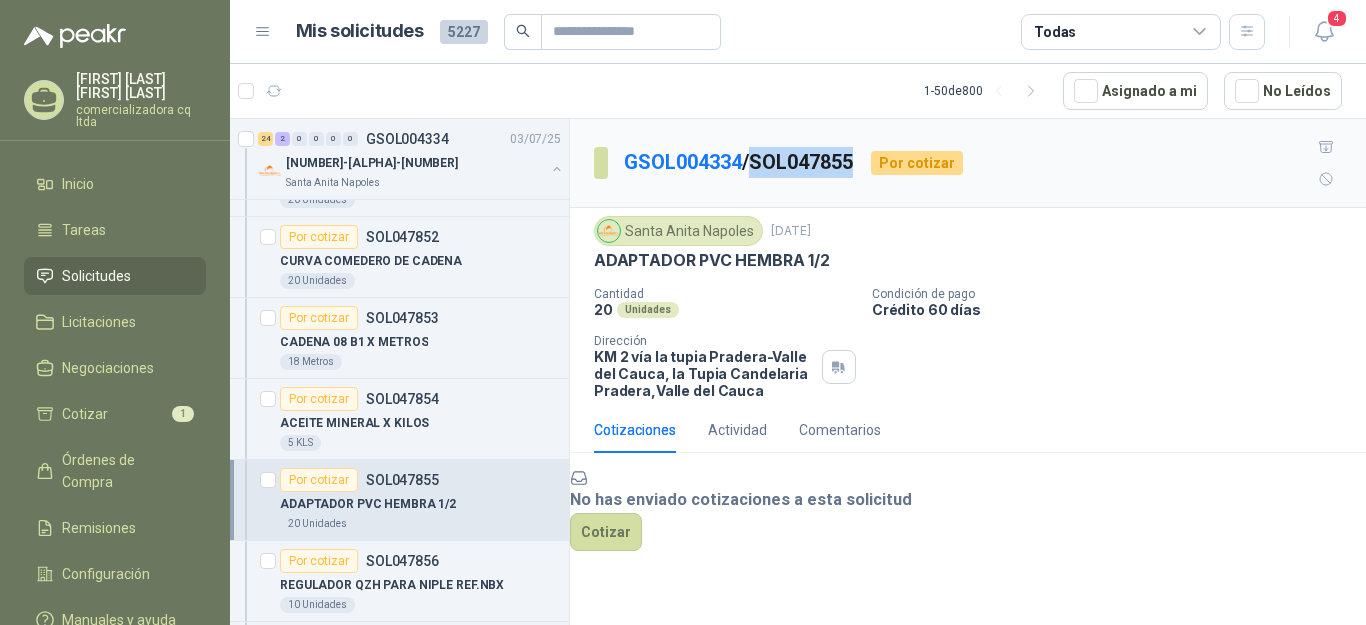 drag, startPoint x: 760, startPoint y: 142, endPoint x: 865, endPoint y: 145, distance: 105.04285 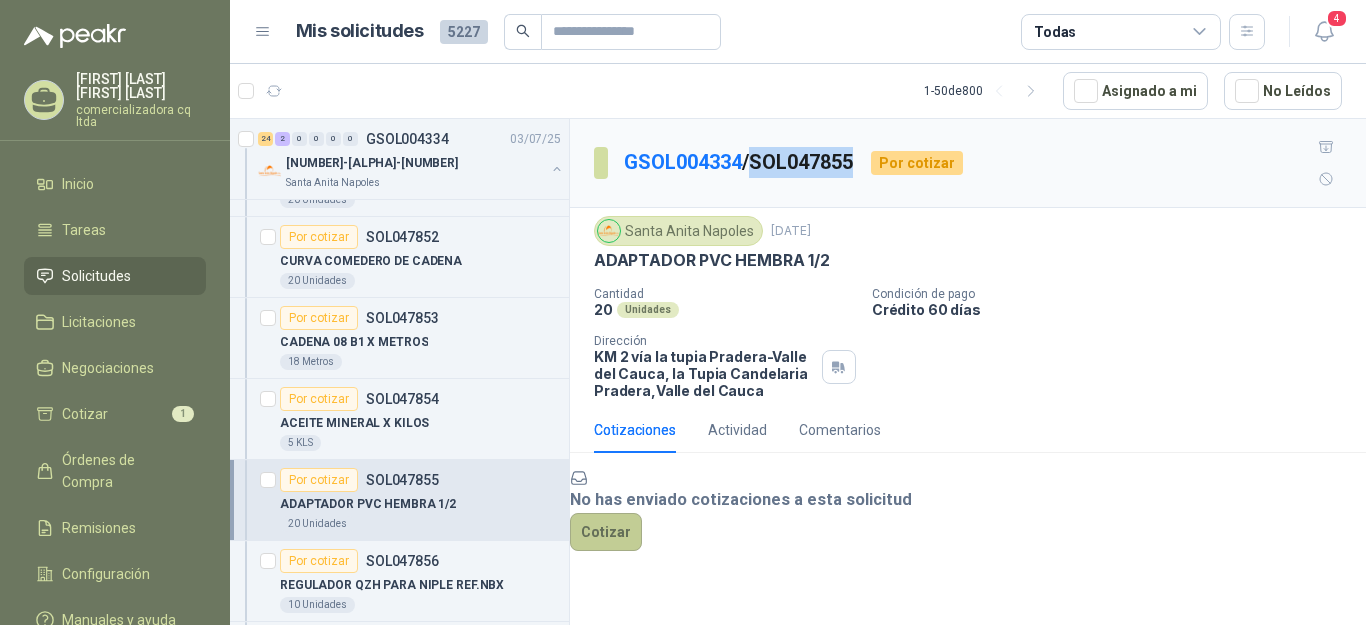 click on "Cotizar" at bounding box center (606, 532) 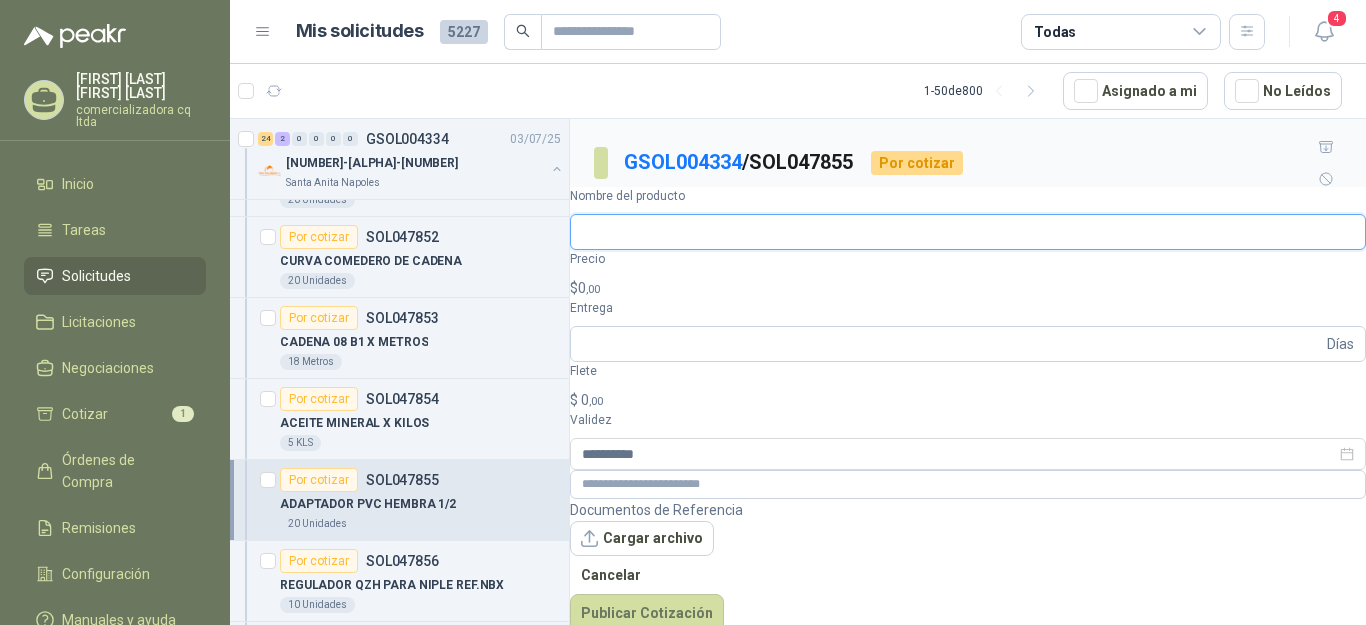 click on "Nombre del producto" at bounding box center [968, 232] 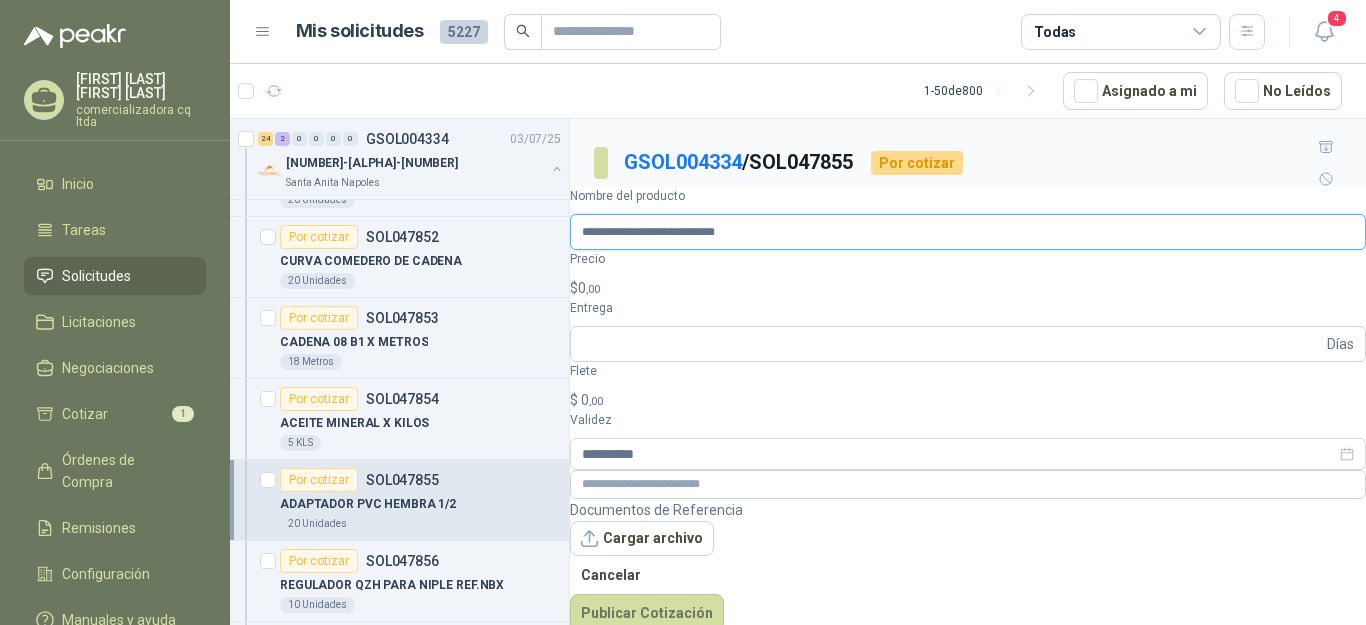 click on "**********" at bounding box center (968, 232) 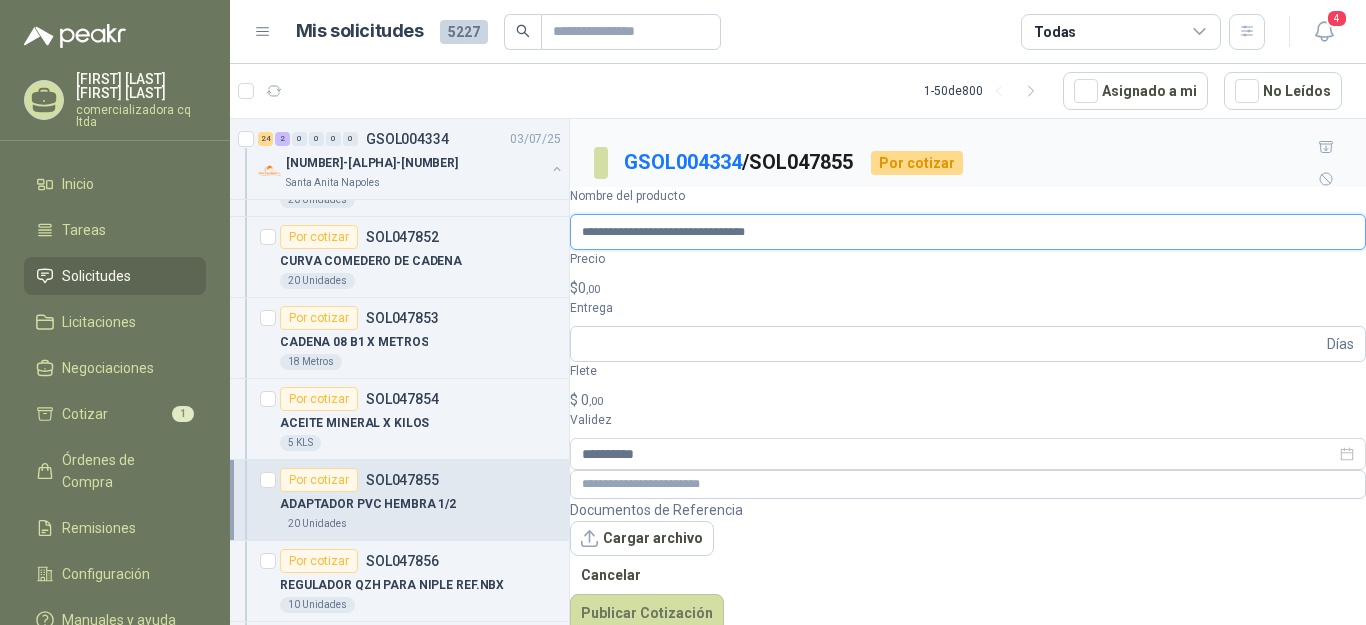type on "**********" 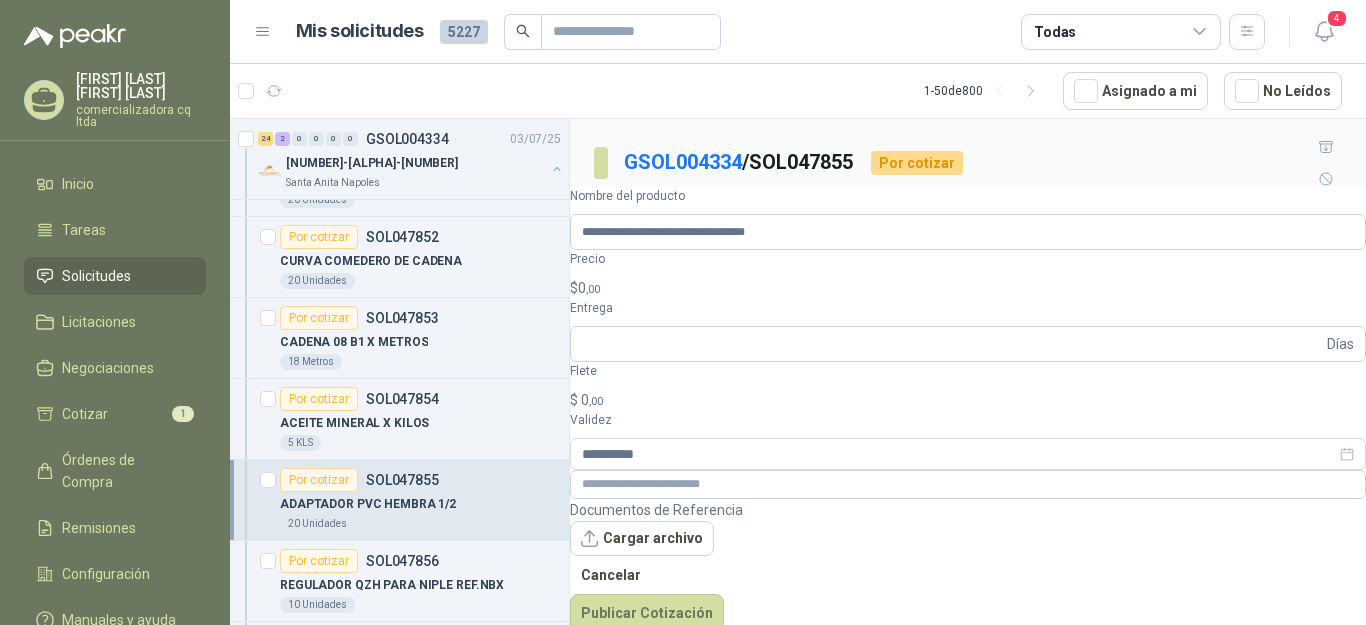 click on "$ [PRICE],00" at bounding box center [968, 288] 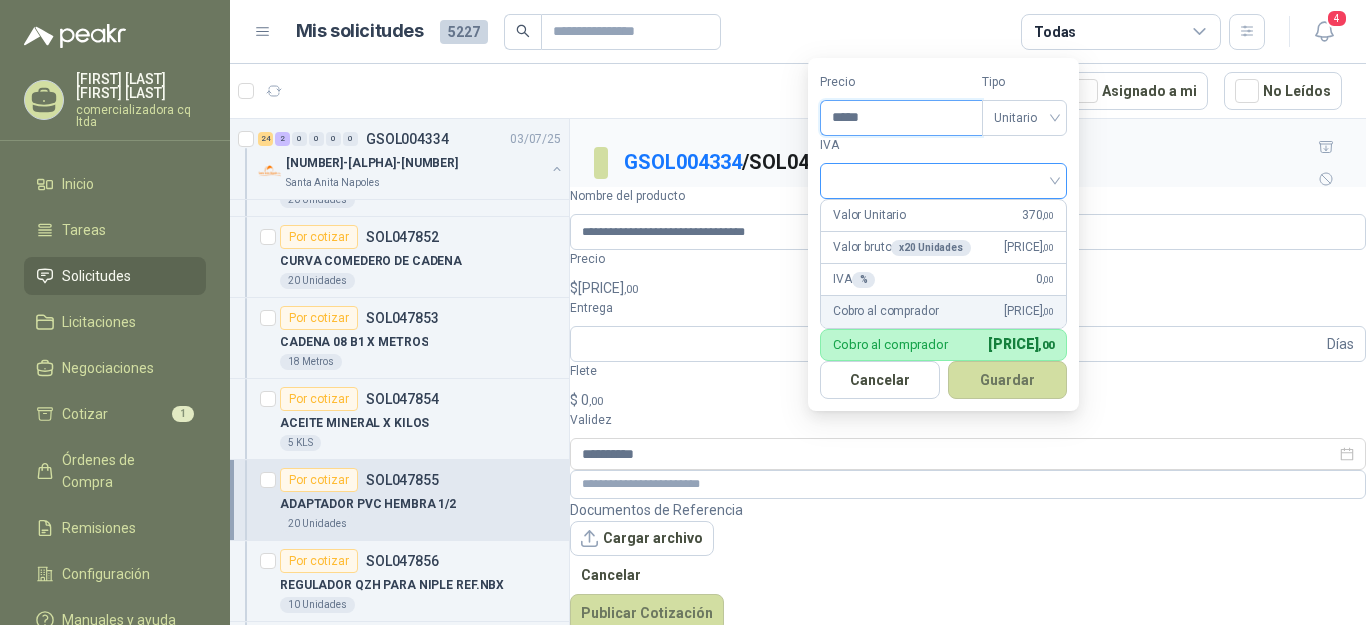 type on "*****" 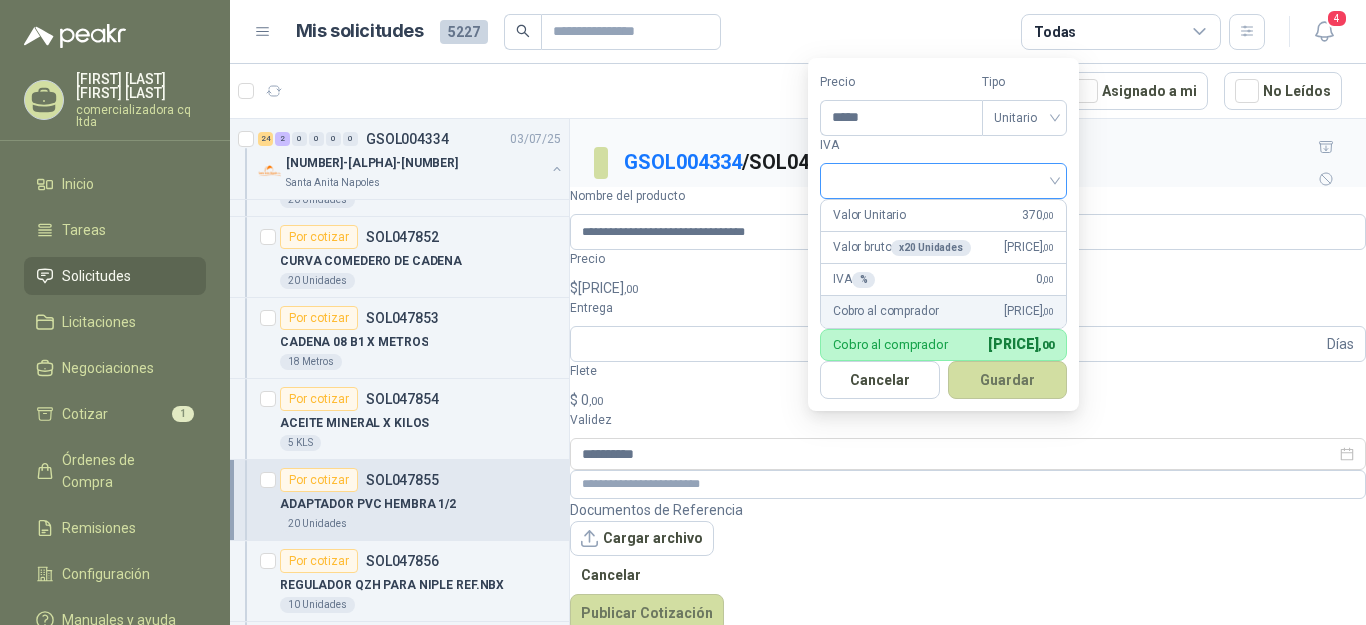 click at bounding box center (943, 179) 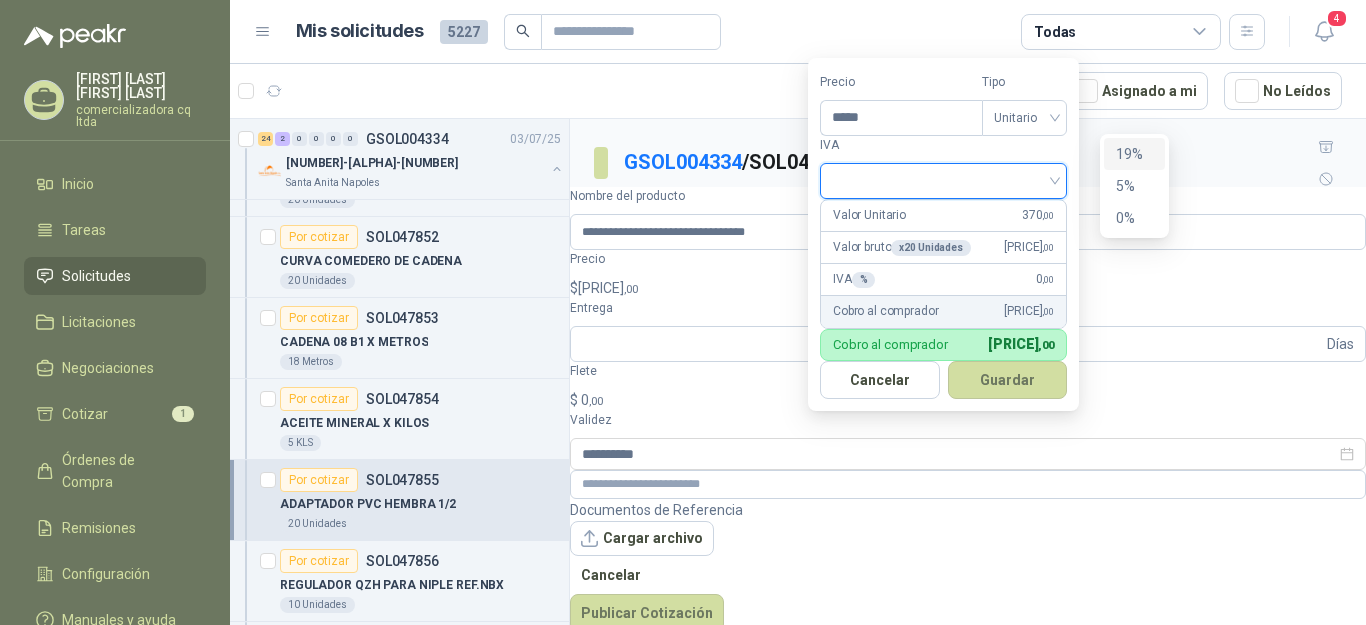 click on "19%" at bounding box center (1134, 154) 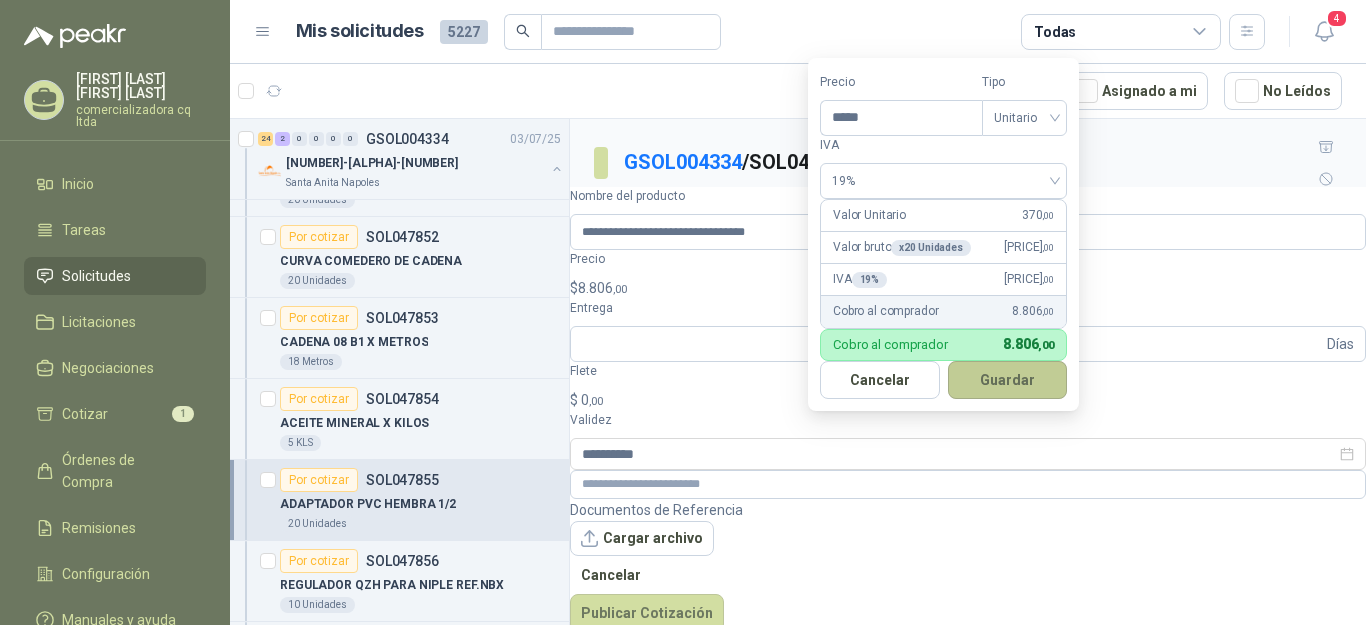 click on "Guardar" at bounding box center [1008, 380] 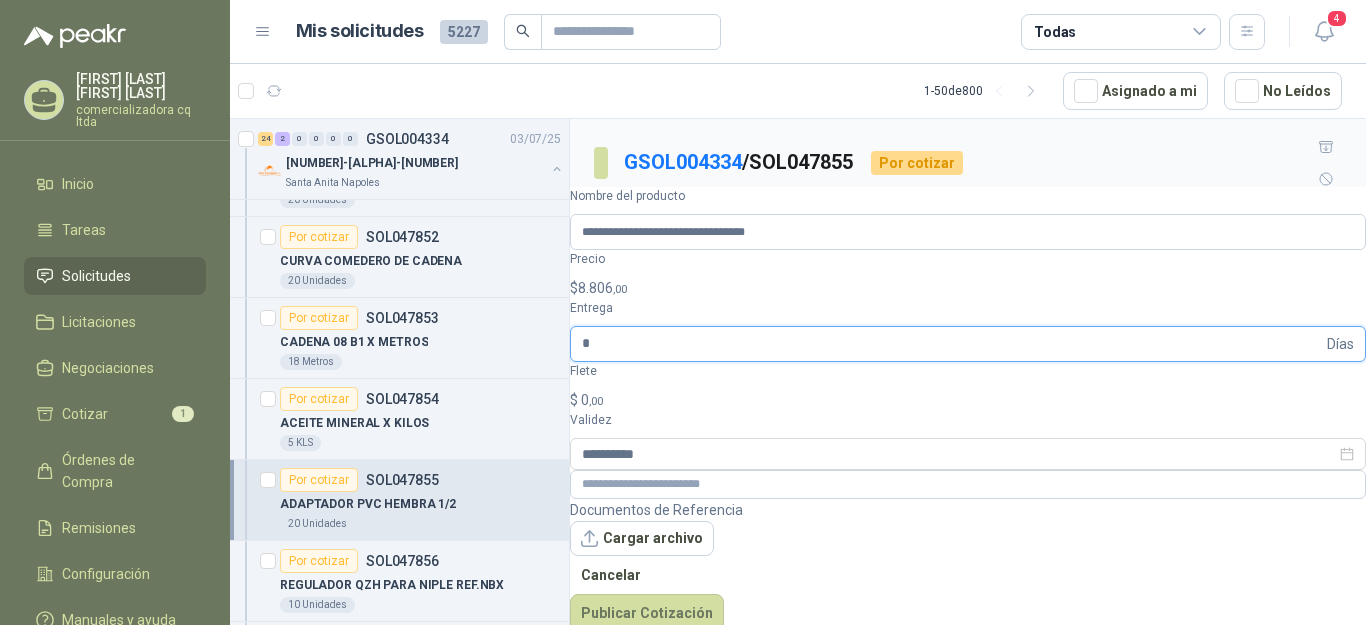 type on "*" 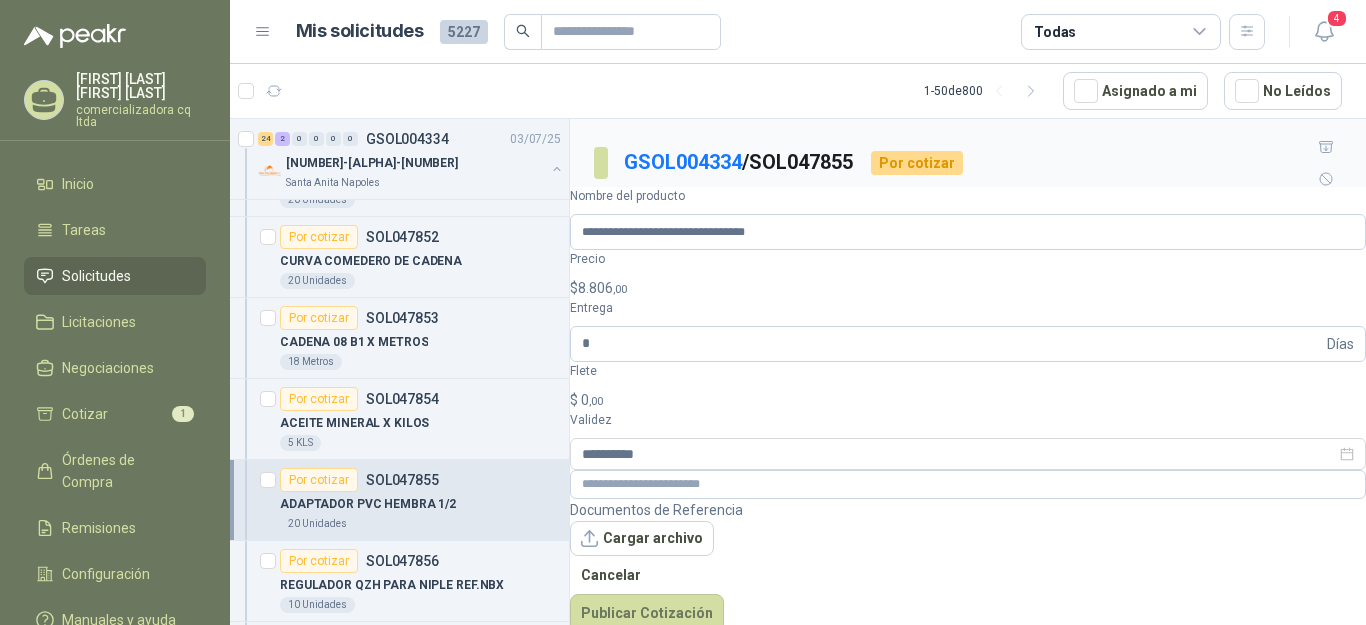 click on "Documentos de Referencia Cargar archivo Cancelar Publicar Cotización" at bounding box center [968, 566] 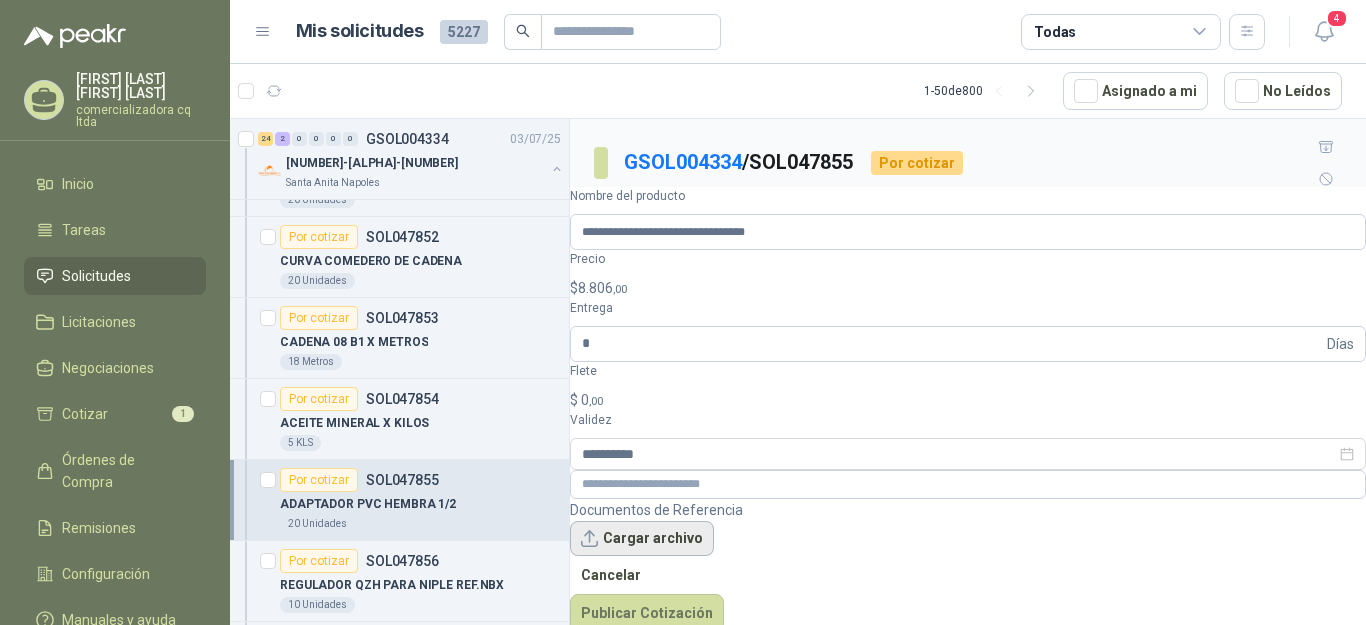 click on "Cargar archivo" at bounding box center [642, 539] 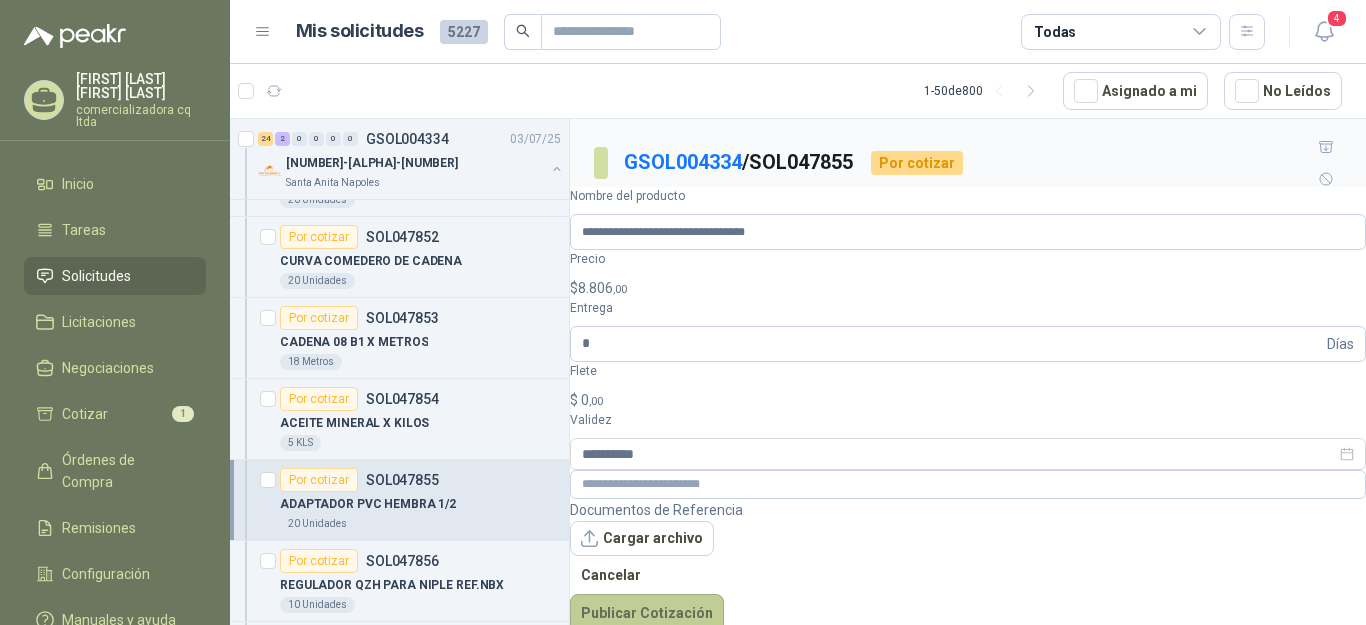 click on "Publicar Cotización" at bounding box center [647, 613] 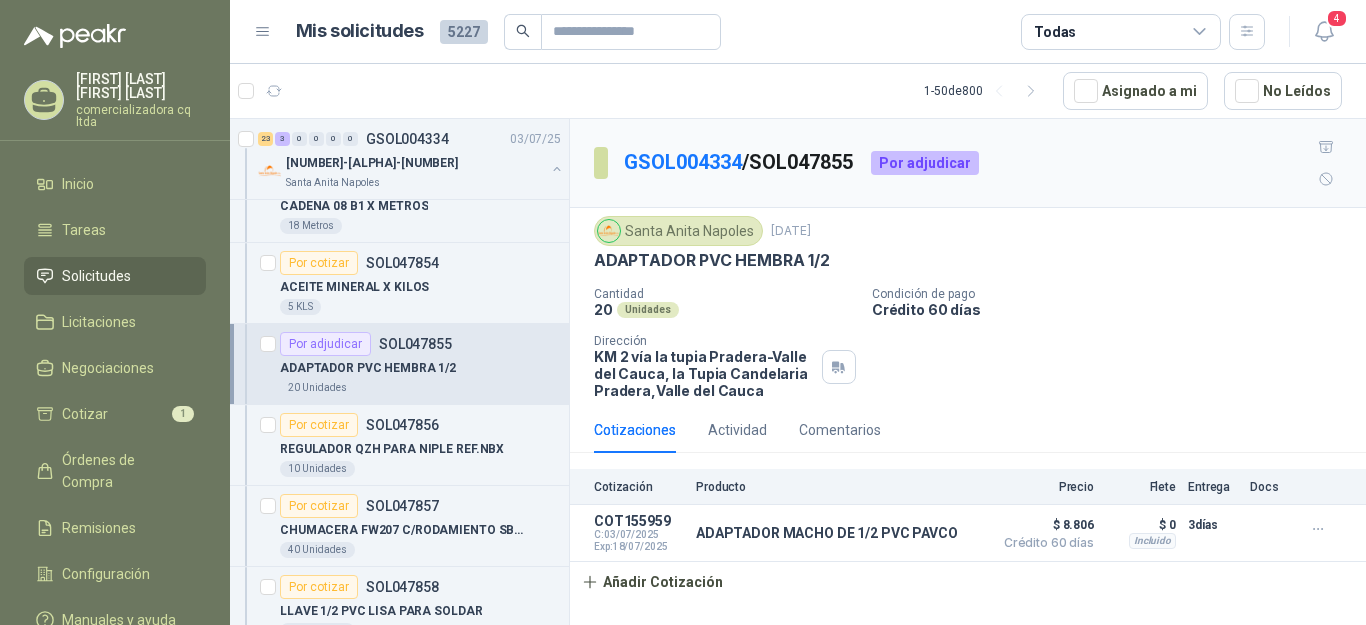 scroll, scrollTop: 806, scrollLeft: 0, axis: vertical 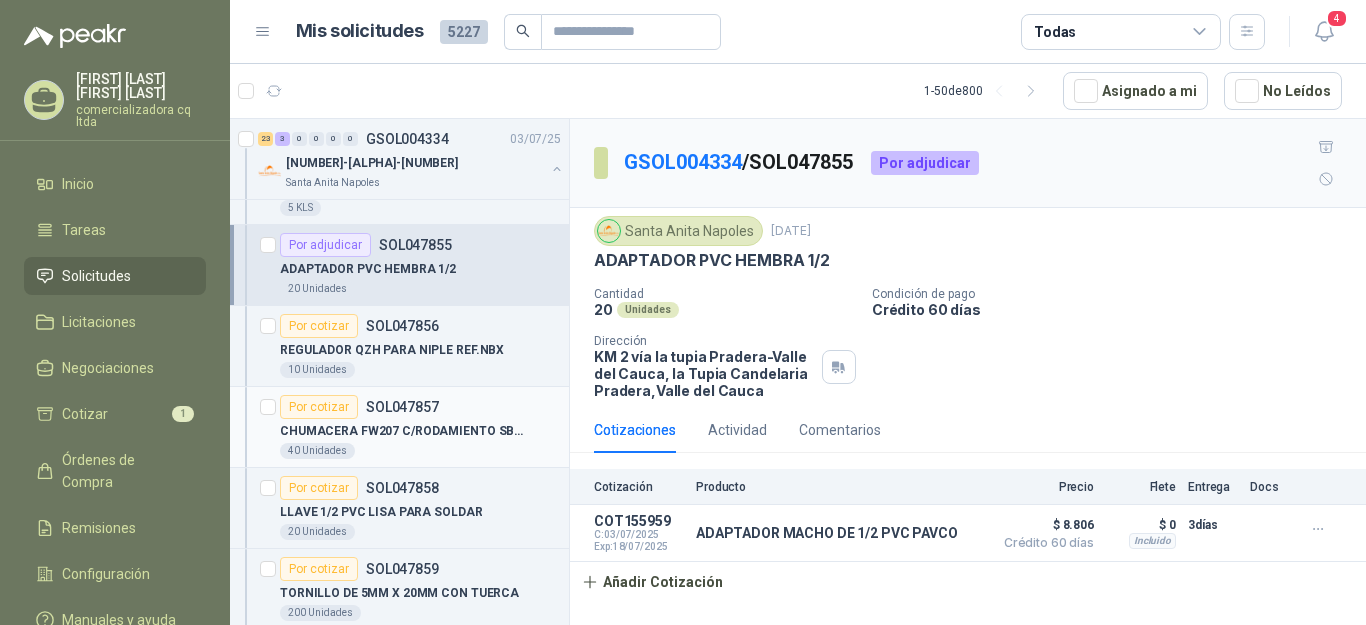 click on "CHUMACERA FW207 C/RODAMIENTO SB207" at bounding box center [404, 431] 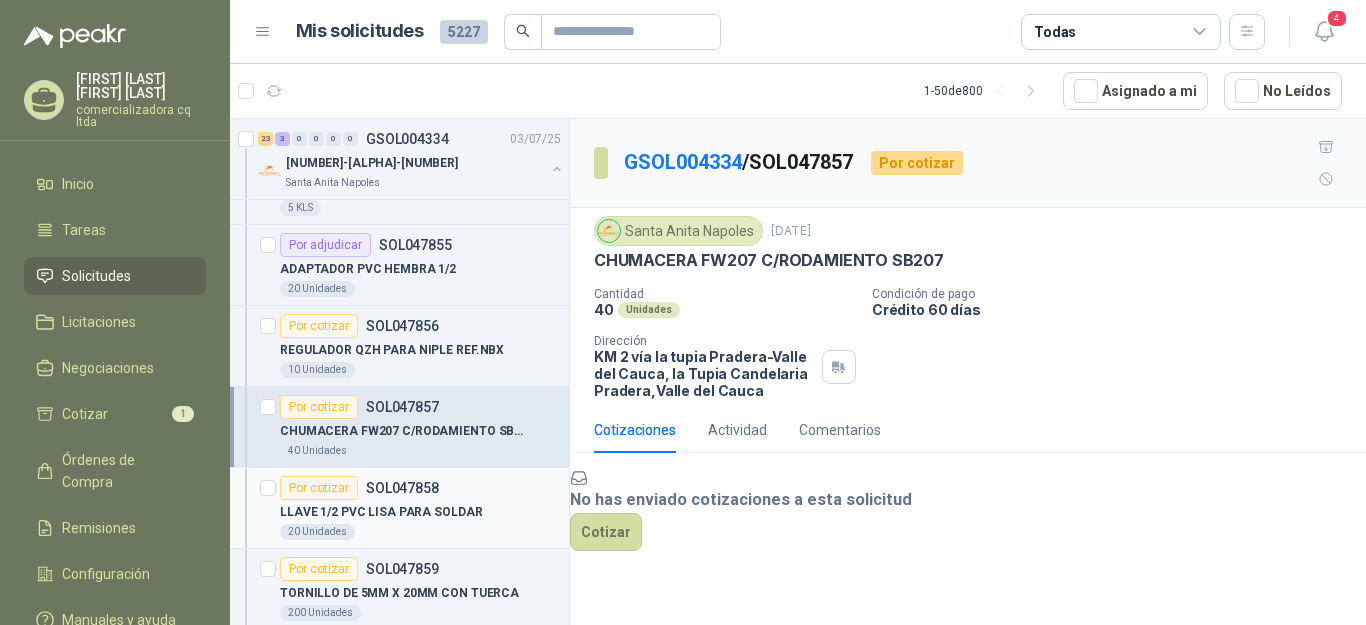 click on "LLAVE 1/2  PVC LISA PARA SOLDAR" at bounding box center (381, 512) 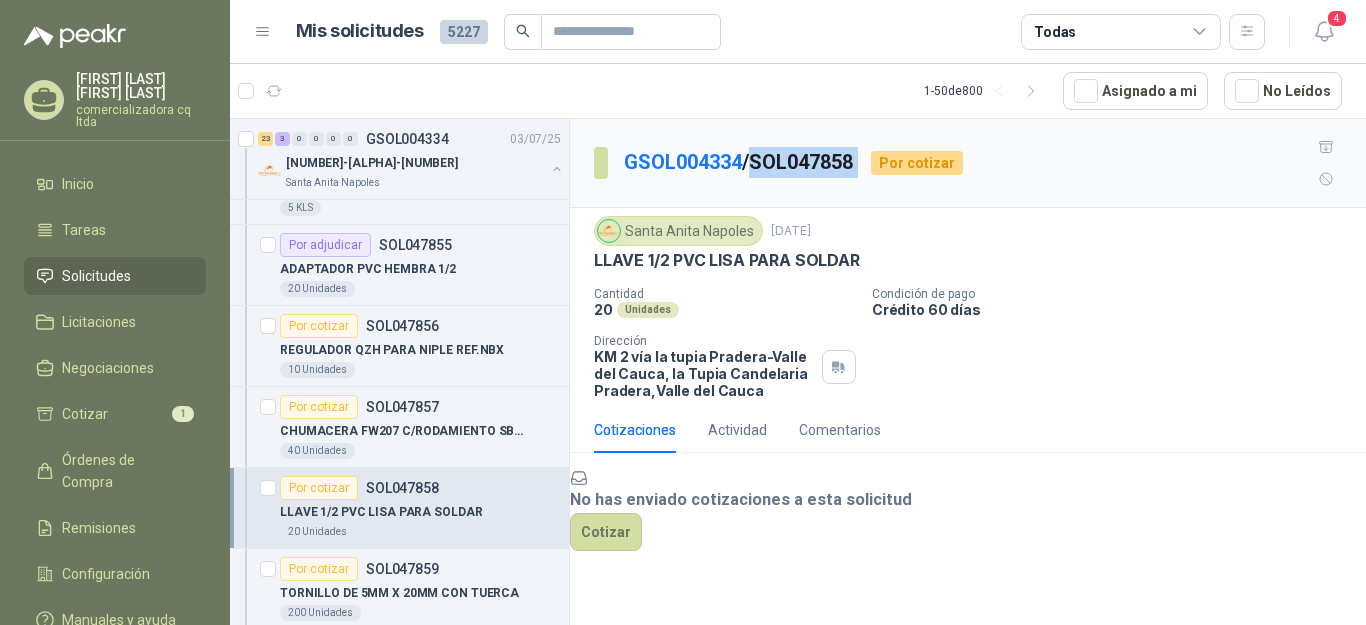 drag, startPoint x: 764, startPoint y: 137, endPoint x: 876, endPoint y: 135, distance: 112.01785 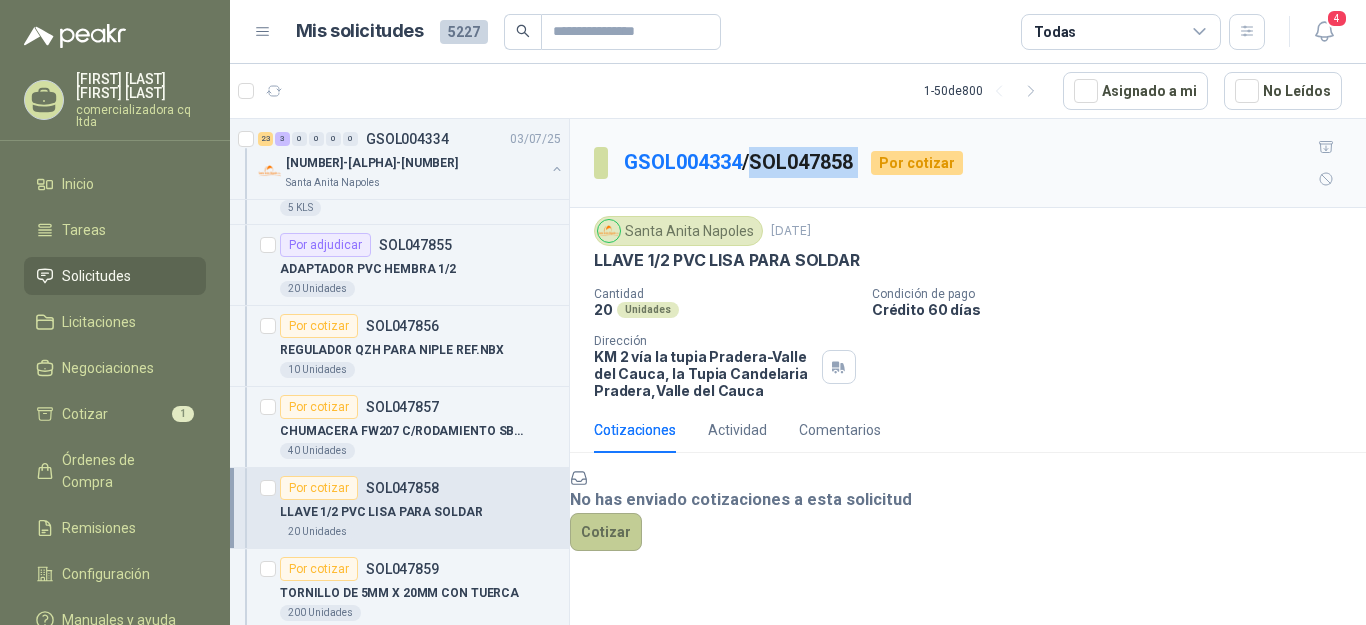 click on "Cotizar" at bounding box center (606, 532) 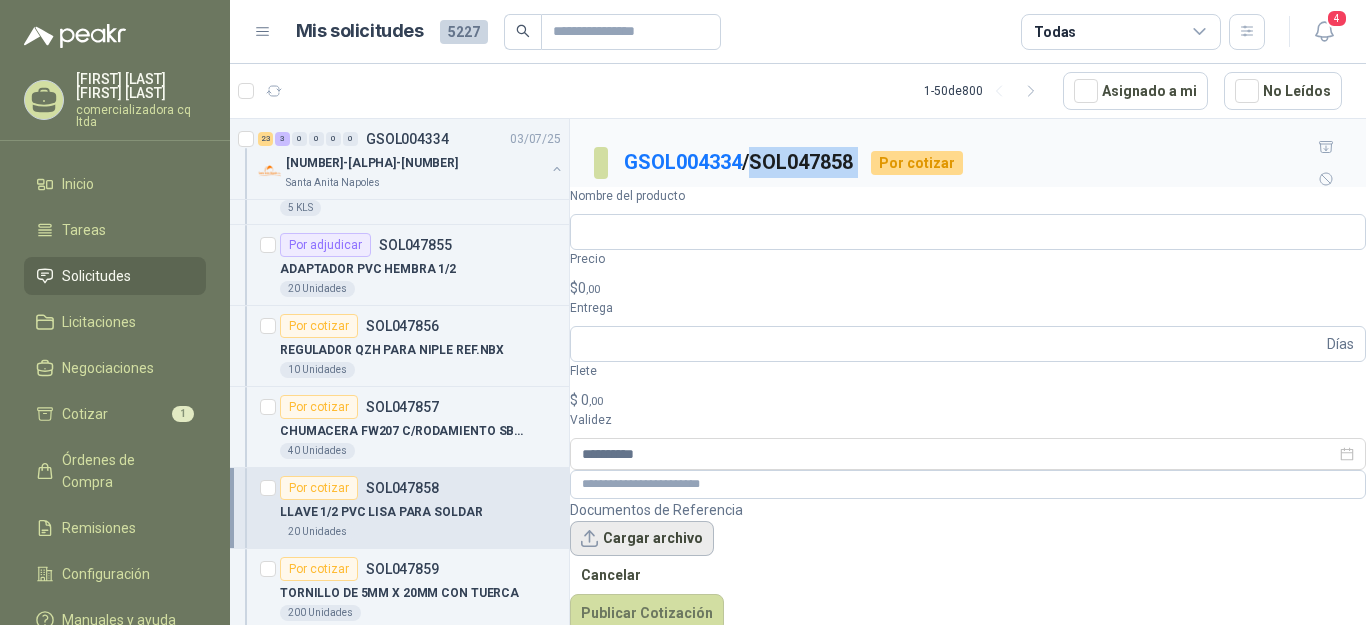click on "Cargar archivo" at bounding box center (642, 539) 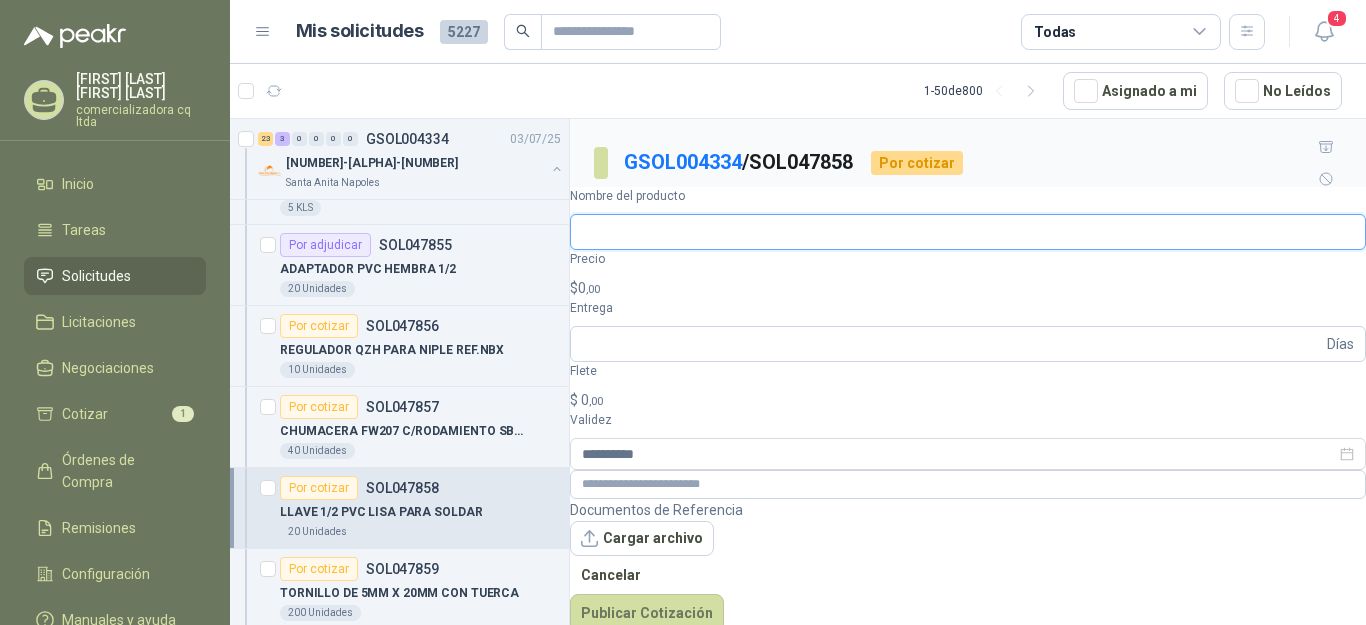 click on "Nombre del producto" at bounding box center [968, 232] 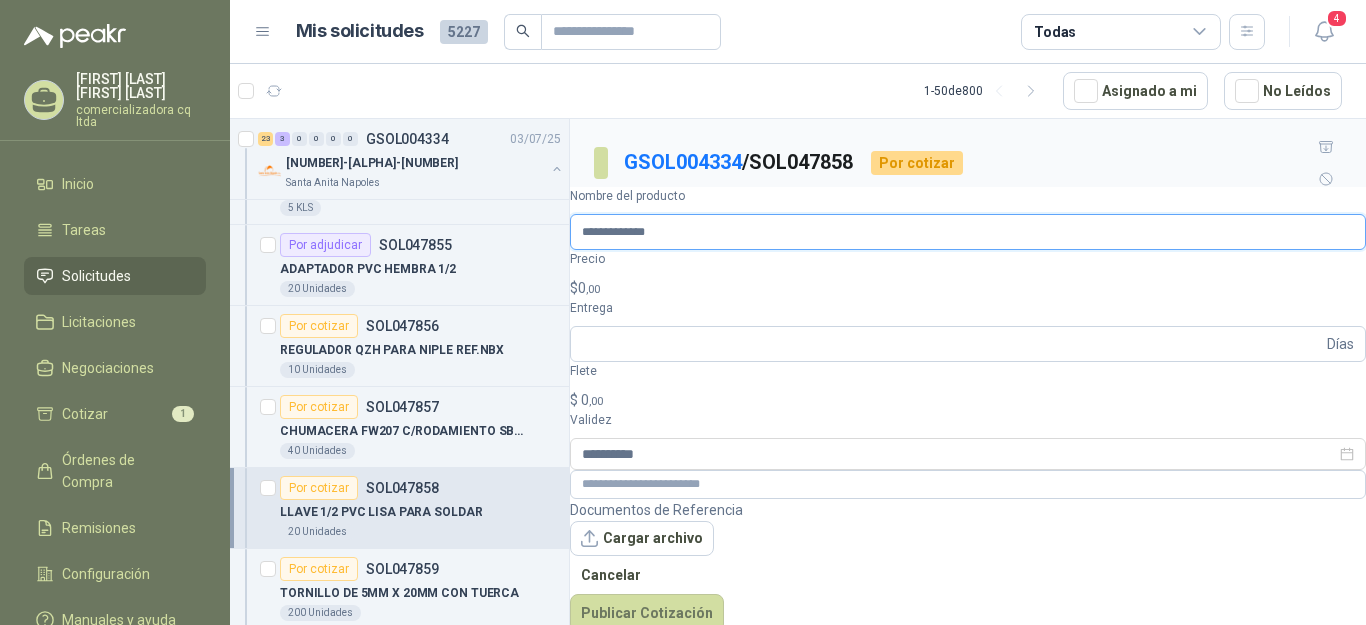 click on "**********" at bounding box center (968, 232) 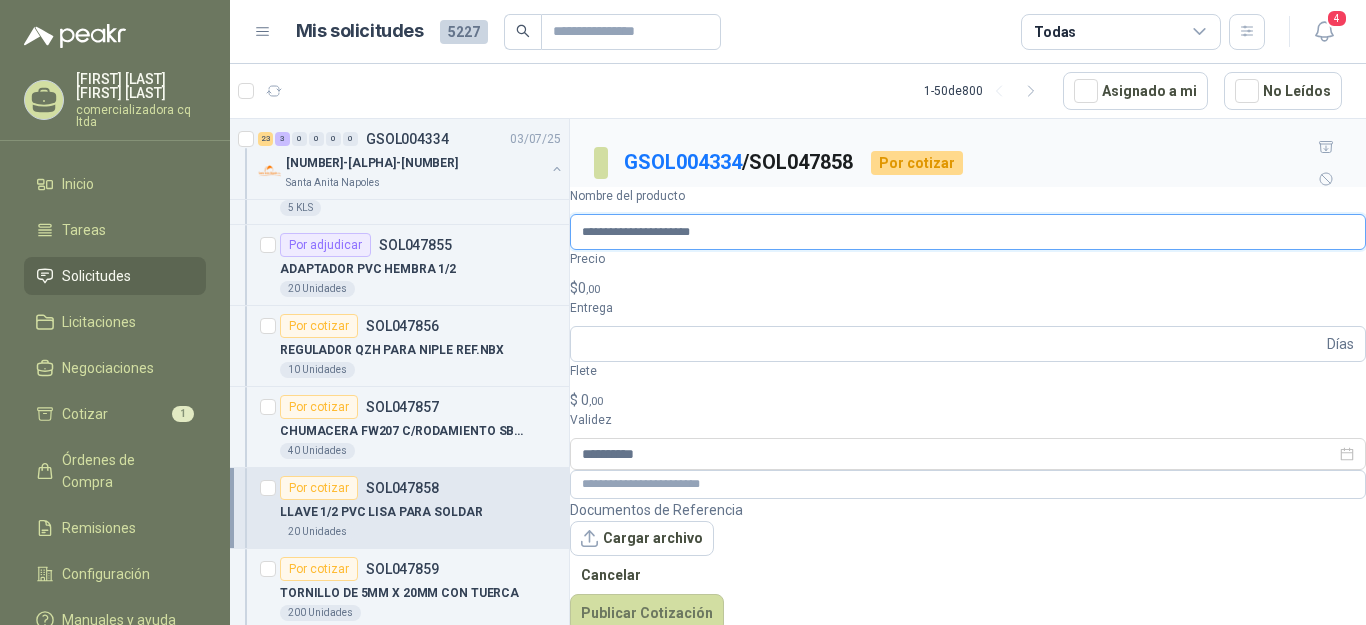 click on "**********" at bounding box center (968, 232) 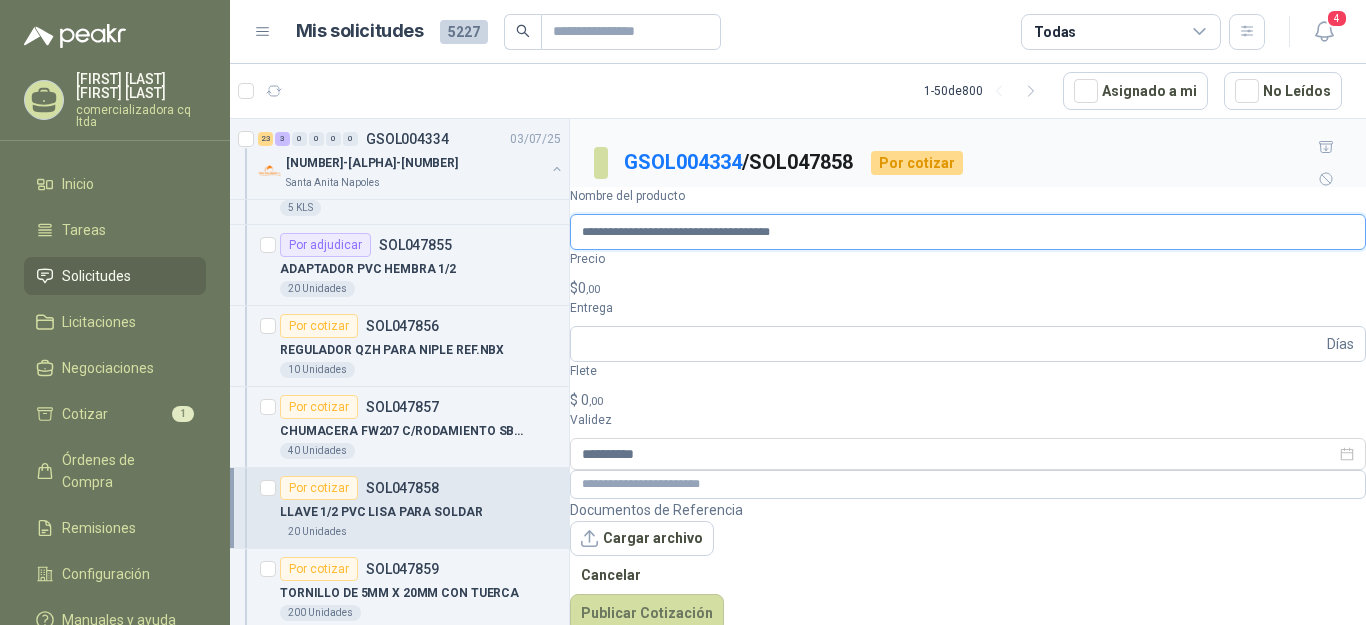 type on "**********" 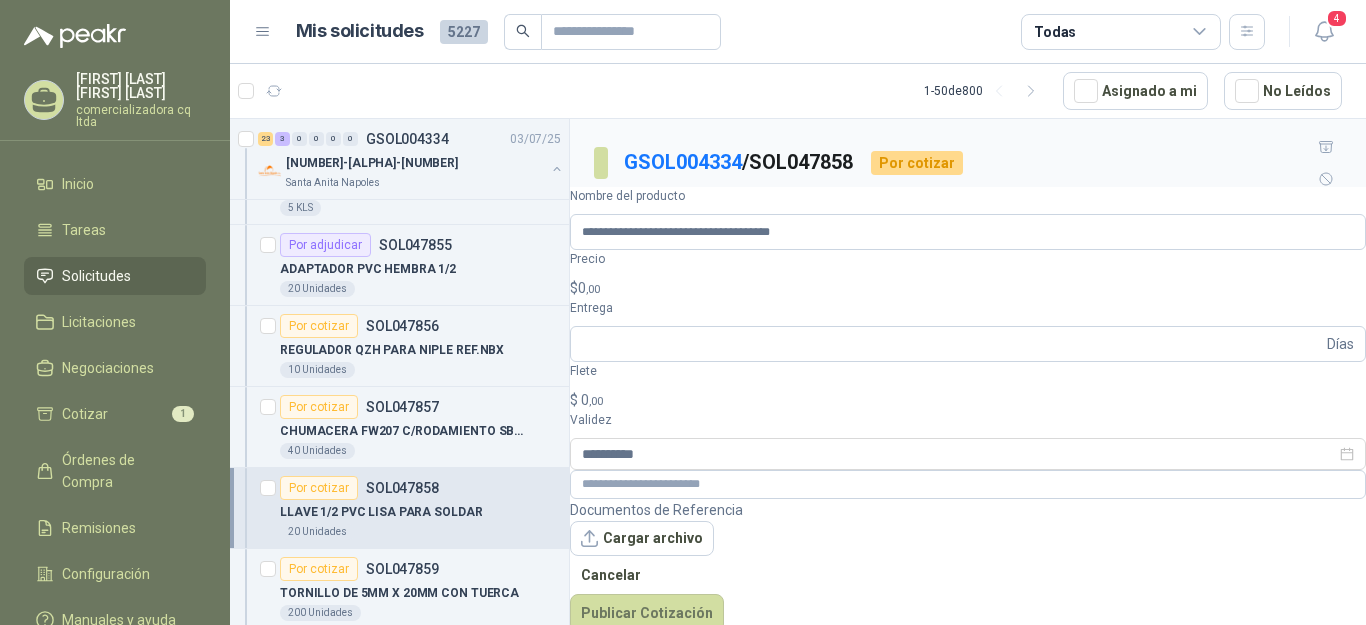 click on "$ [PRICE],00" at bounding box center (968, 288) 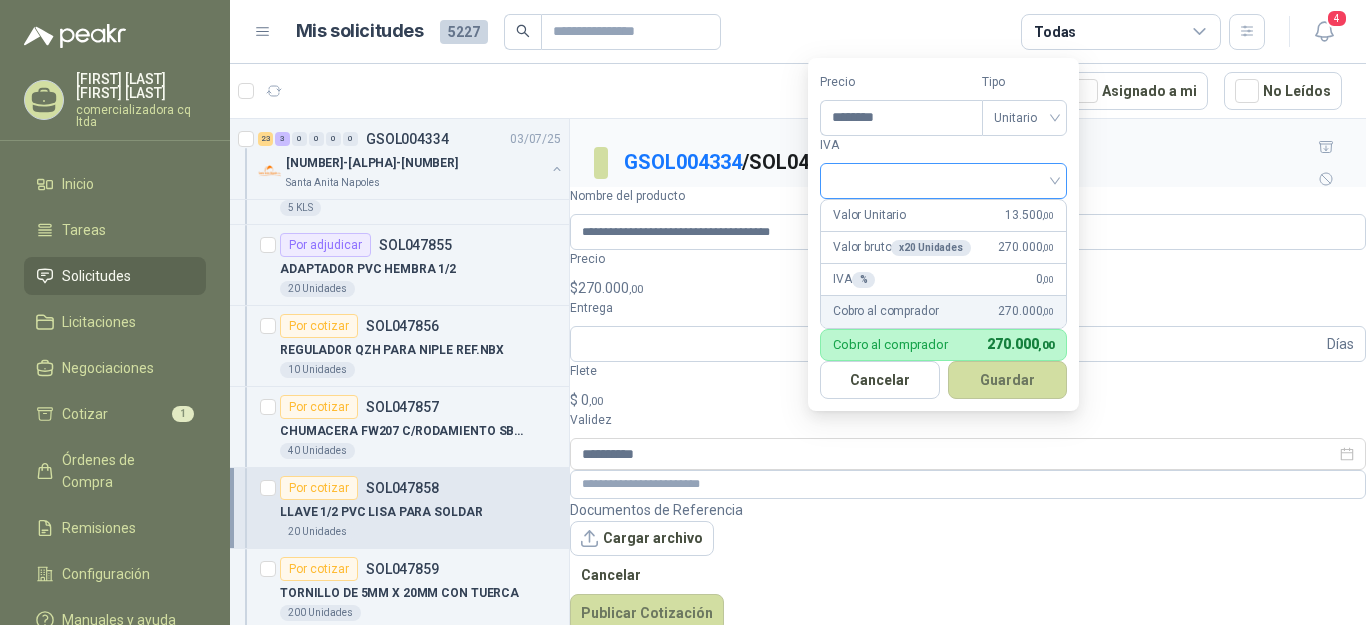 click at bounding box center (943, 181) 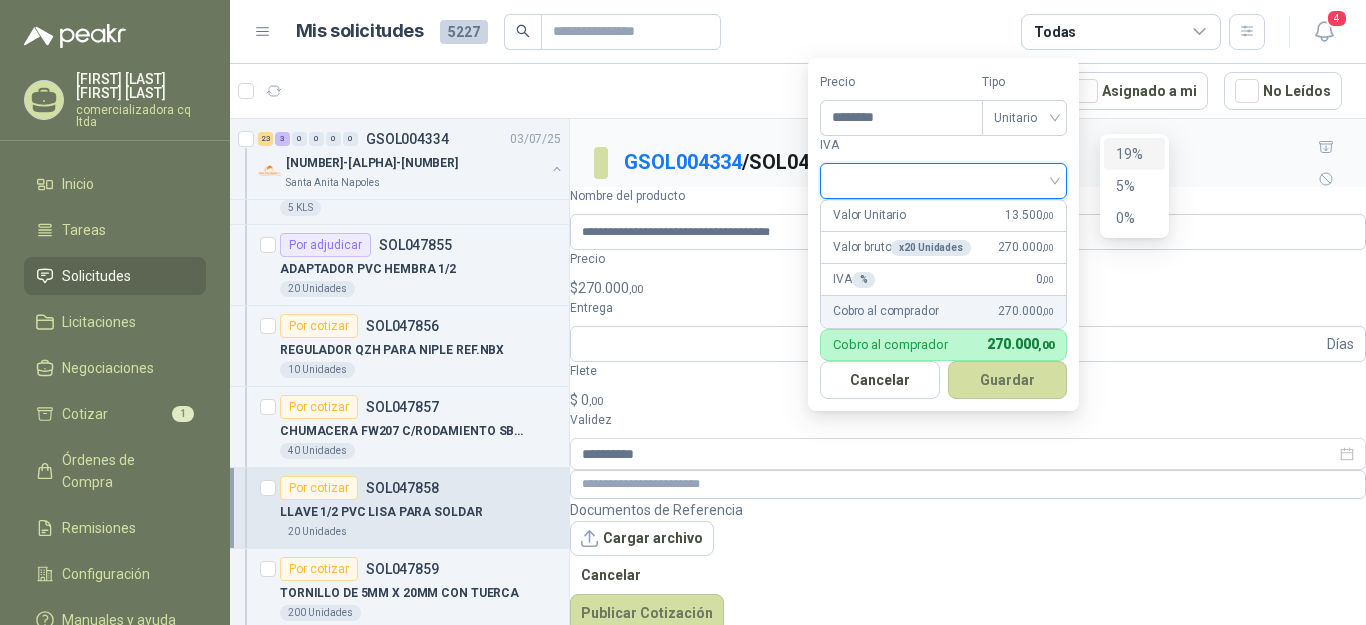 click on "19%" at bounding box center [1134, 154] 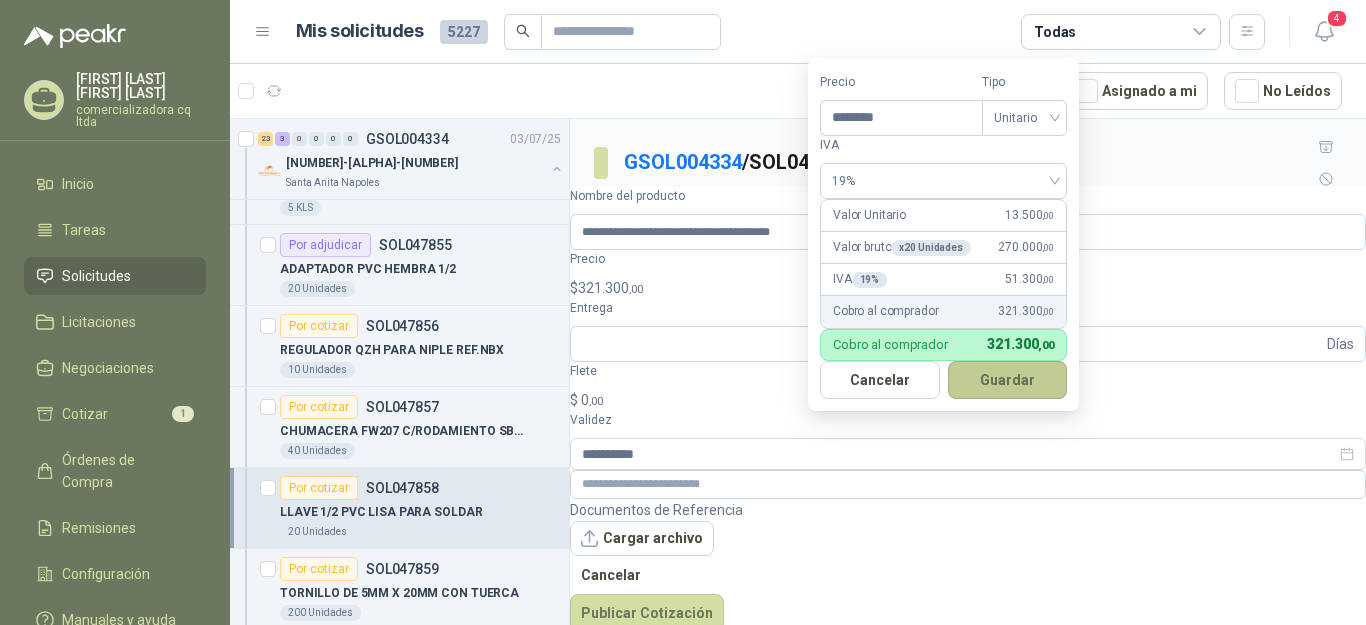 click on "Guardar" at bounding box center (1008, 380) 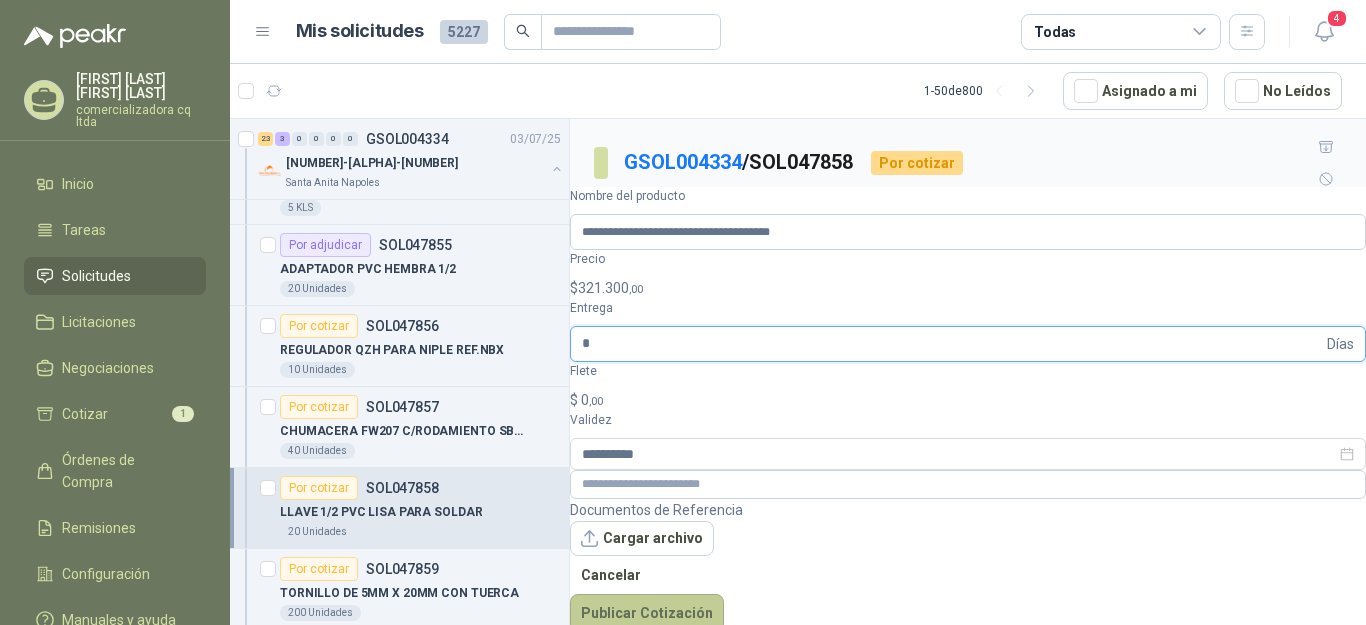 type on "*" 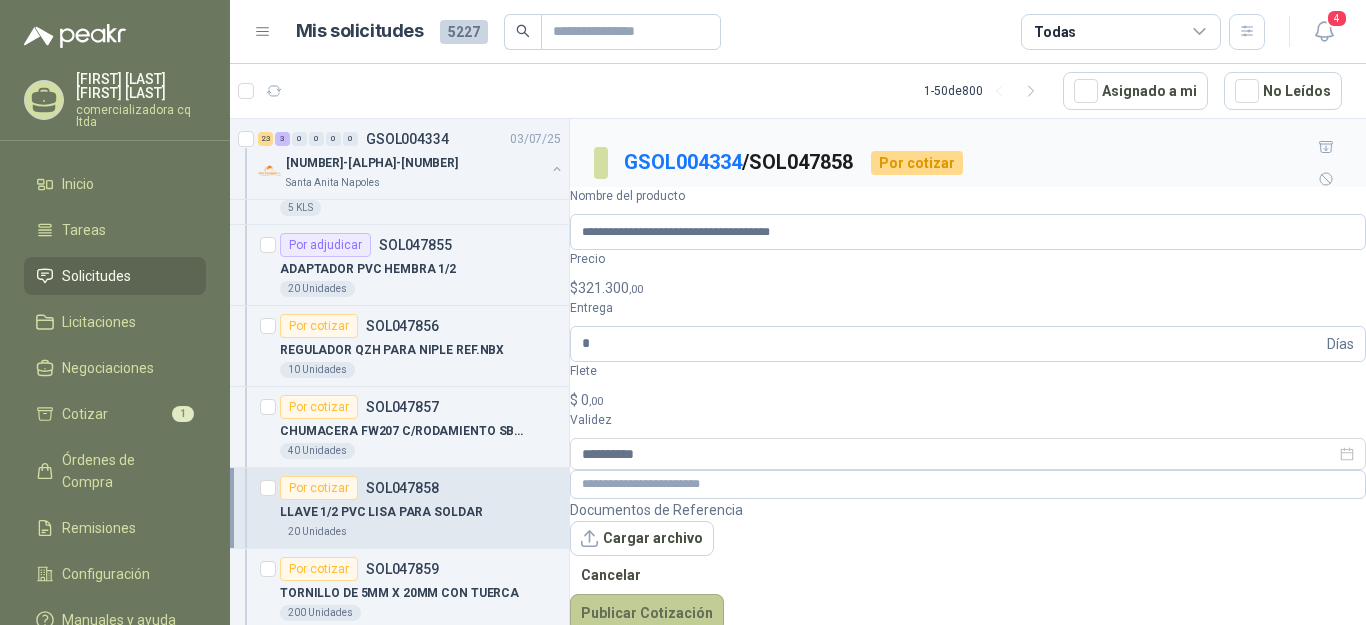 click on "Publicar Cotización" at bounding box center [647, 613] 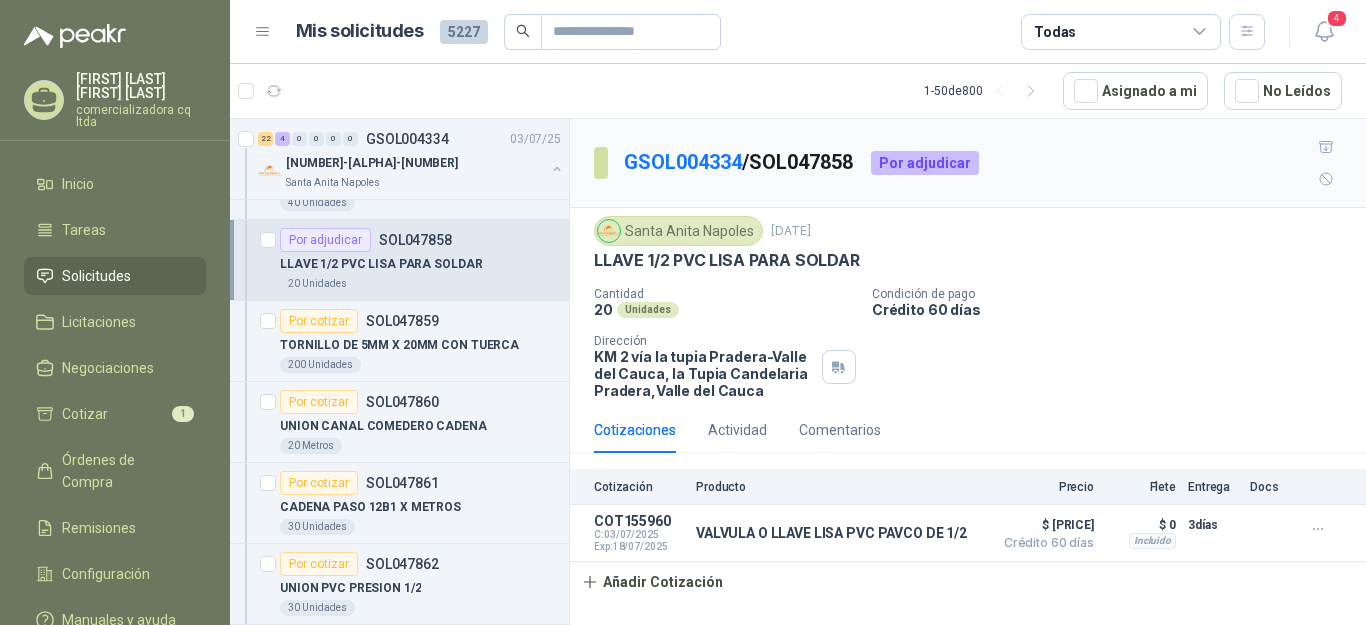 scroll, scrollTop: 1104, scrollLeft: 0, axis: vertical 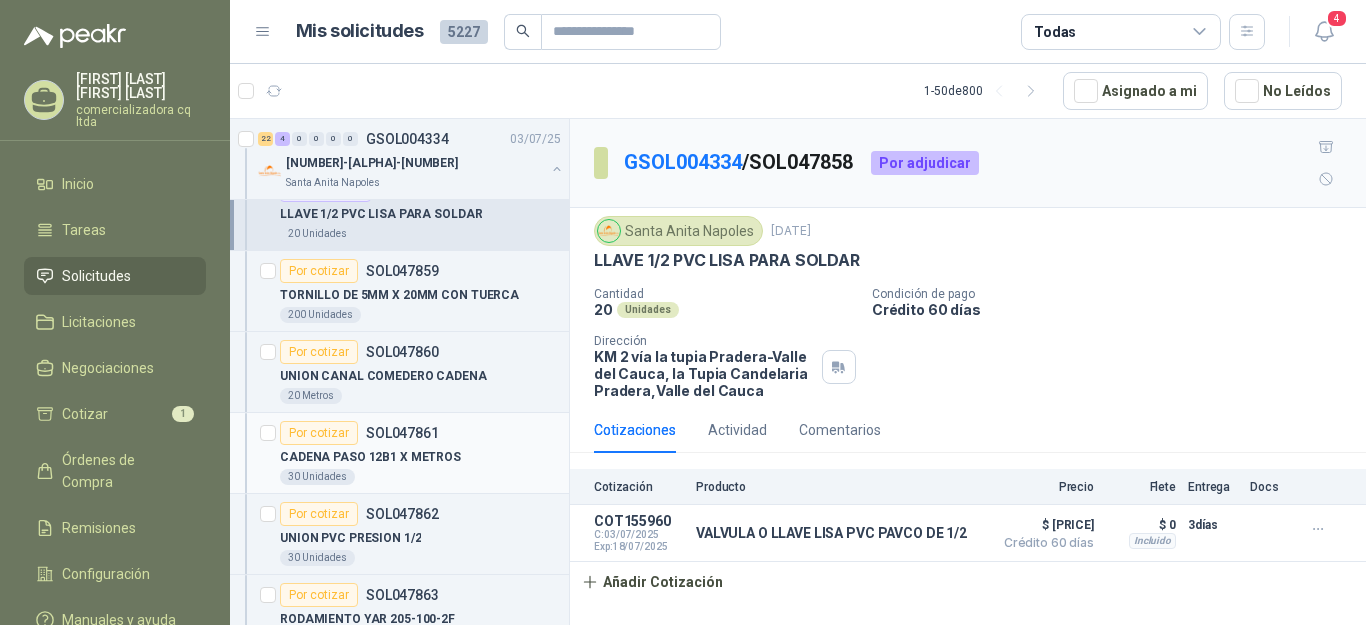 click on "CADENA PASO 12B1 X METROS" at bounding box center [370, 457] 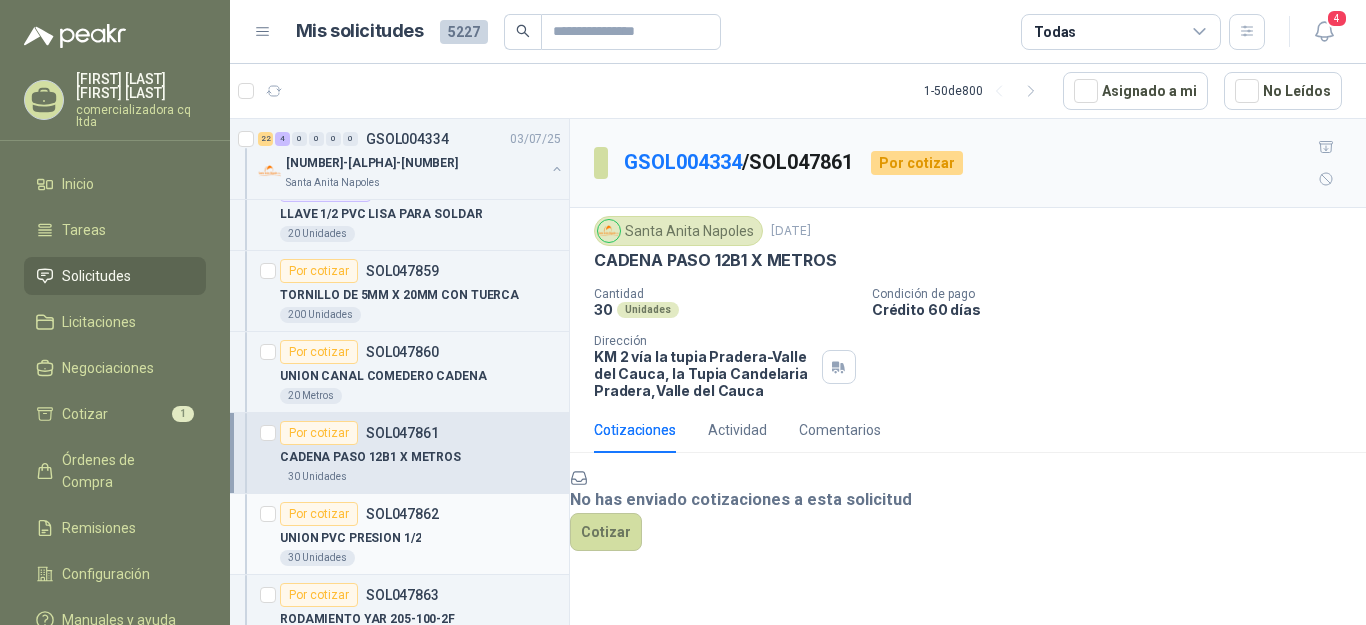 click on "UNION PVC PRESION 1/2" at bounding box center [350, 538] 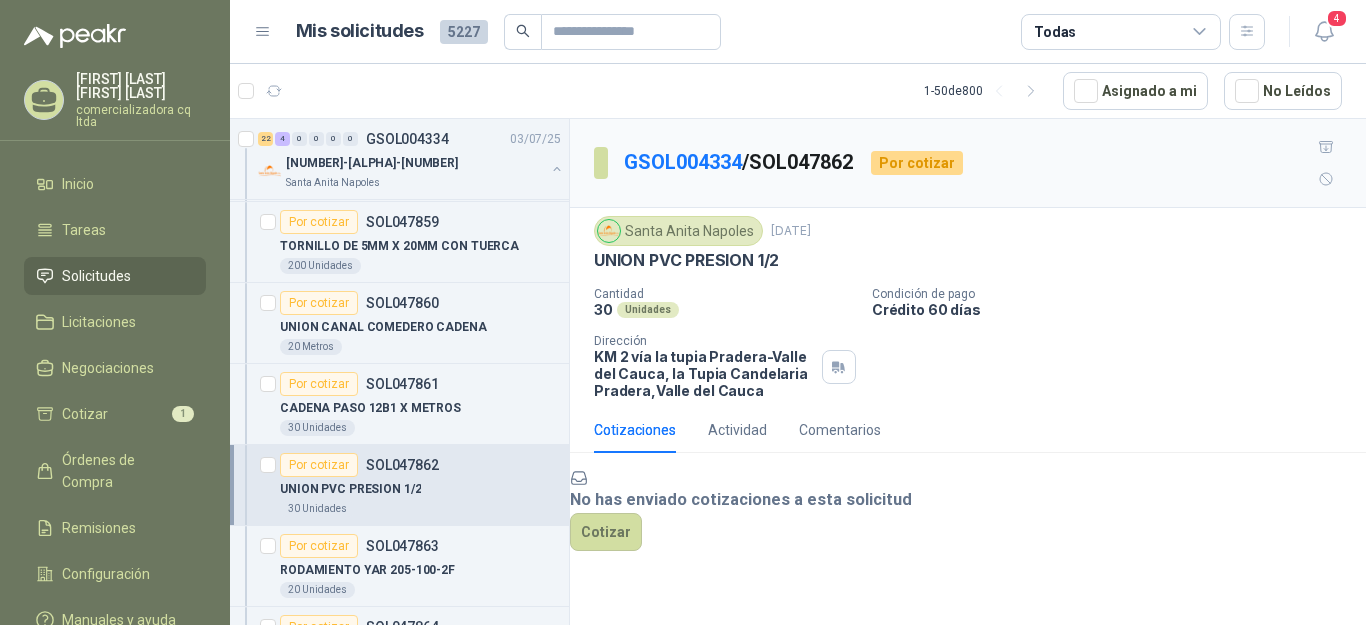 scroll, scrollTop: 1203, scrollLeft: 0, axis: vertical 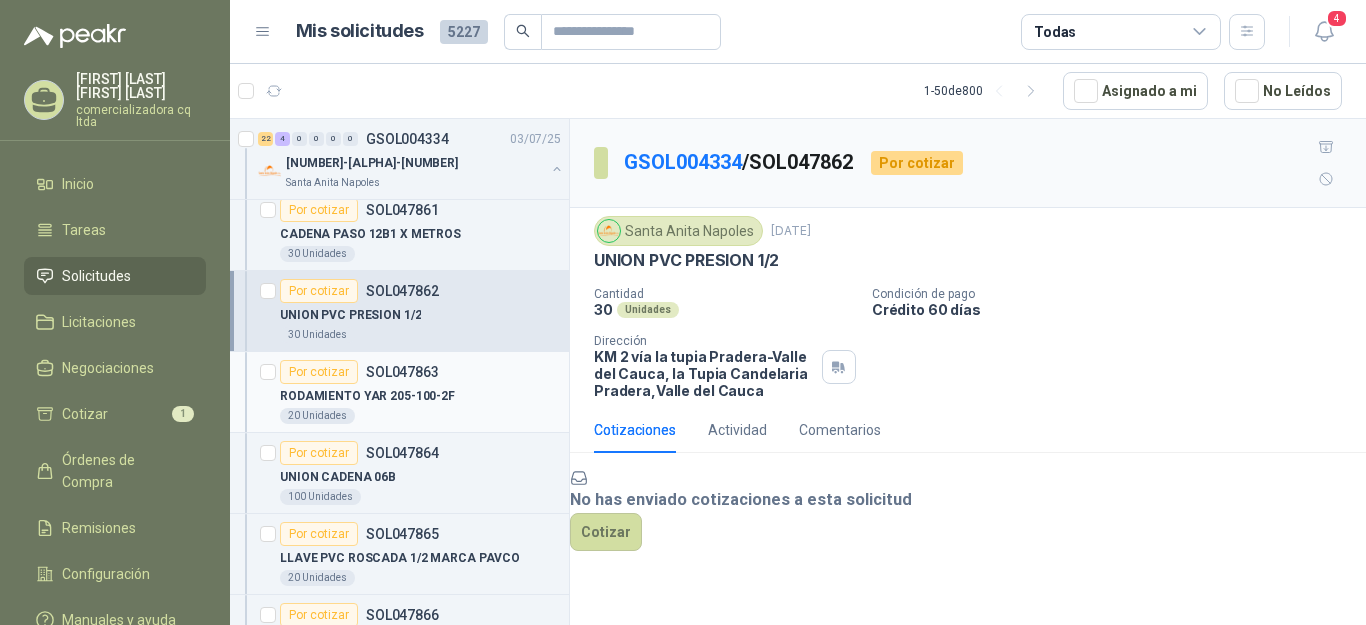 click on "RODAMIENTO YAR 205-100-2F" at bounding box center [367, 396] 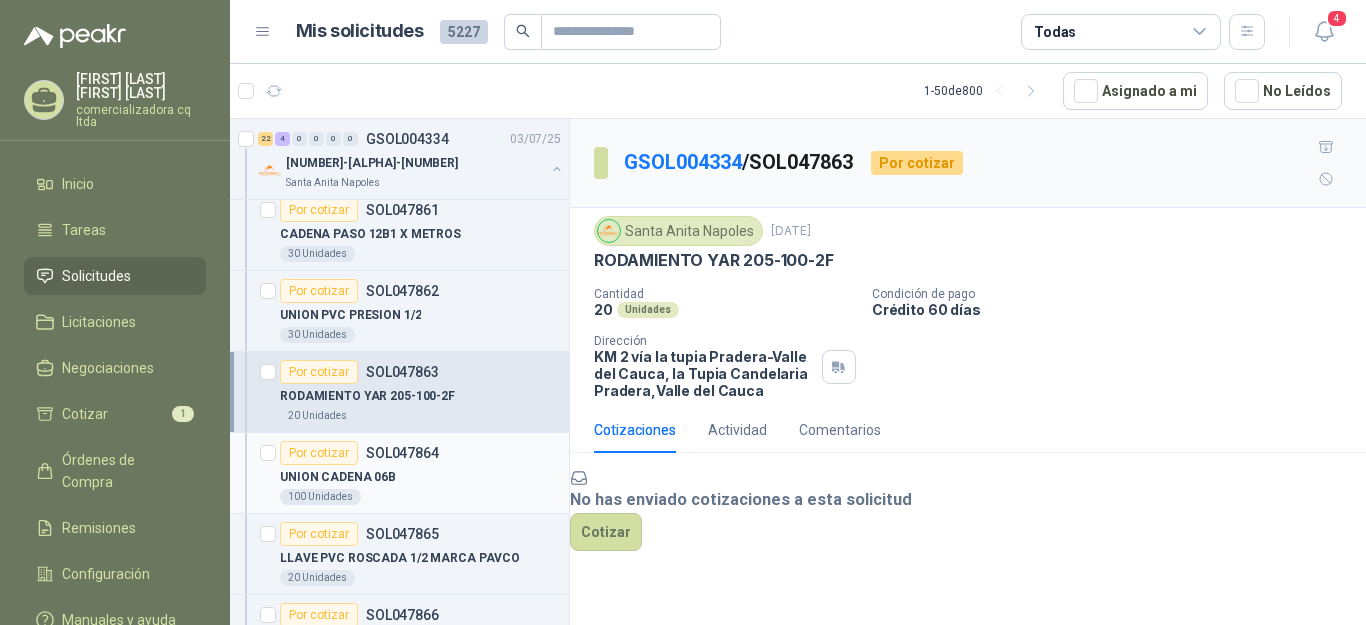 click on "UNION CADENA 06B" at bounding box center [338, 477] 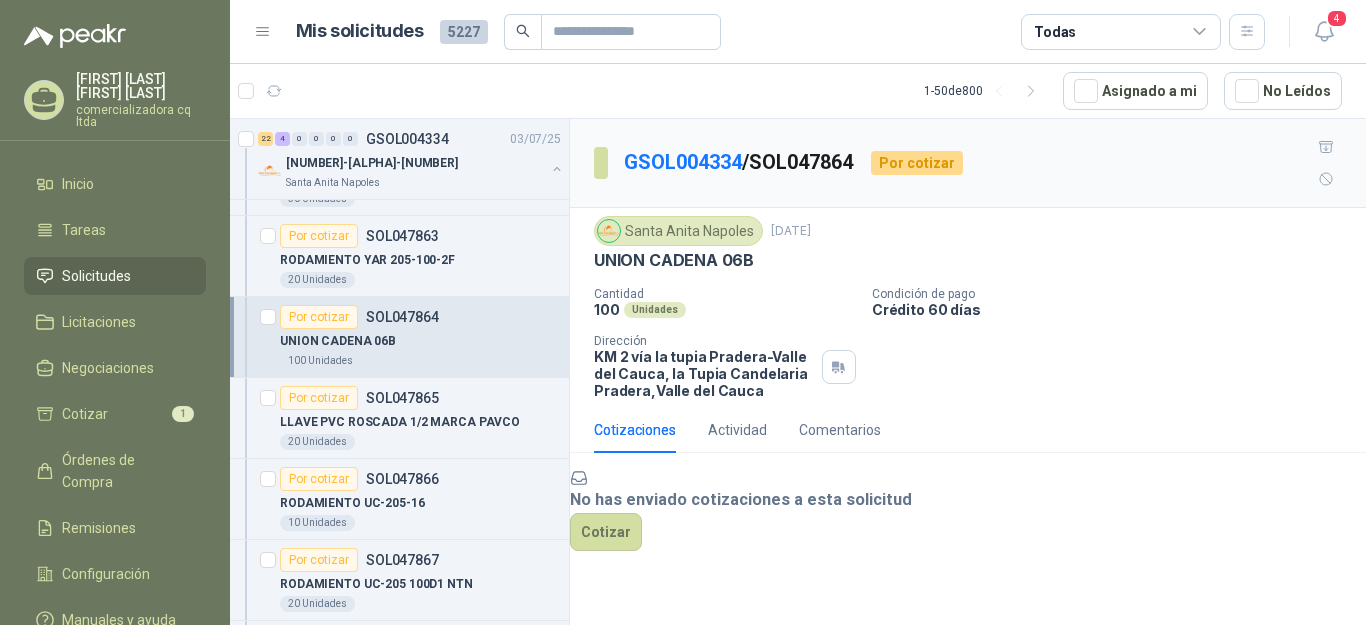 scroll, scrollTop: 1525, scrollLeft: 0, axis: vertical 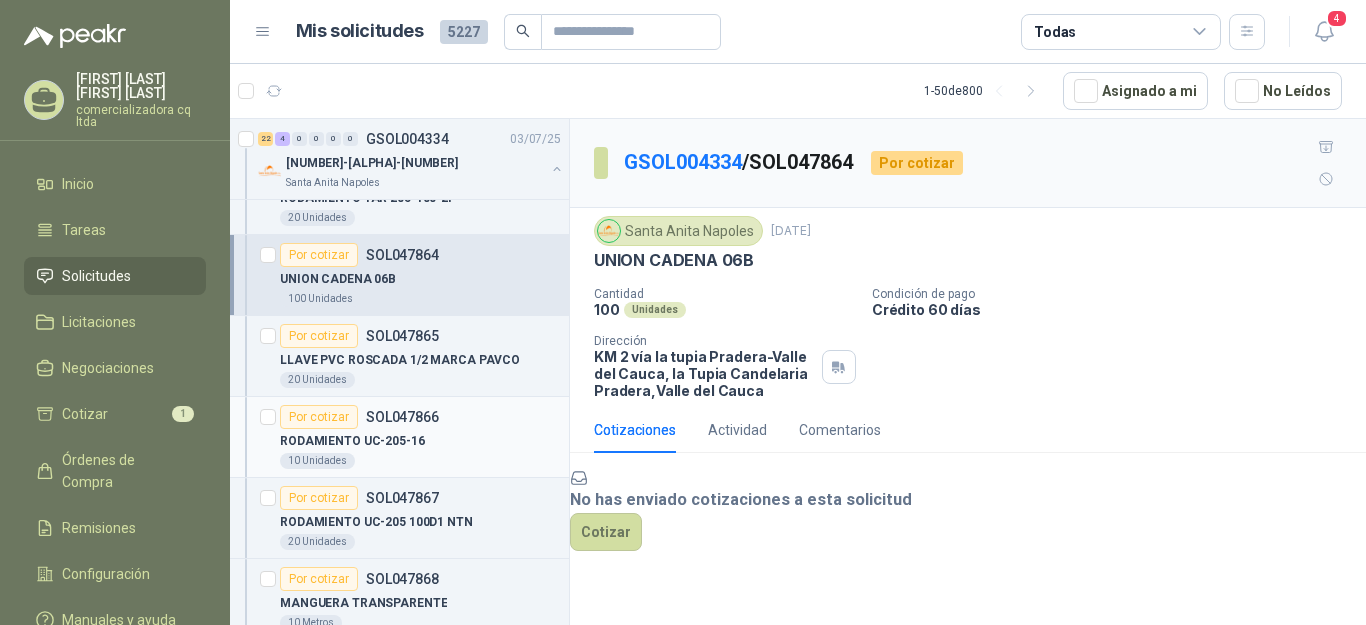click on "RODAMIENTO UC-205-16" at bounding box center [352, 441] 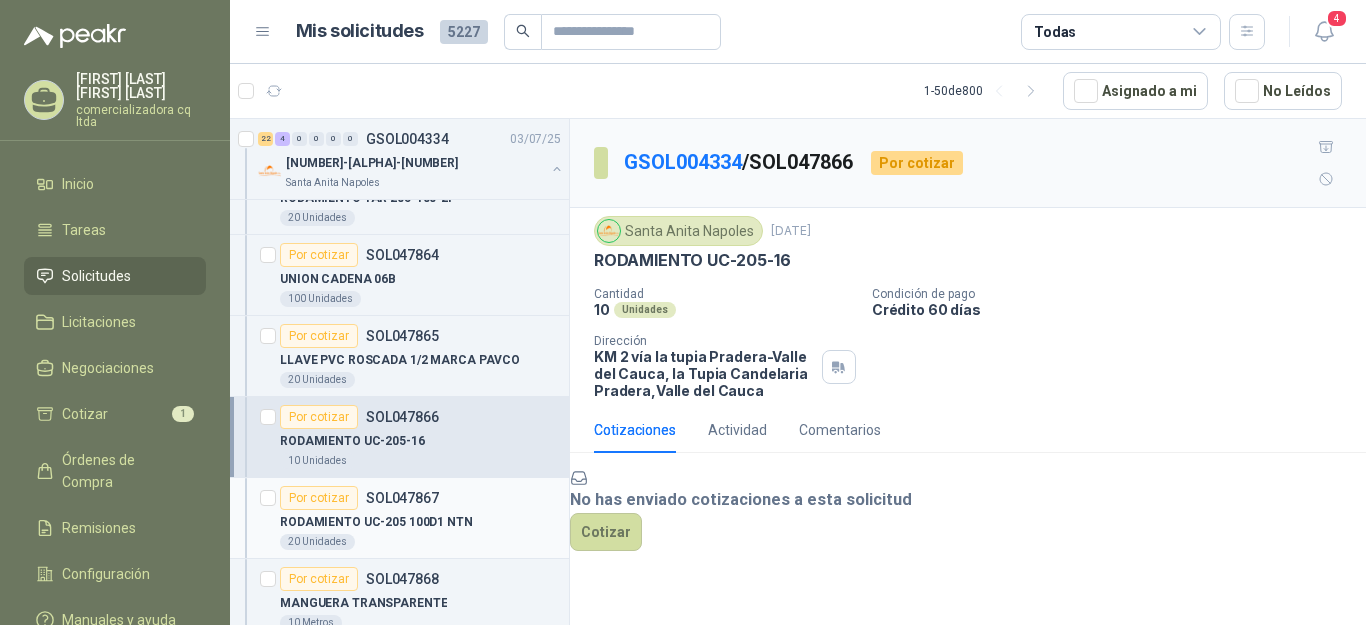 click on "RODAMIENTO UC-205 100D1 NTN" at bounding box center [376, 522] 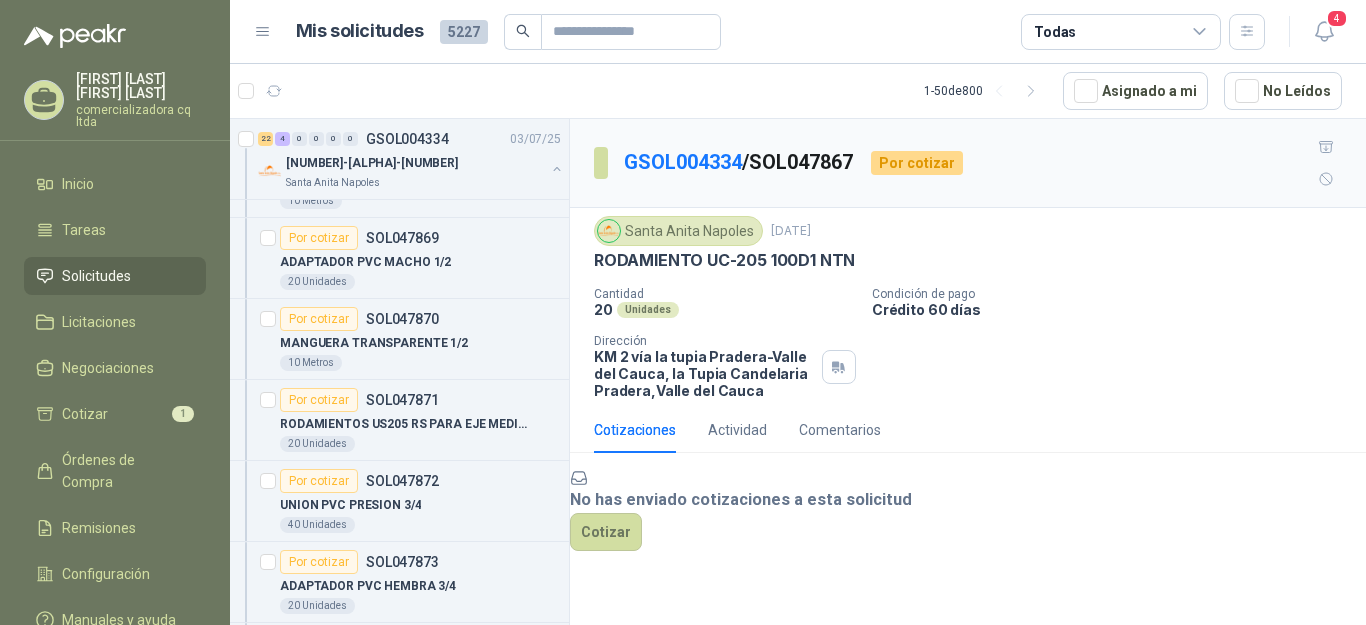scroll, scrollTop: 1972, scrollLeft: 0, axis: vertical 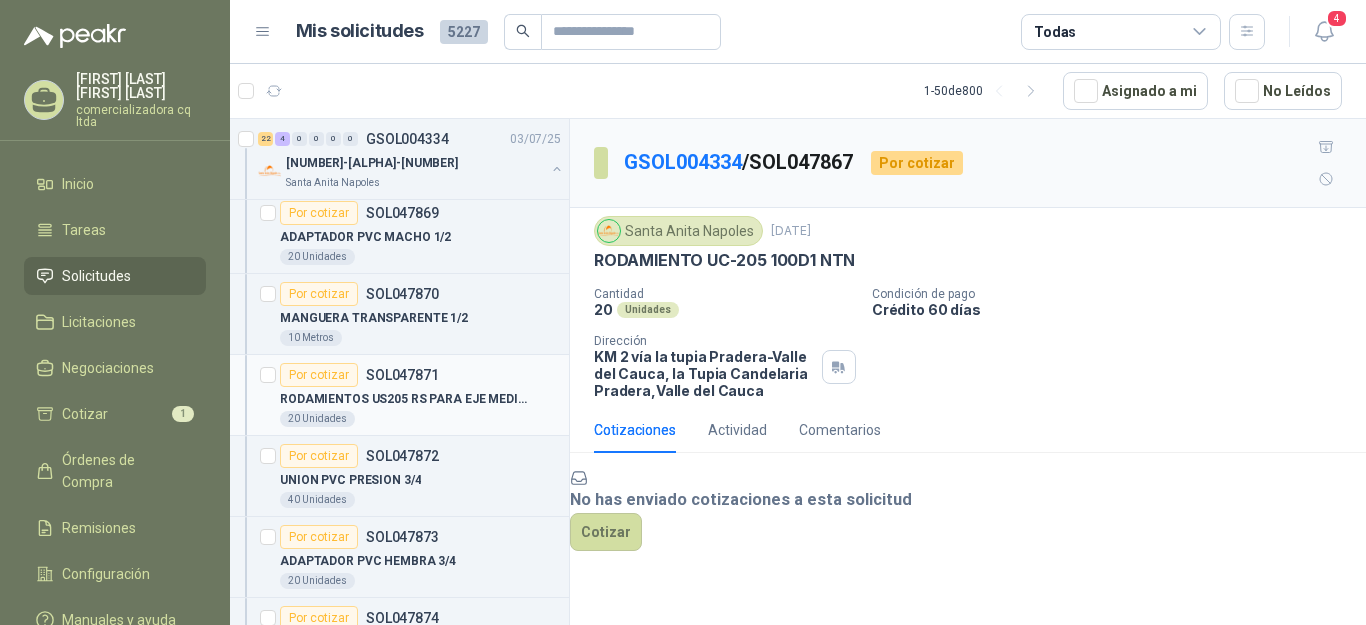 click on "RODAMIENTOS US205 RS PARA EJE MEDIDA PUL" at bounding box center [404, 399] 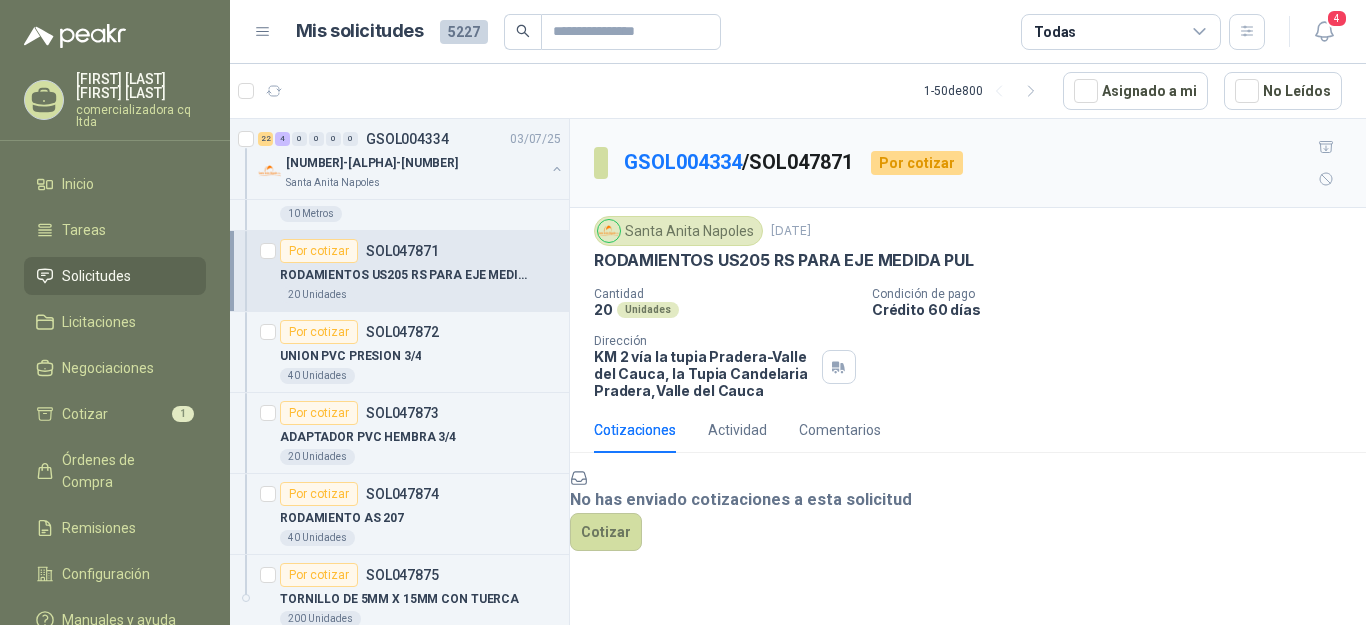 scroll, scrollTop: 2233, scrollLeft: 0, axis: vertical 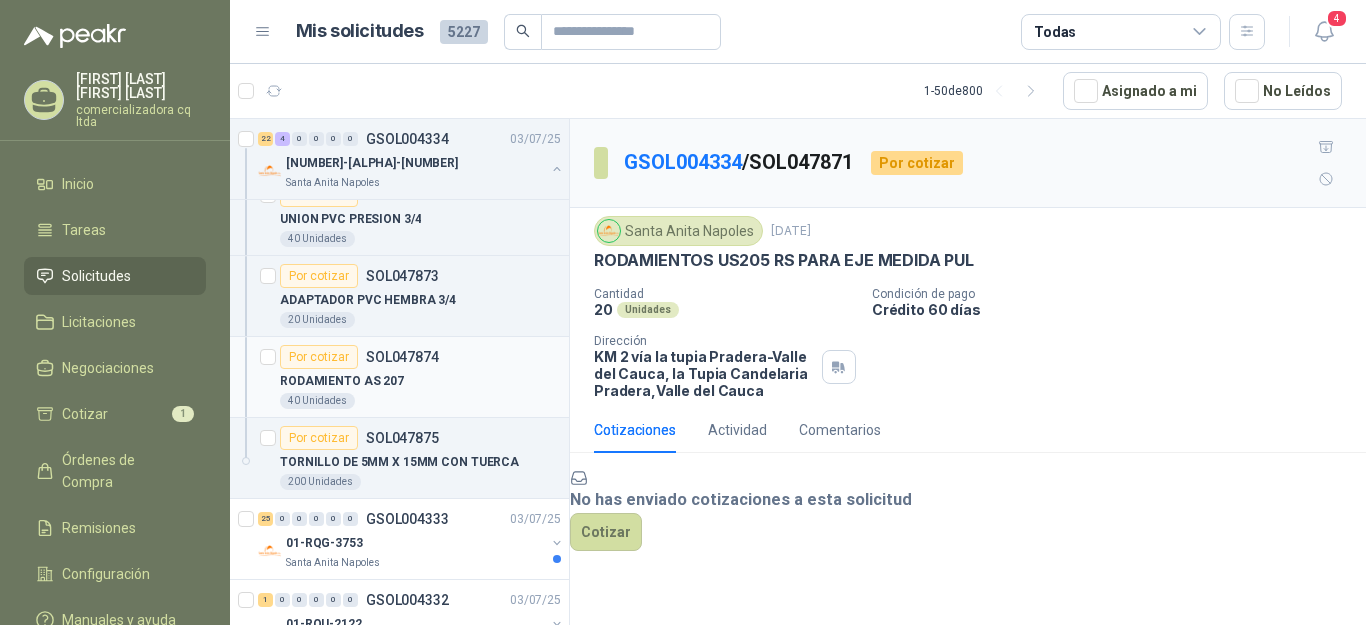 click on "RODAMIENTO AS 207" at bounding box center (342, 381) 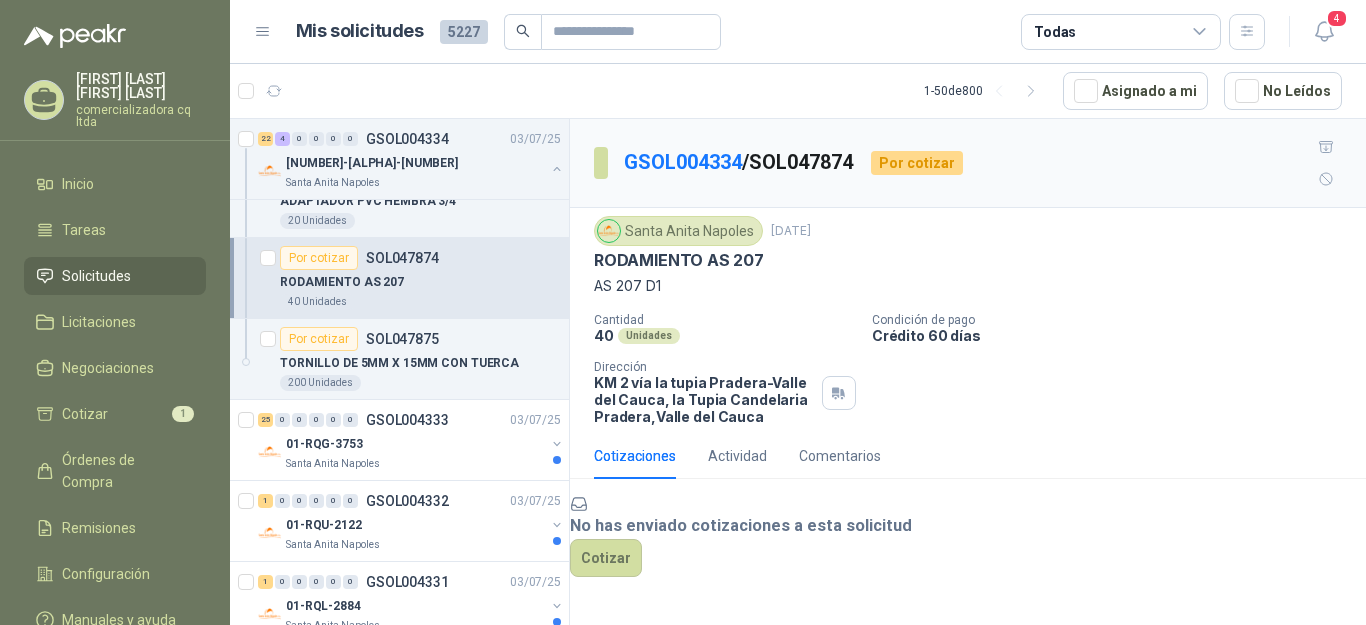 scroll, scrollTop: 2418, scrollLeft: 0, axis: vertical 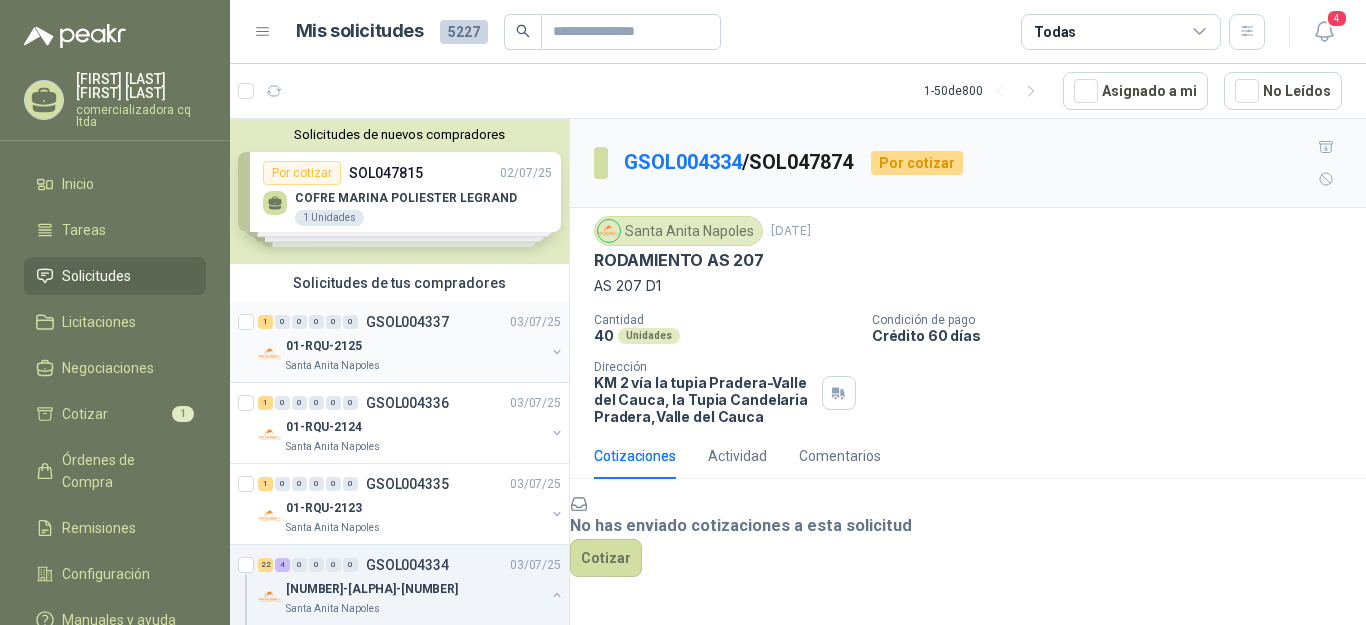 click on "01-RQU-2125" at bounding box center [324, 346] 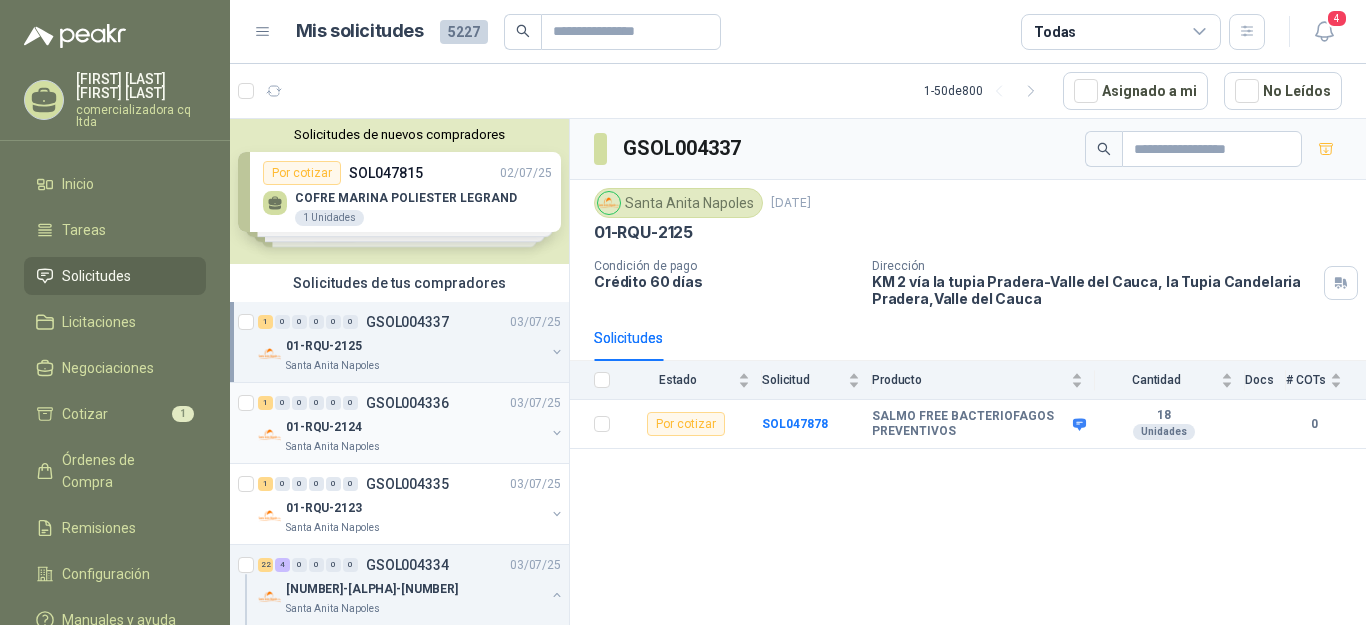 click on "Santa Anita Napoles" at bounding box center [333, 447] 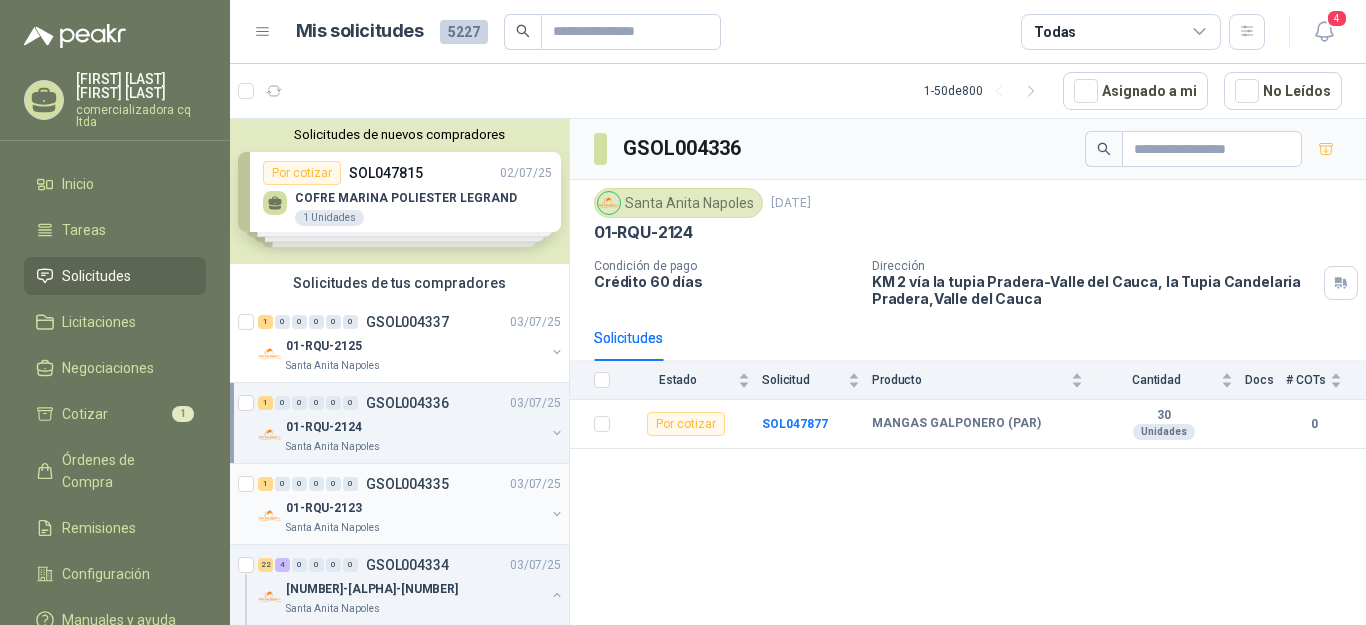 click on "01-RQU-2123" at bounding box center (324, 508) 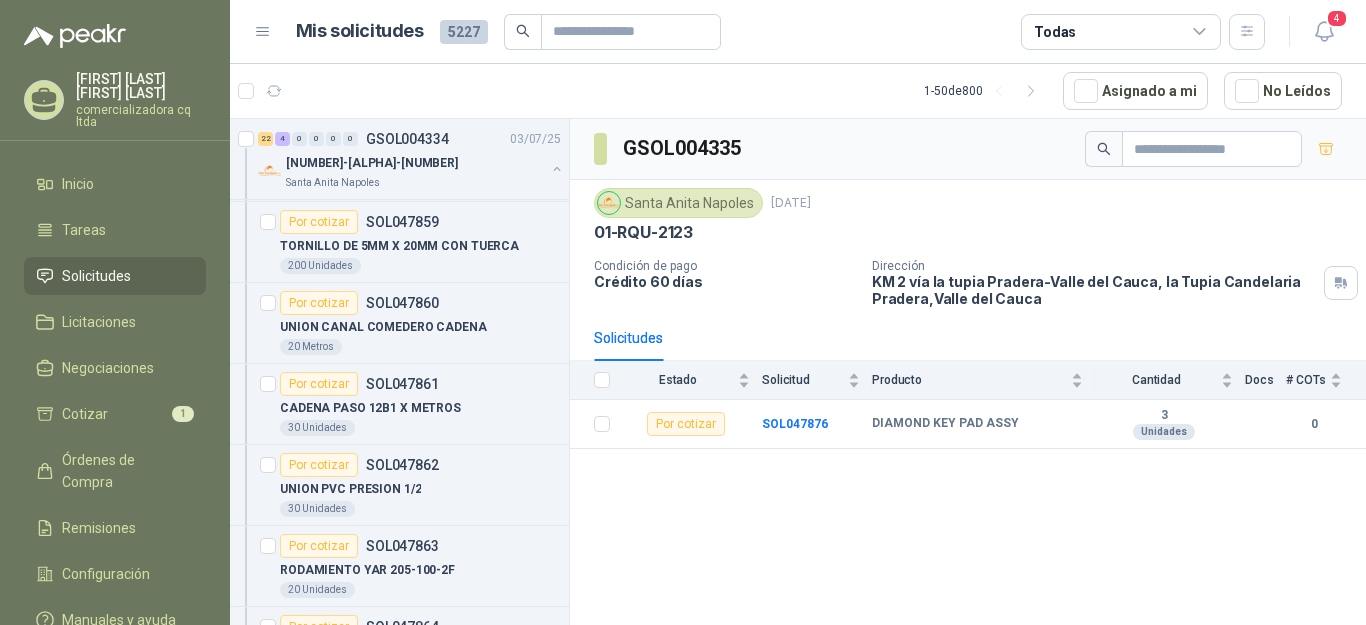 scroll, scrollTop: 1203, scrollLeft: 0, axis: vertical 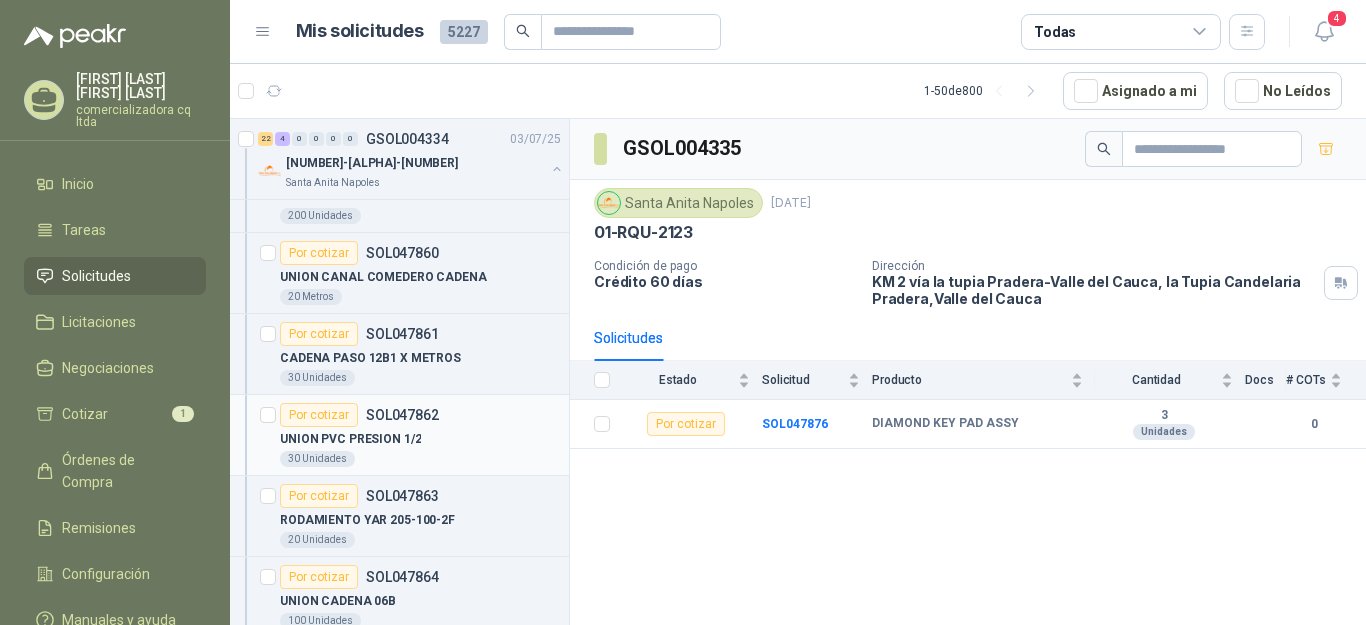 click on "UNION PVC PRESION 1/2" at bounding box center (350, 439) 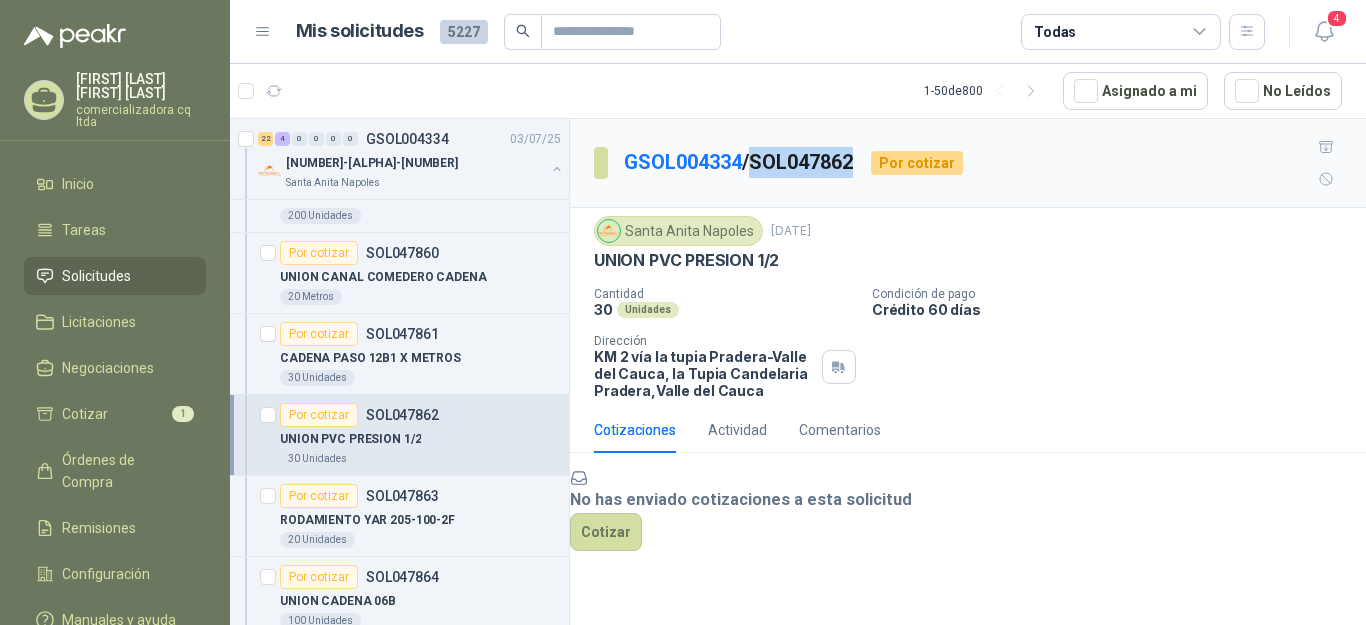 drag, startPoint x: 760, startPoint y: 142, endPoint x: 863, endPoint y: 139, distance: 103.04368 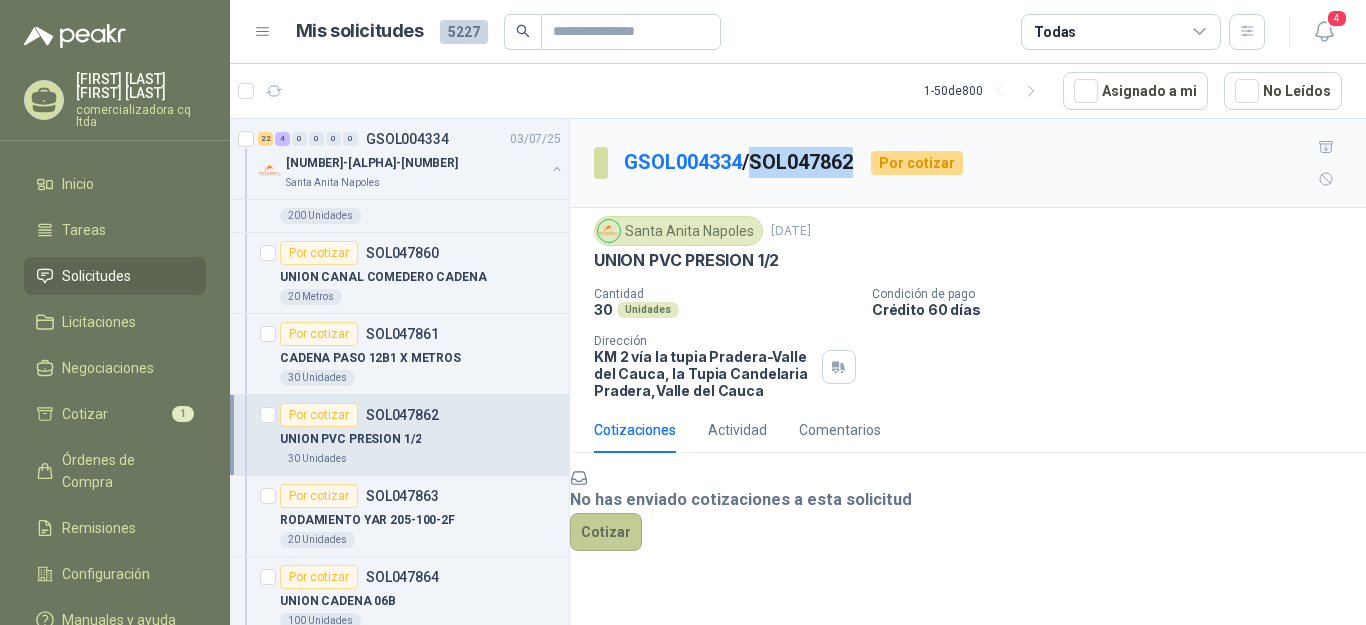 click on "Cotizar" at bounding box center (606, 532) 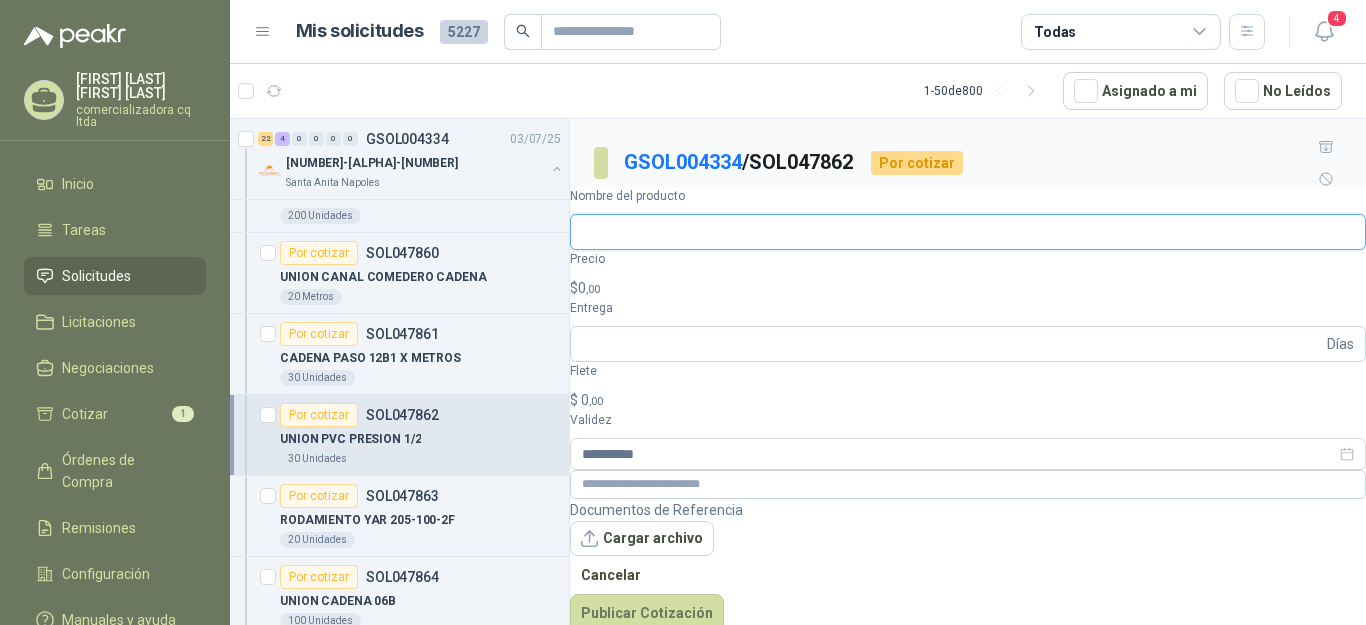 click on "Nombre del producto" at bounding box center (968, 232) 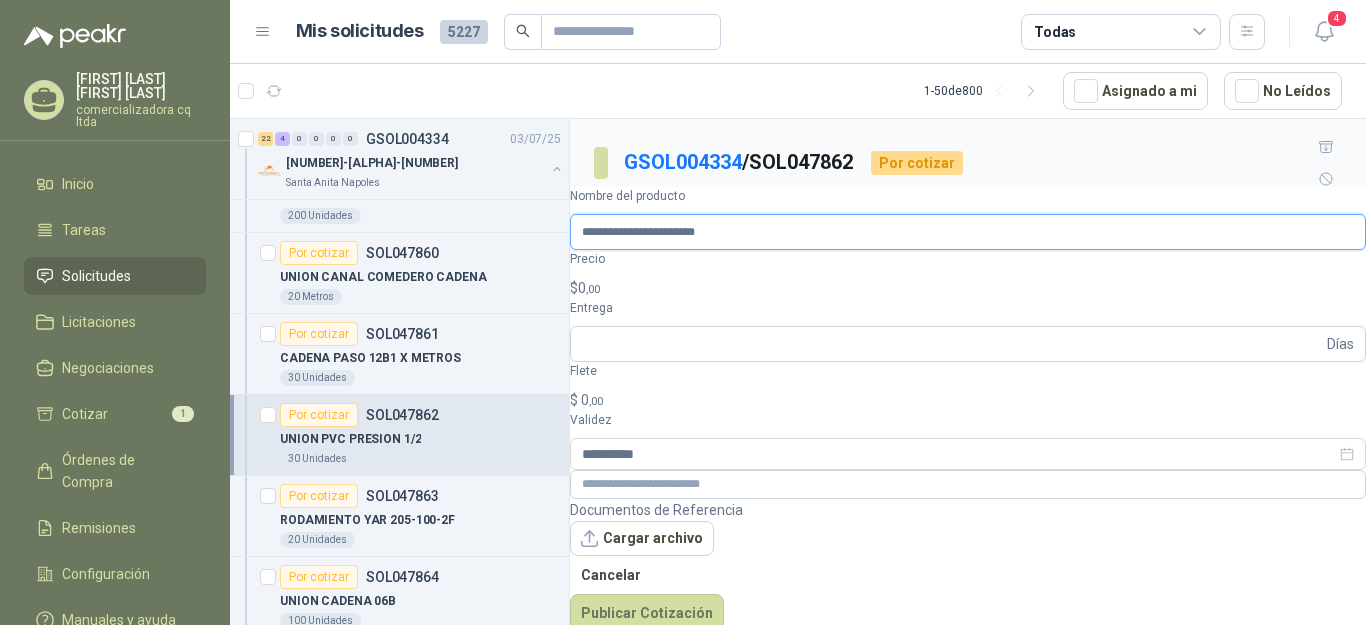 type on "**********" 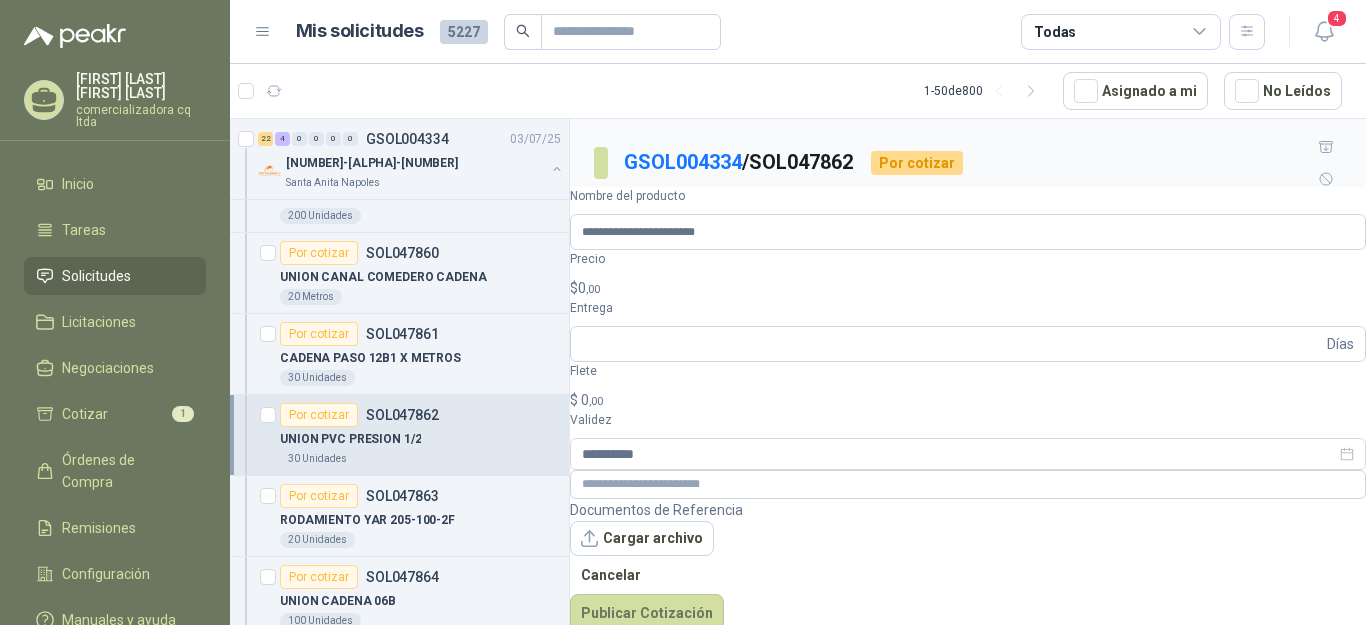 click on "$ [PRICE],00" at bounding box center [968, 288] 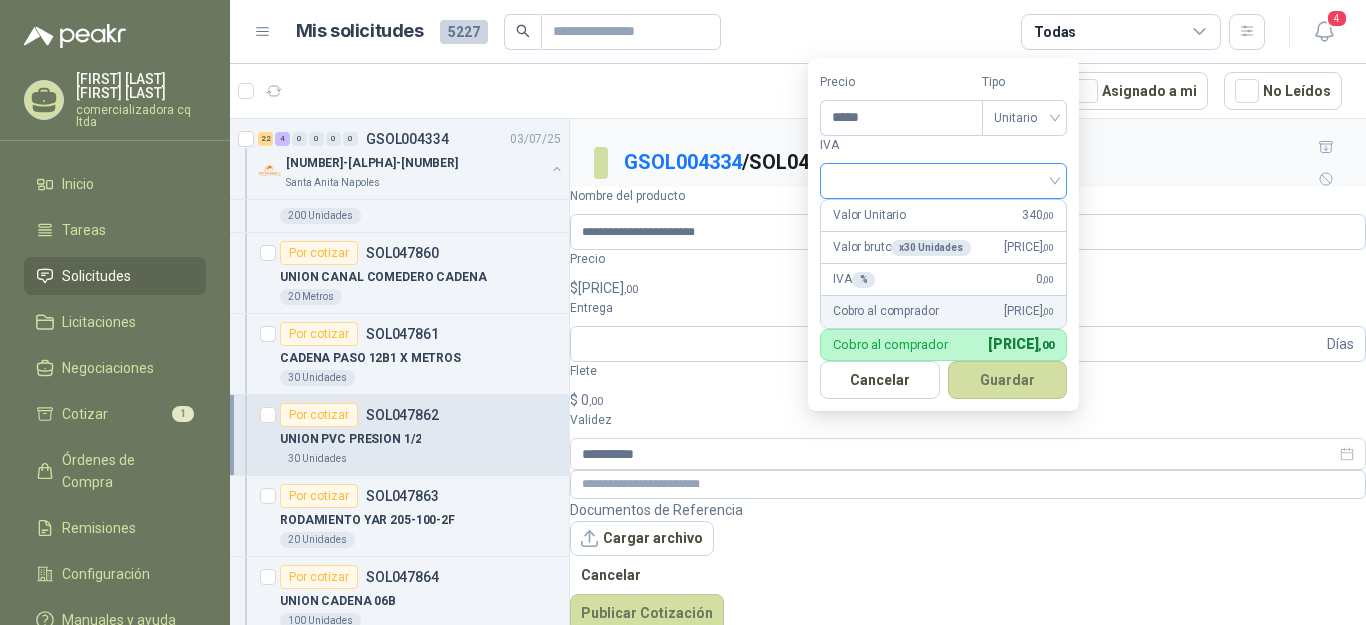 type on "*****" 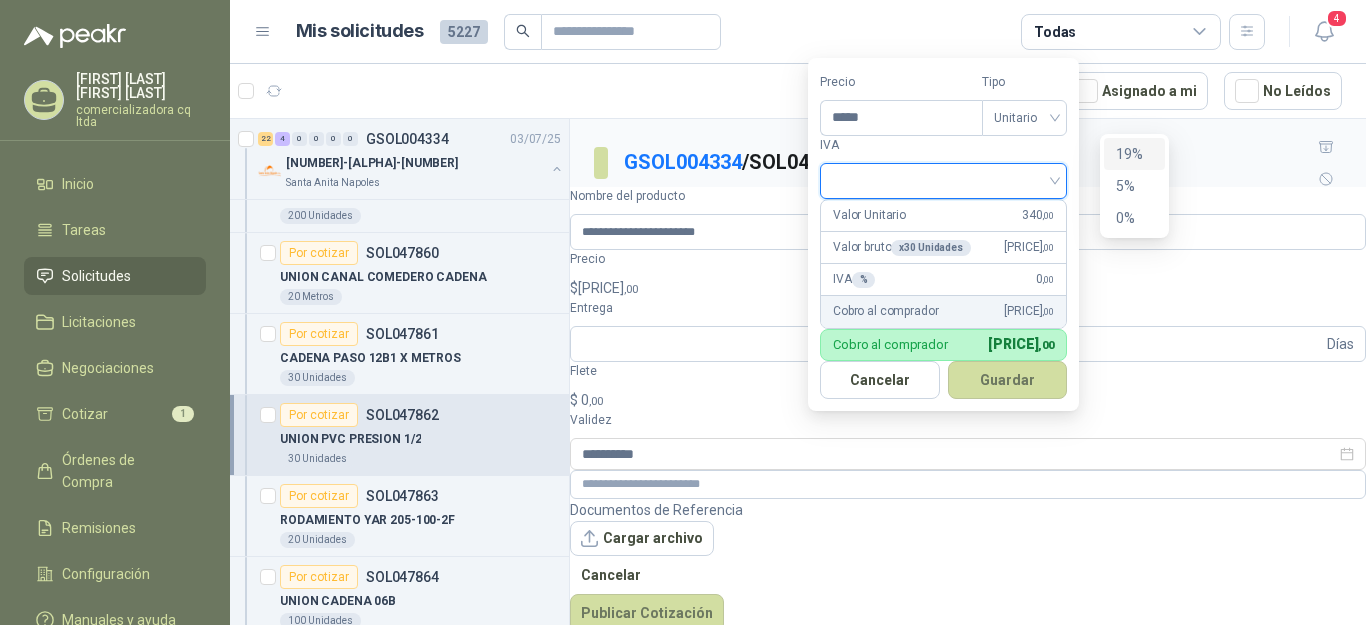 click on "19%" at bounding box center [1134, 154] 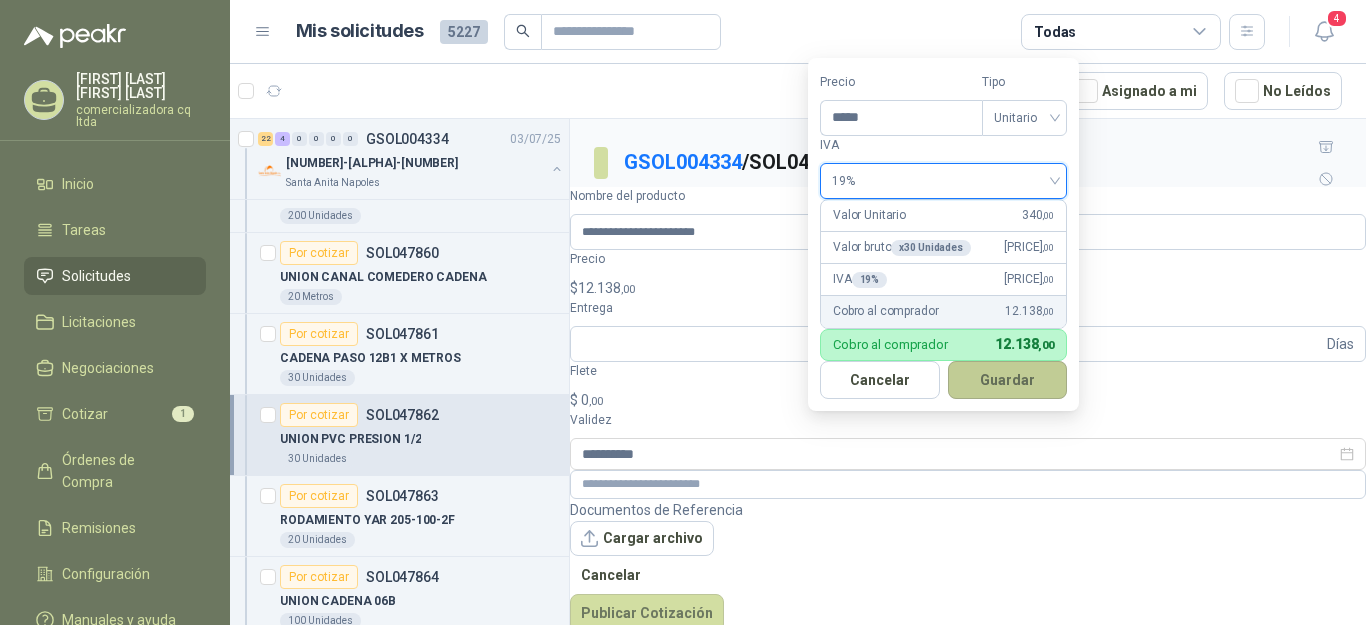 click on "Guardar" at bounding box center [1008, 380] 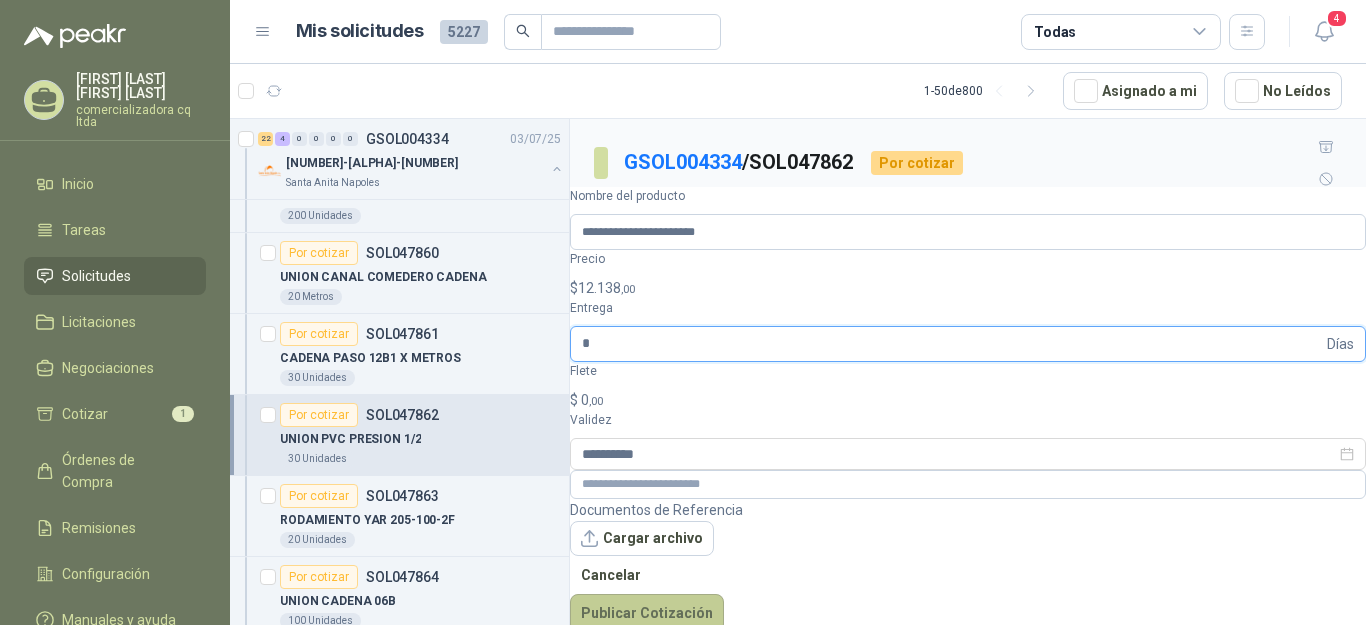 type on "*" 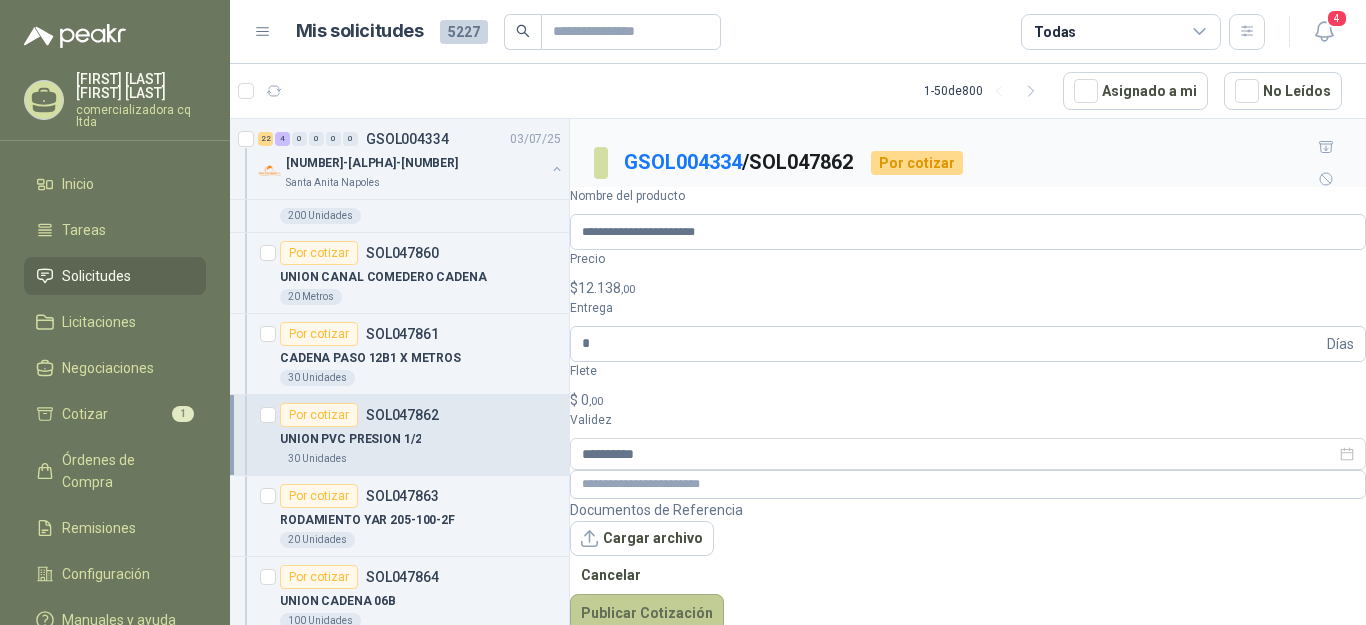 click on "Publicar Cotización" at bounding box center (647, 613) 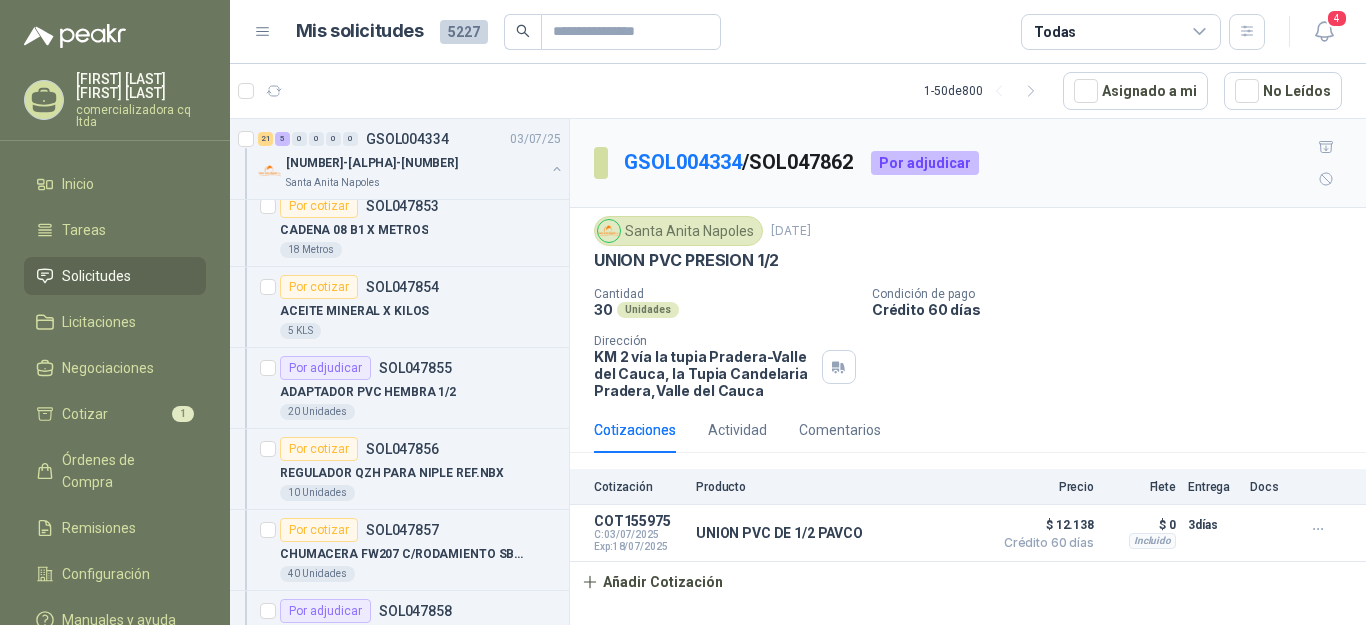 scroll, scrollTop: 620, scrollLeft: 0, axis: vertical 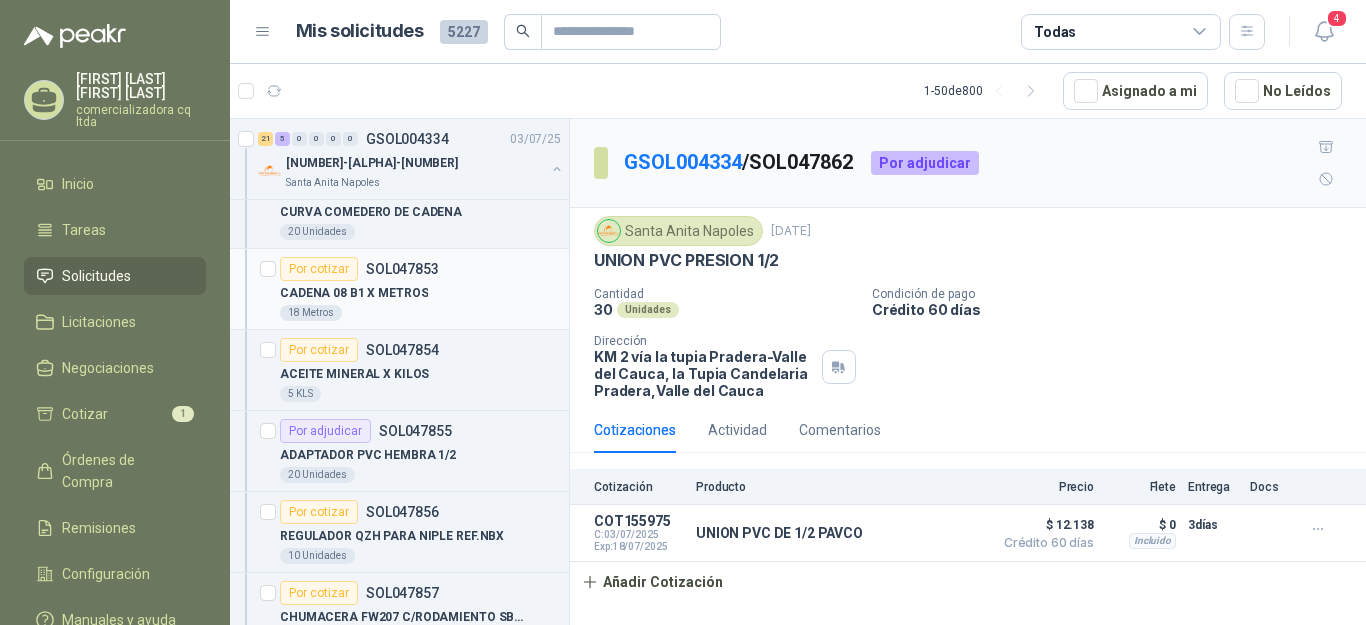 click on "CADENA 08 B1  X METROS" at bounding box center [354, 293] 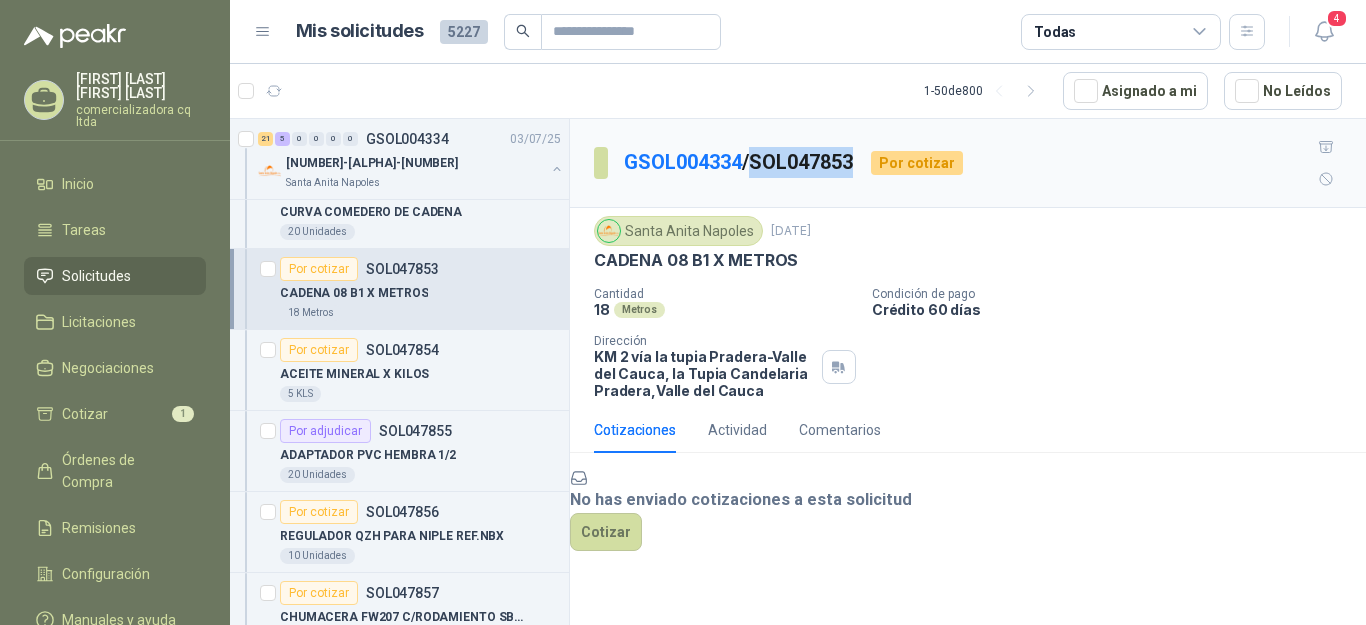 drag, startPoint x: 761, startPoint y: 142, endPoint x: 862, endPoint y: 154, distance: 101.71037 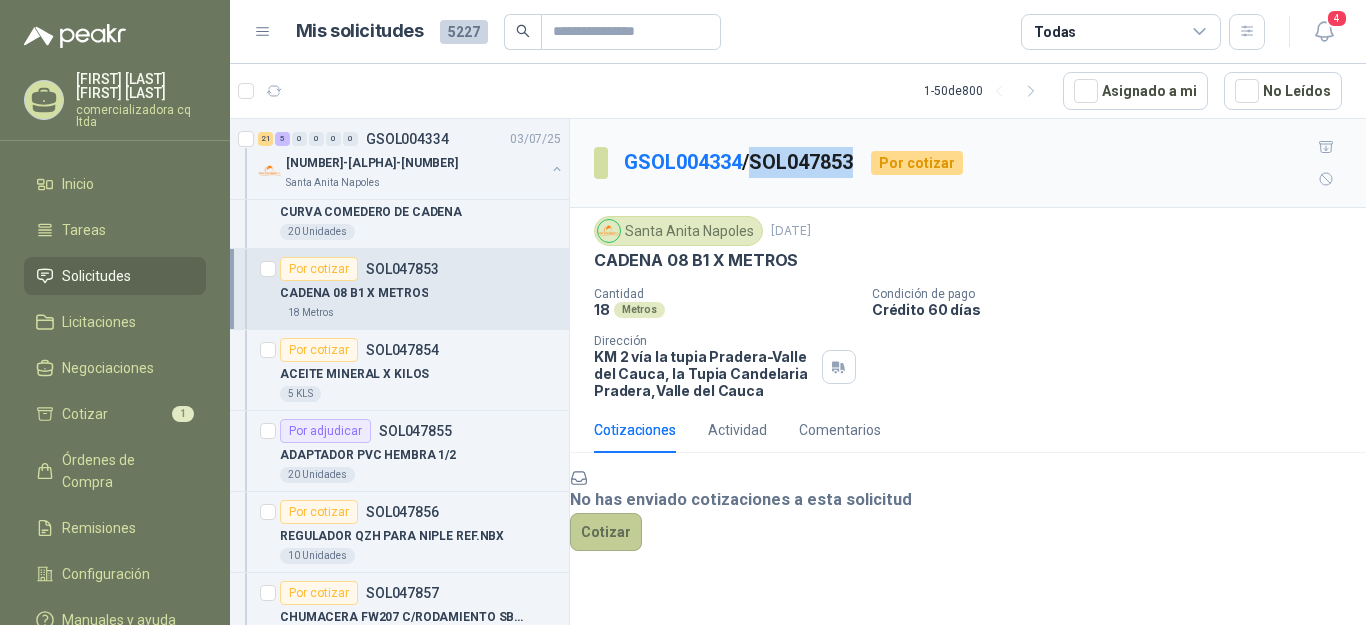 click on "Cotizar" at bounding box center (606, 532) 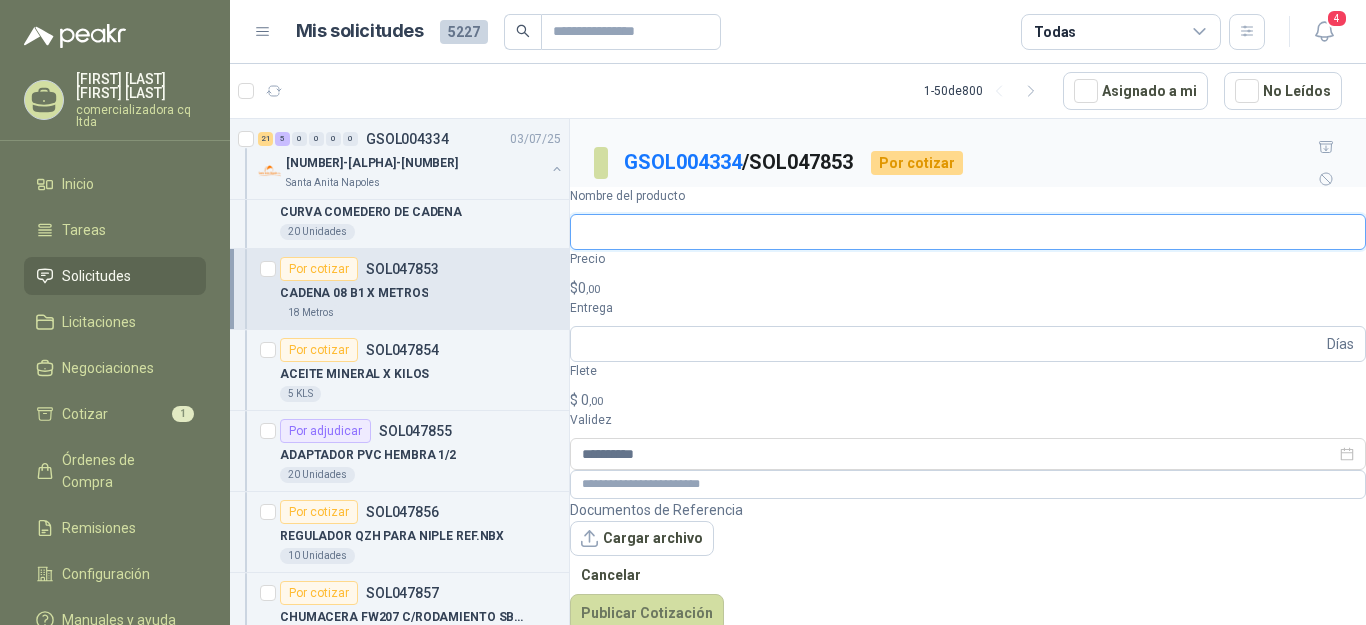 click on "Nombre del producto" at bounding box center (968, 232) 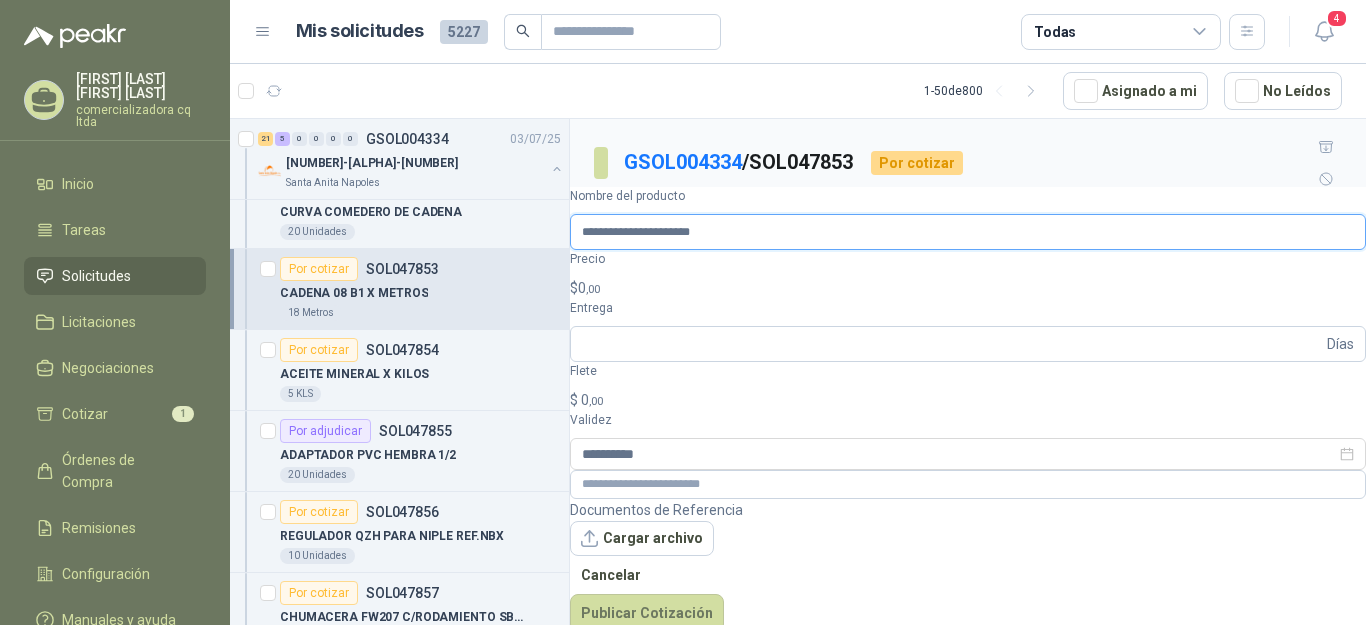 click on "**********" at bounding box center (968, 232) 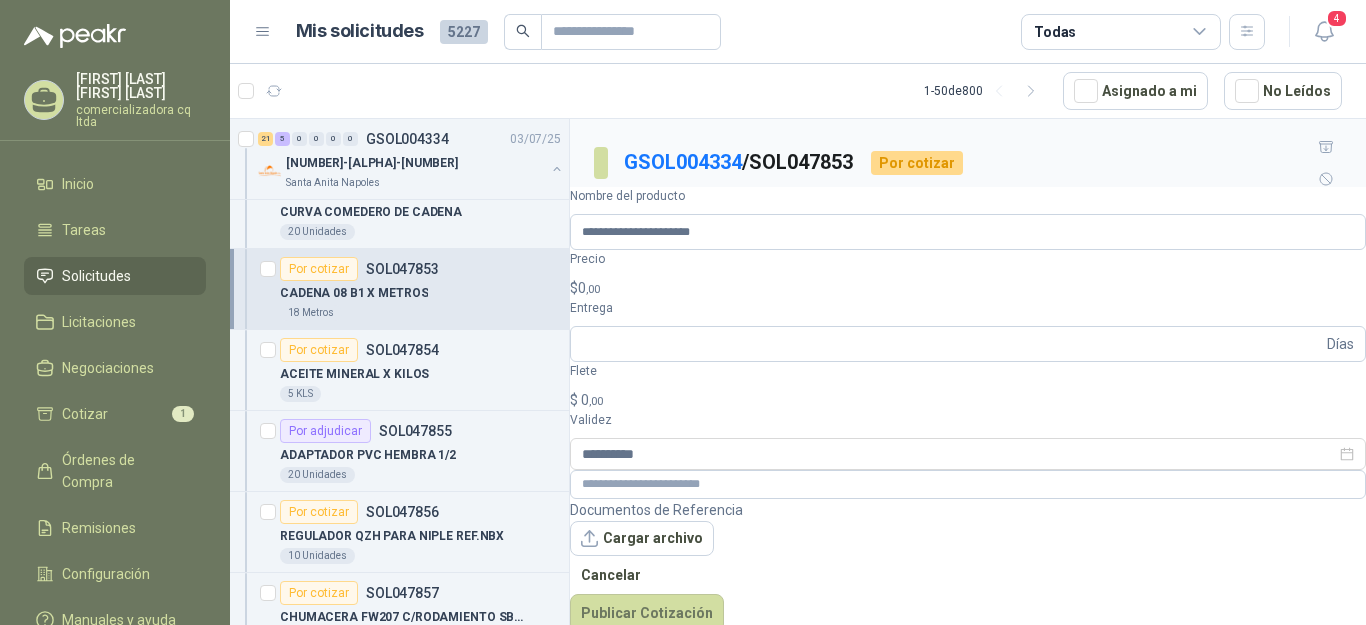 click on "$ [PRICE],00" at bounding box center (968, 288) 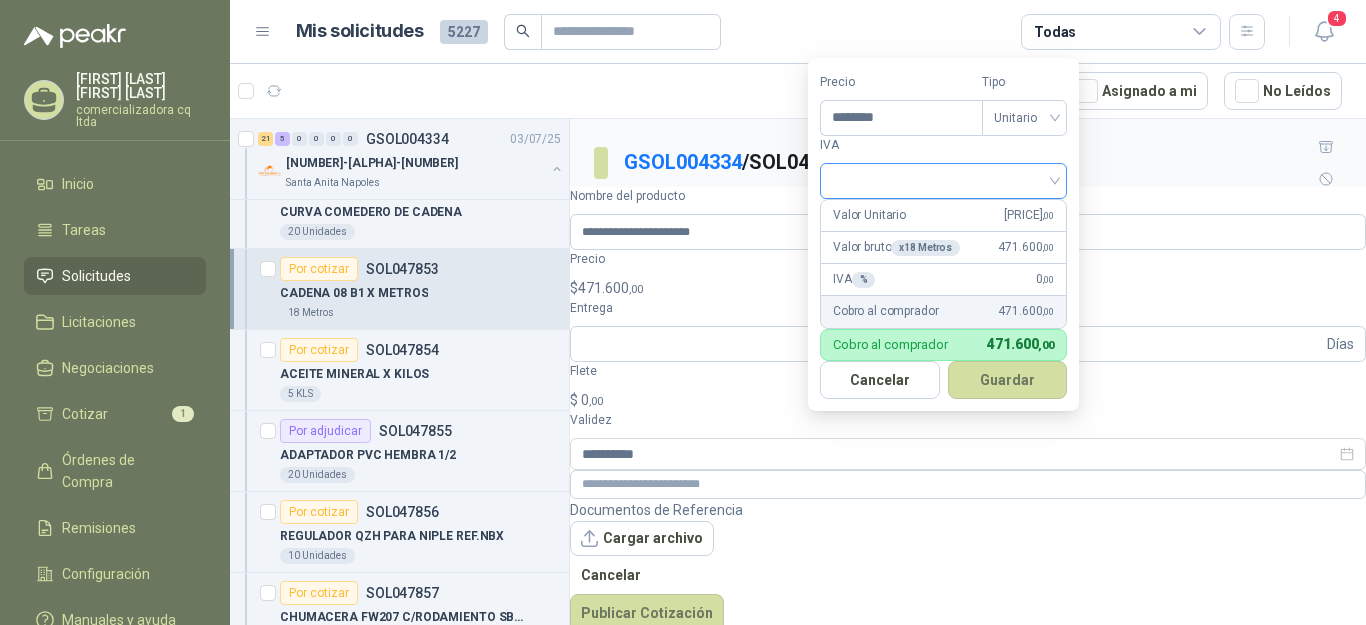 type on "********" 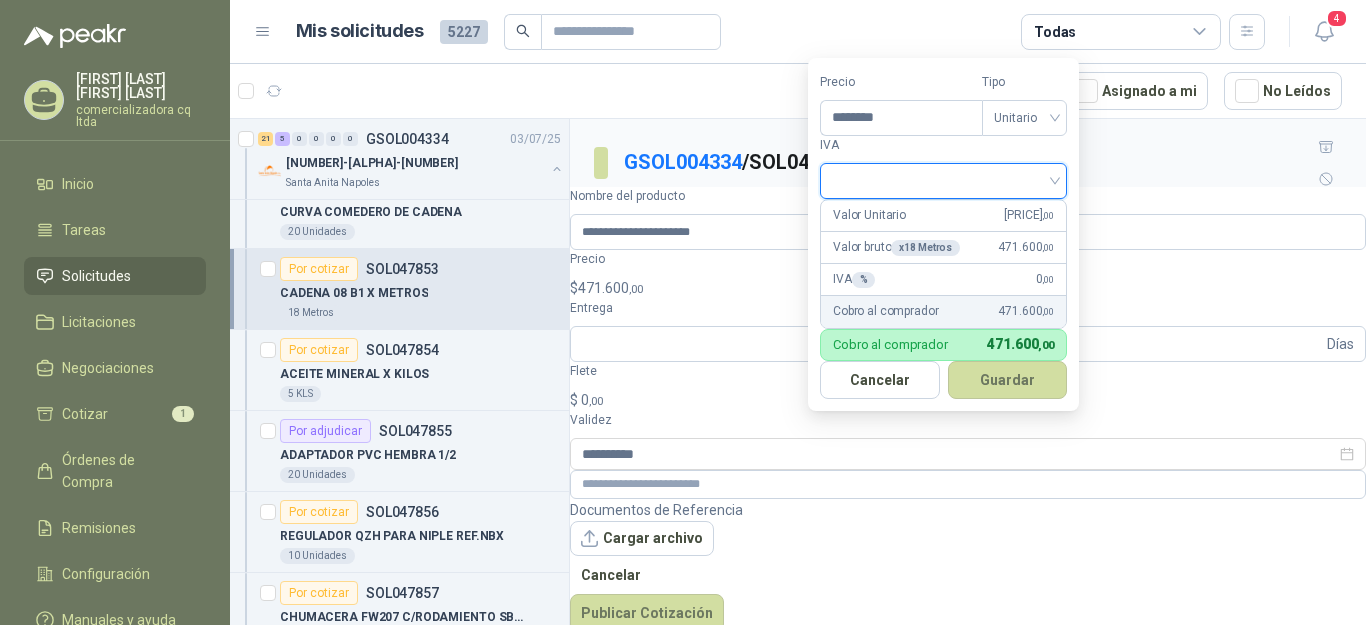 click at bounding box center (943, 179) 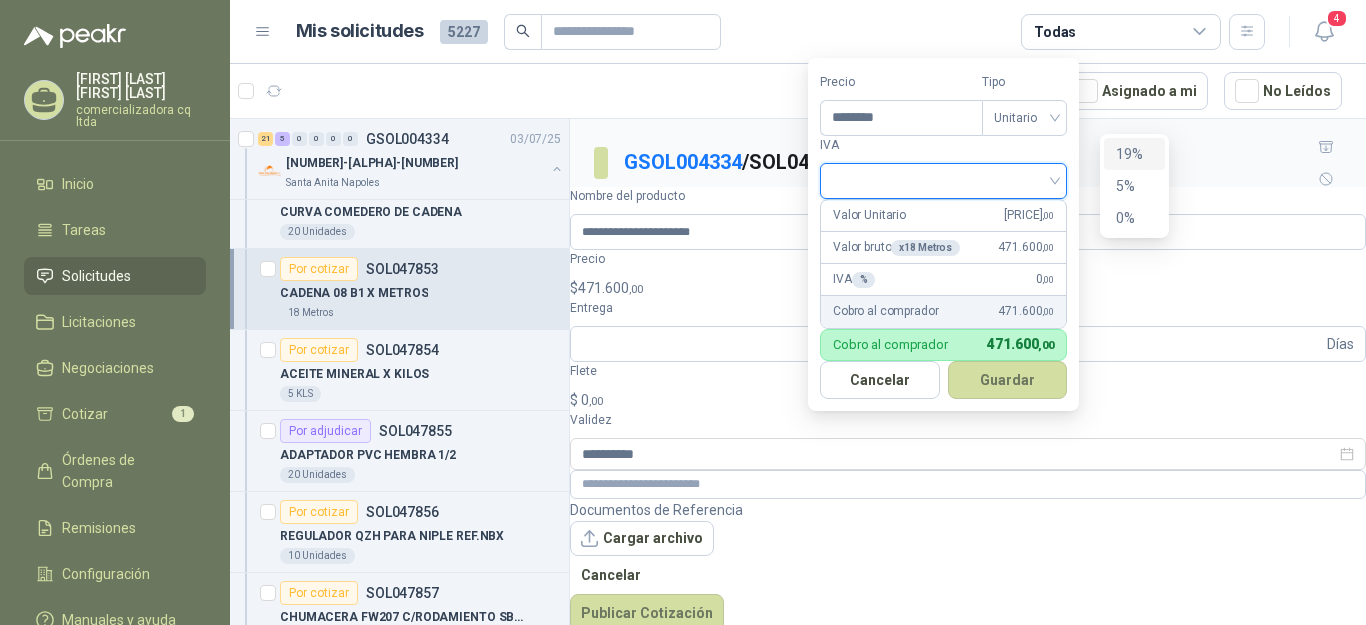 click on "19%" at bounding box center (1134, 154) 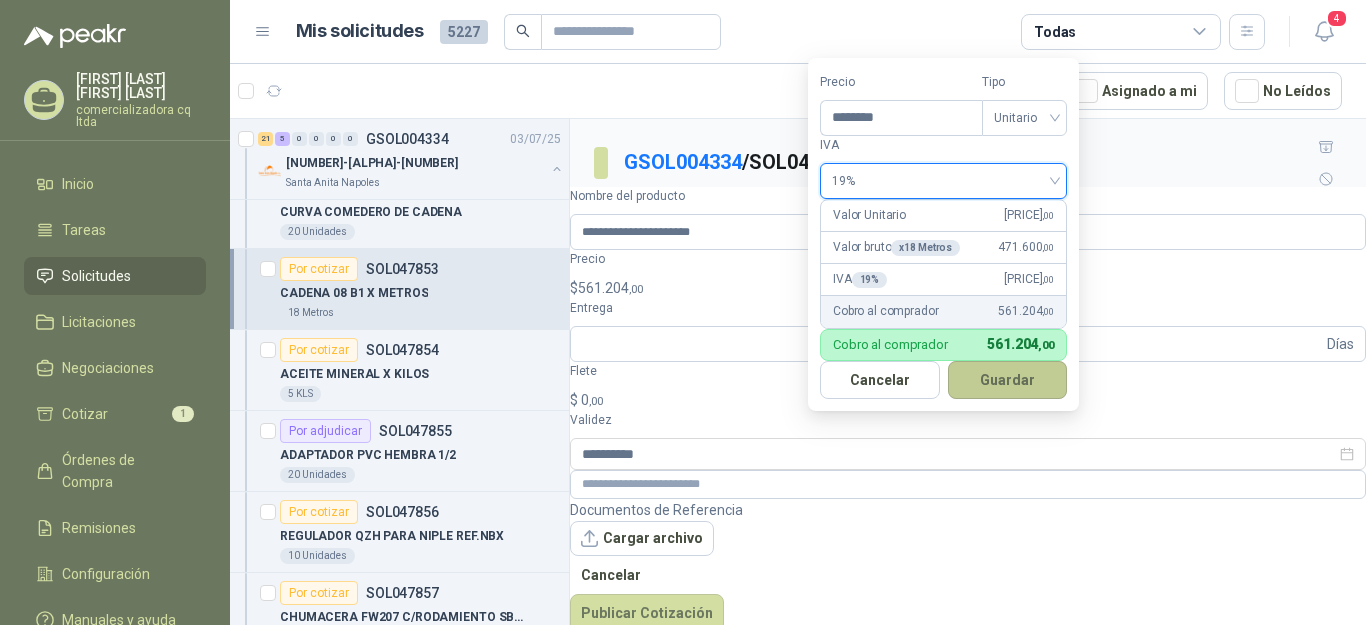click on "Guardar" at bounding box center [1008, 380] 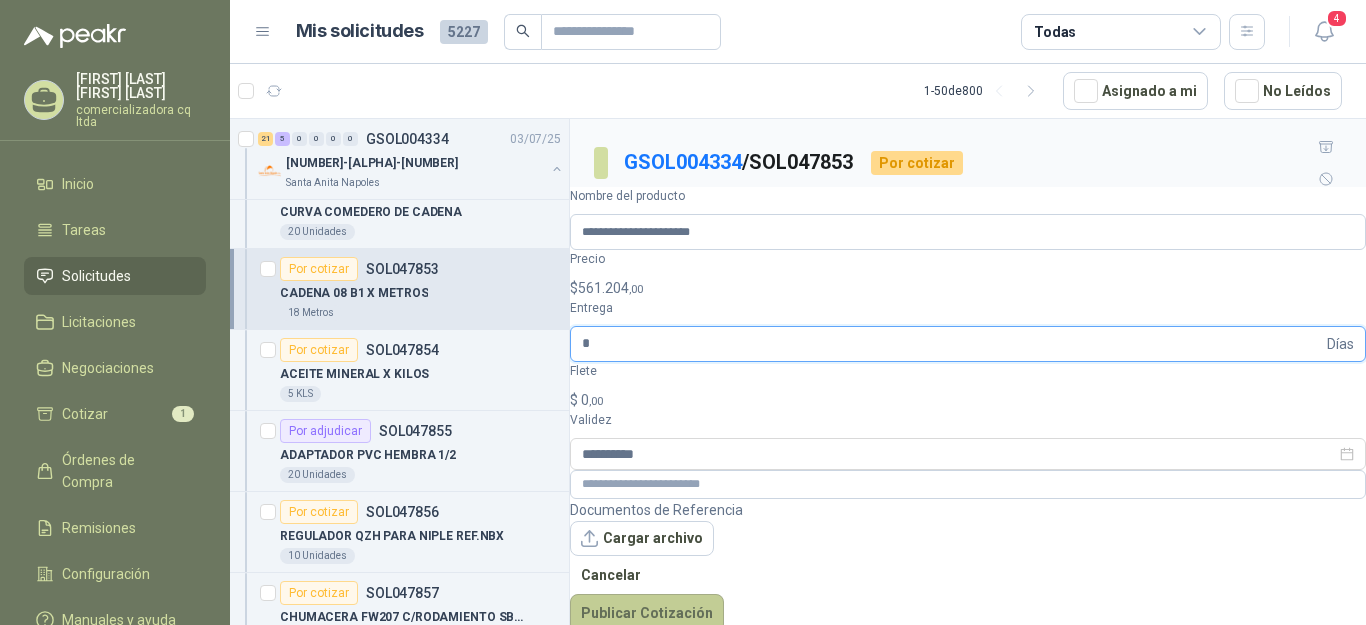 type on "*" 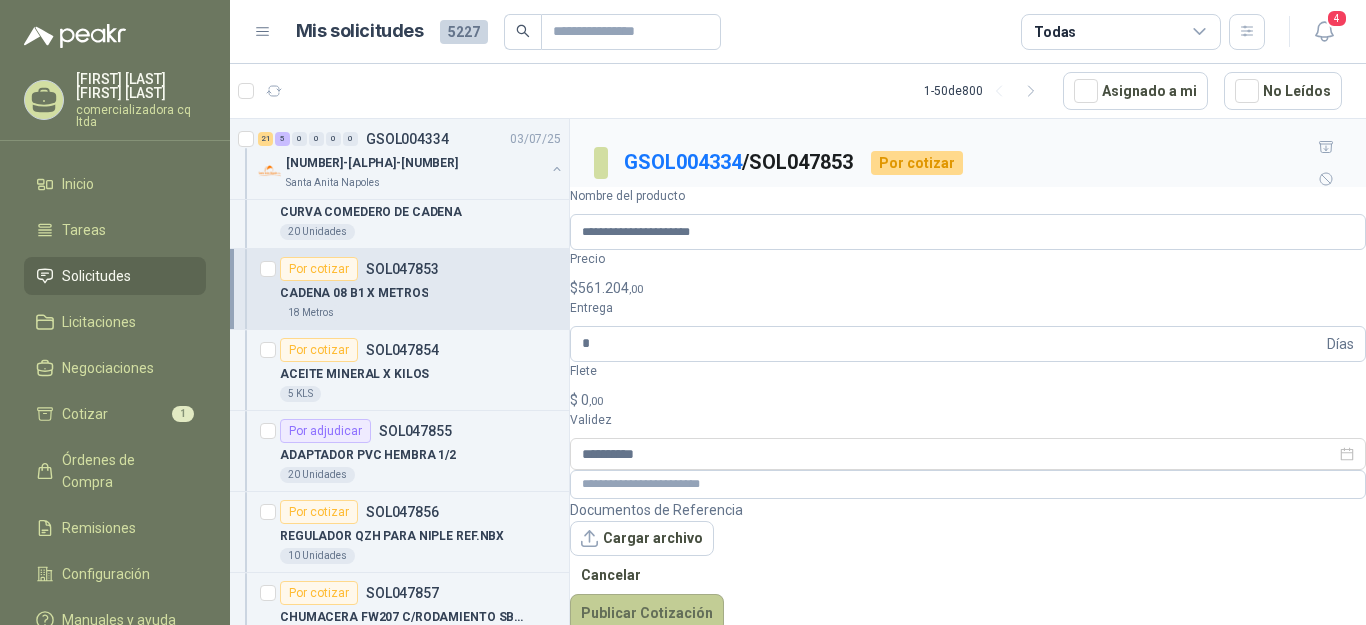 click on "Publicar Cotización" at bounding box center (647, 613) 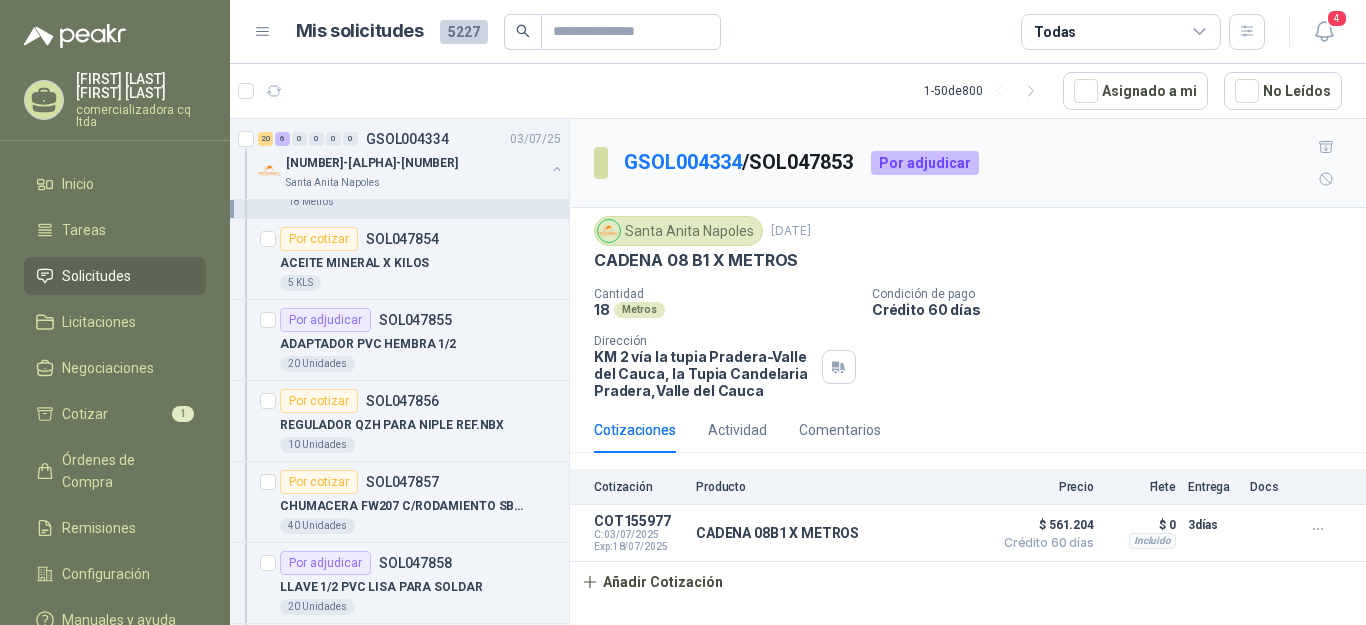scroll, scrollTop: 794, scrollLeft: 0, axis: vertical 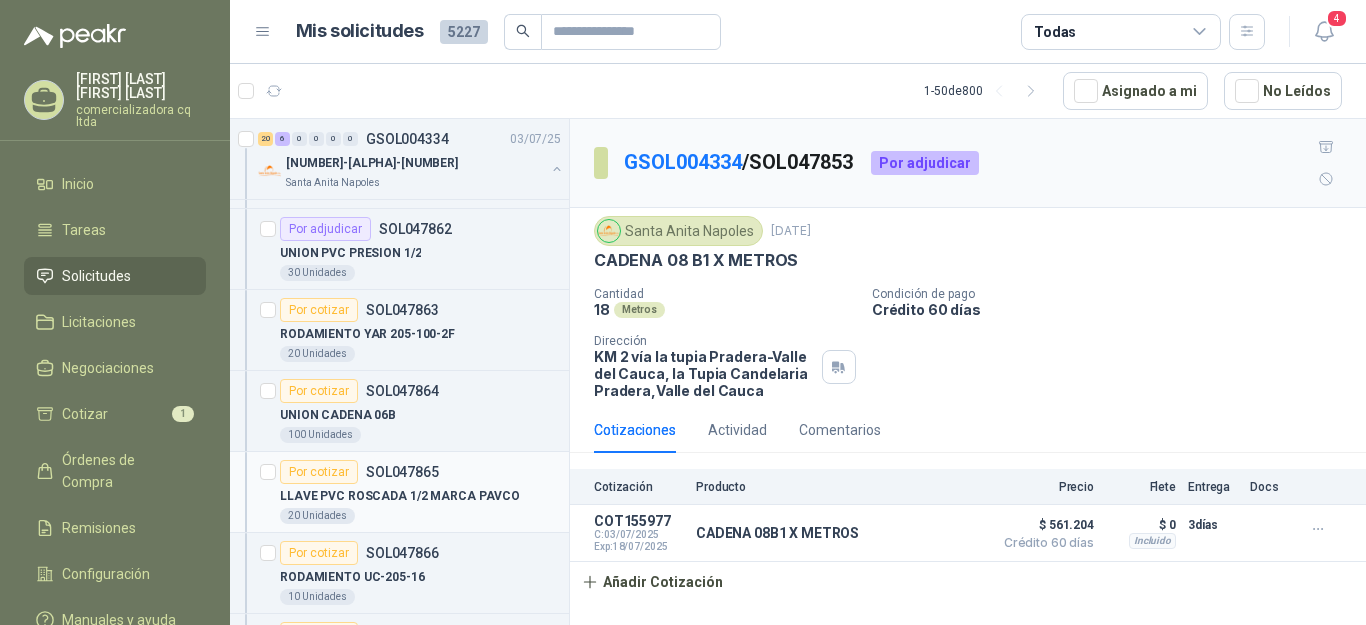 click on "LLAVE PVC ROSCADA 1/2  MARCA PAVCO" at bounding box center [400, 496] 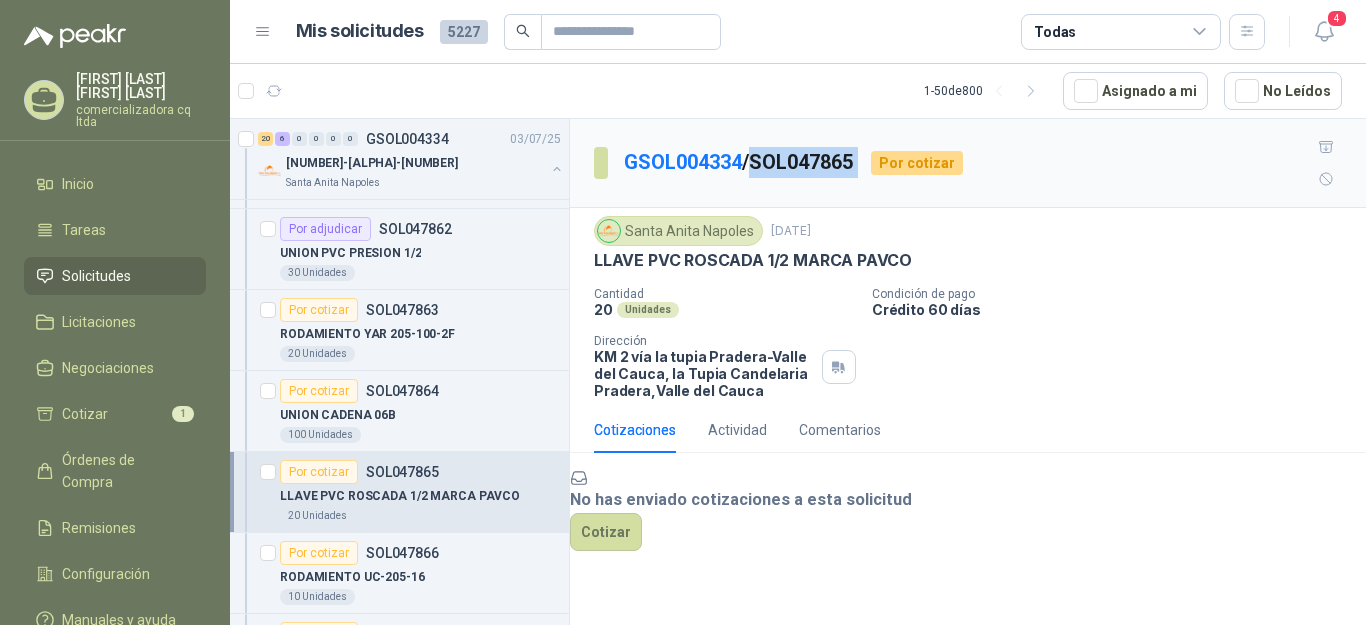 drag, startPoint x: 761, startPoint y: 143, endPoint x: 879, endPoint y: 142, distance: 118.004234 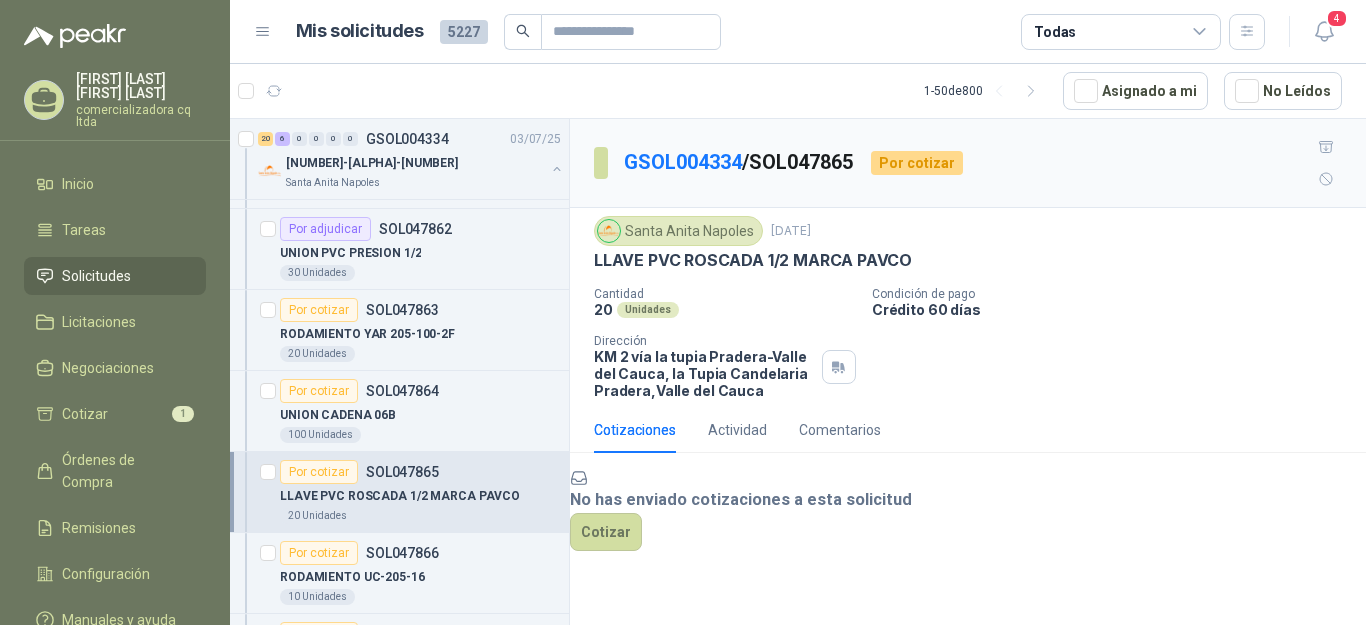 click on "Cantidad [NUMBER] Unidades Condición de pago Crédito [NUMBER] días Dirección [NAME] [NAME] [NAME]-[NAME], [NAME] [NAME] [NAME], [NAME] [NAME]" at bounding box center (968, 343) 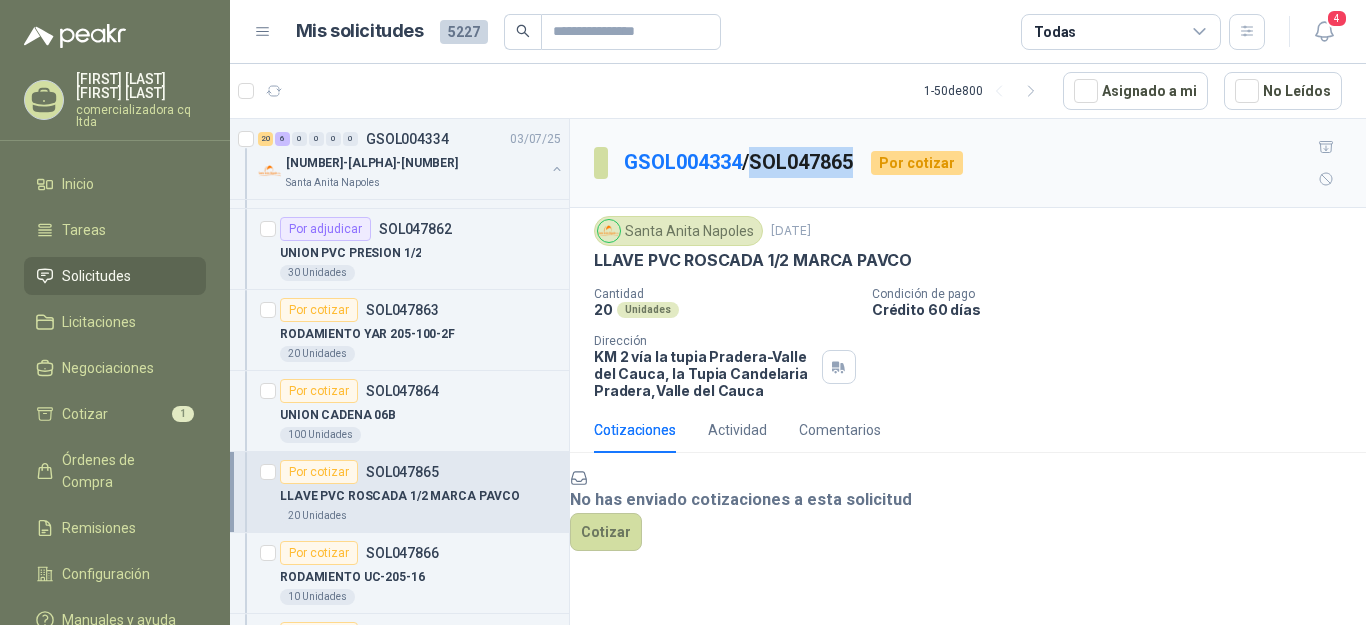 drag, startPoint x: 764, startPoint y: 142, endPoint x: 865, endPoint y: 144, distance: 101.0198 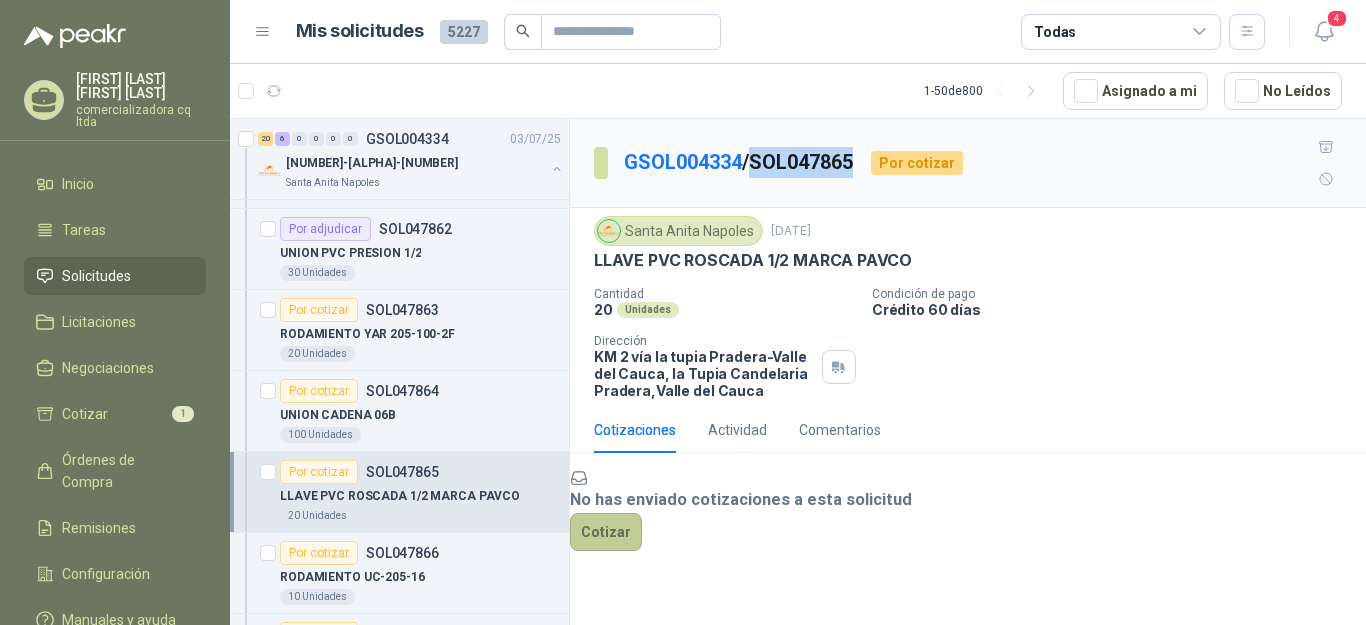 click on "Cotizar" at bounding box center (606, 532) 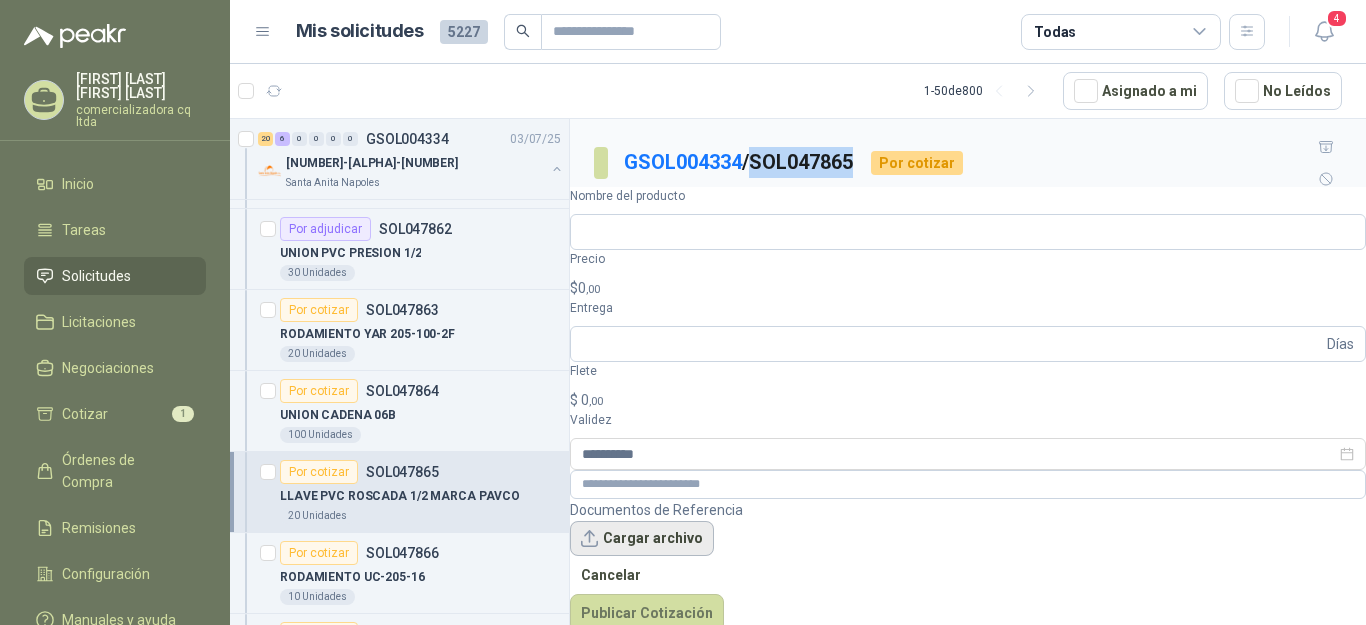 click on "Cargar archivo" at bounding box center (642, 539) 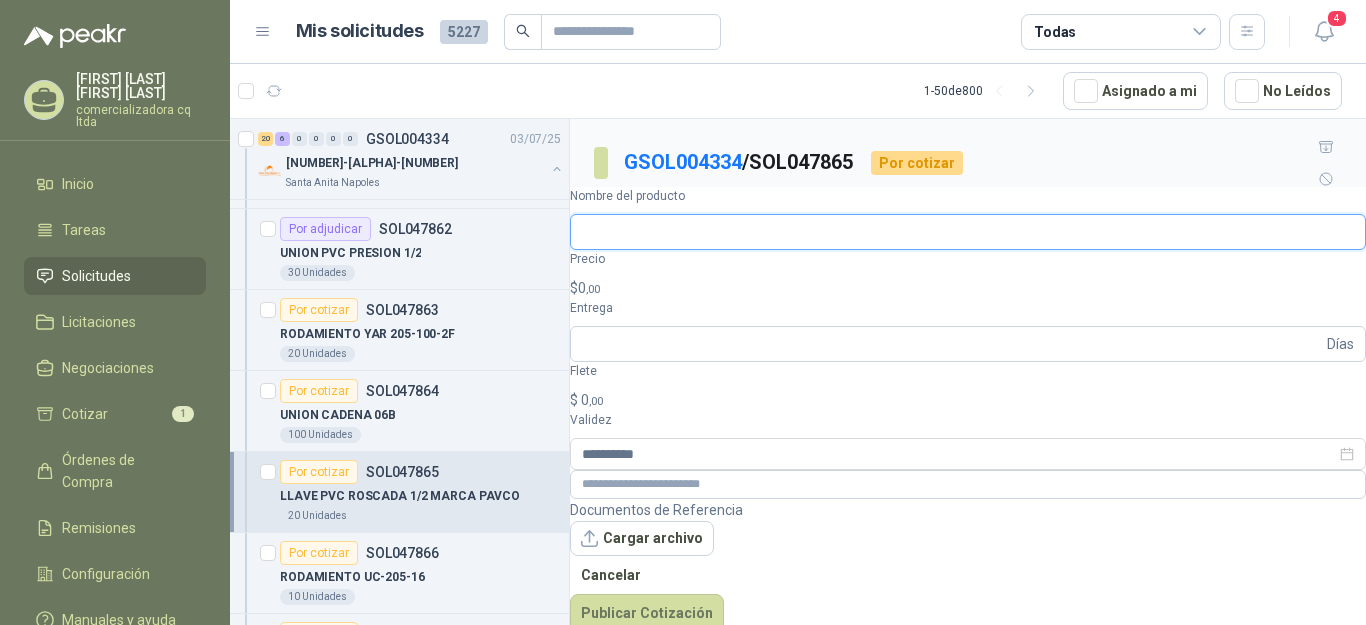 click on "Nombre del producto" at bounding box center [968, 232] 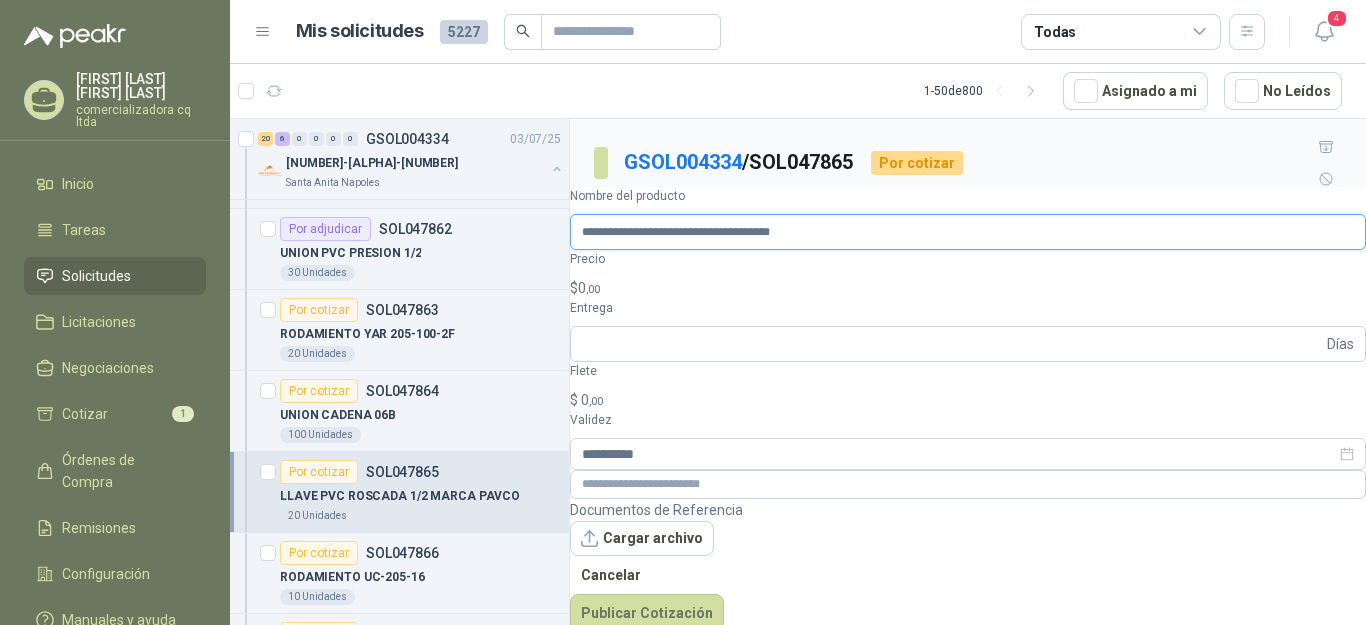 click on "**********" at bounding box center [968, 232] 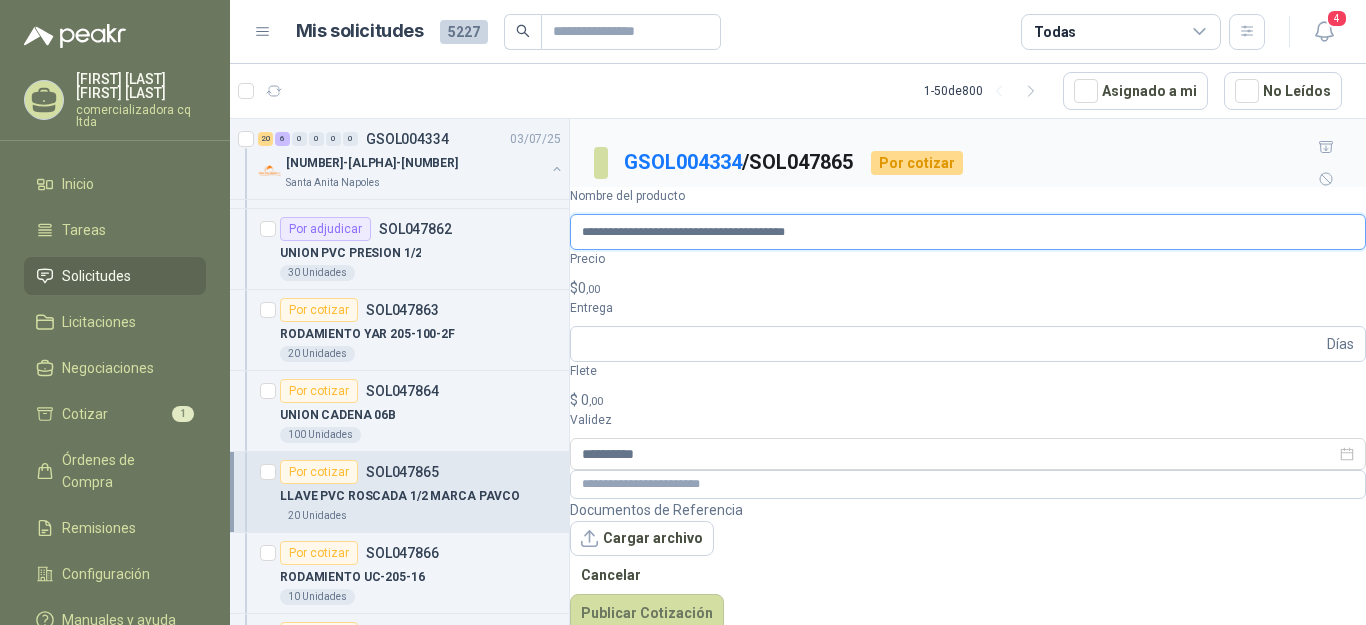 type on "**********" 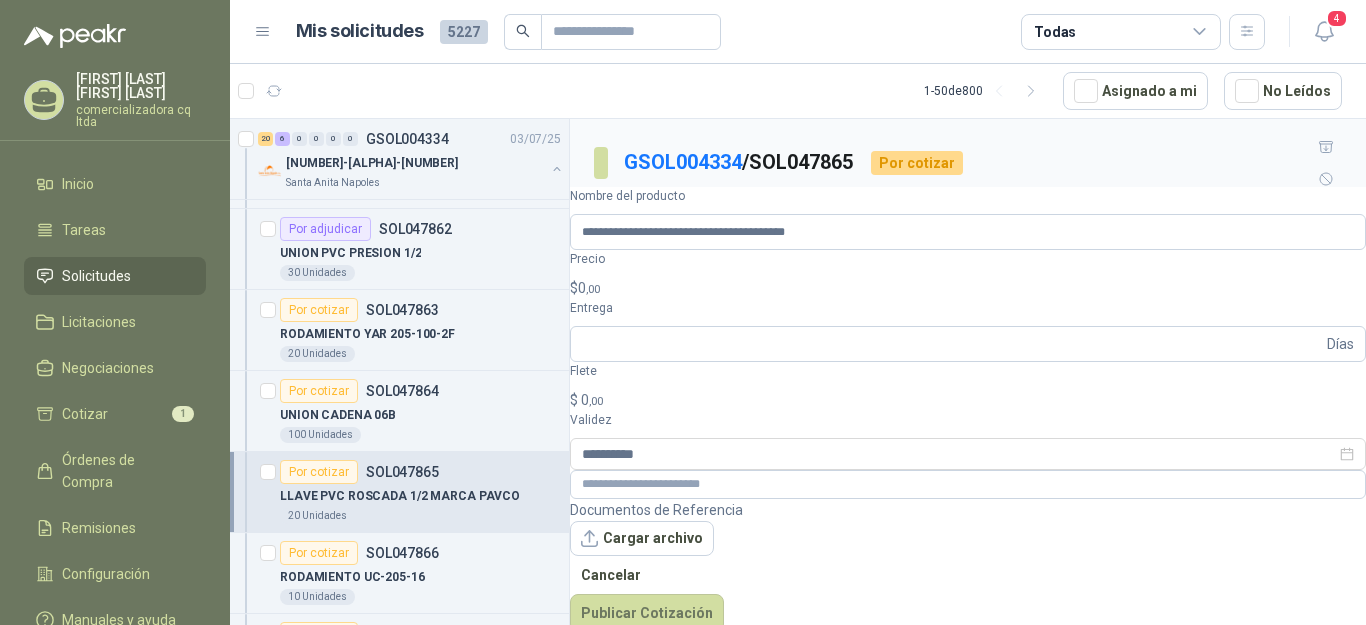 click on "$ [PRICE],00" at bounding box center [968, 288] 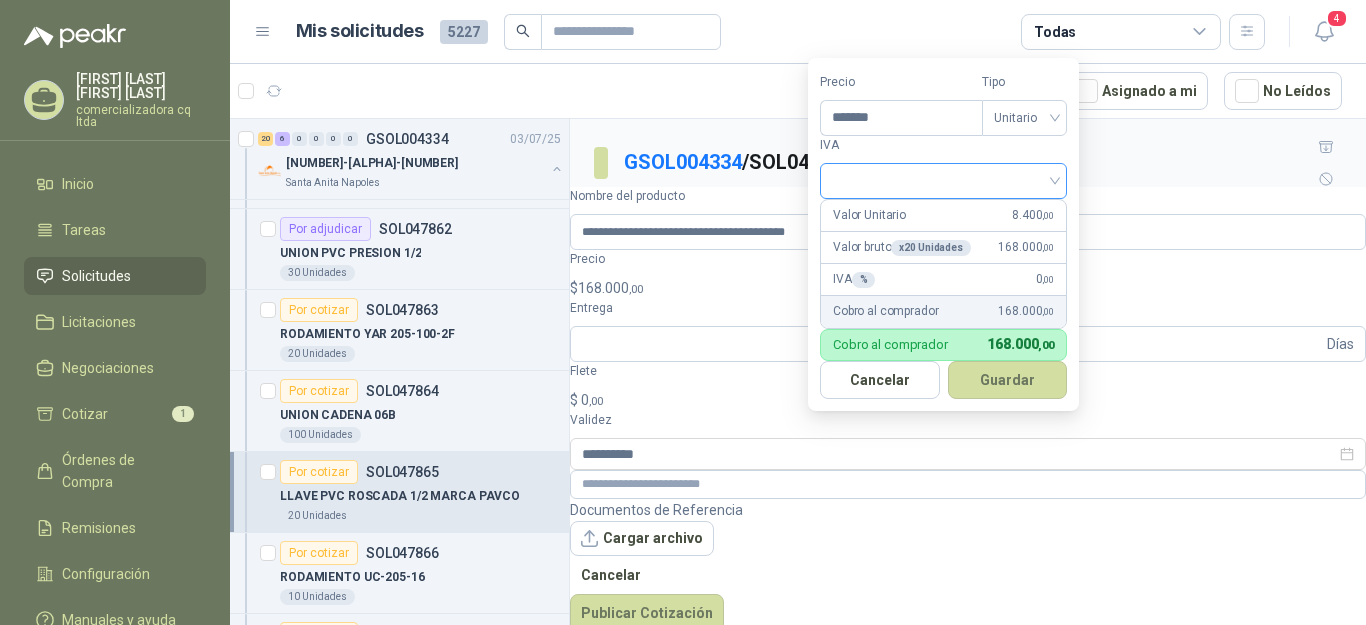 type on "*******" 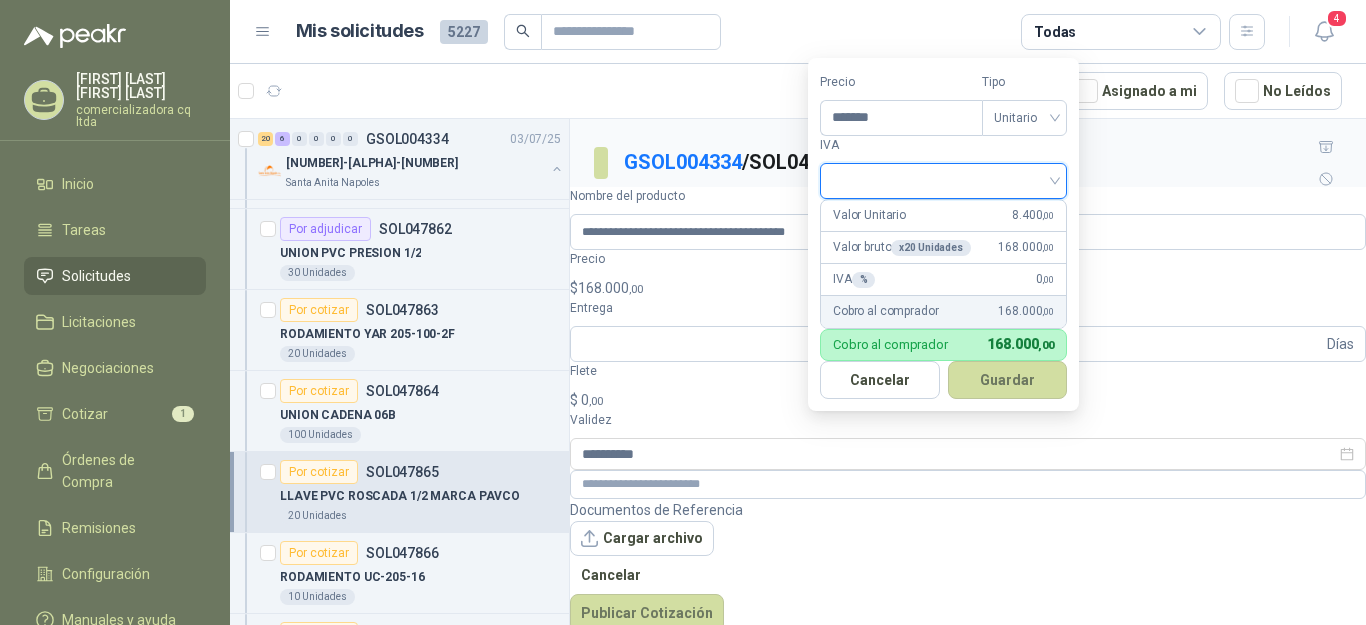 click at bounding box center (943, 179) 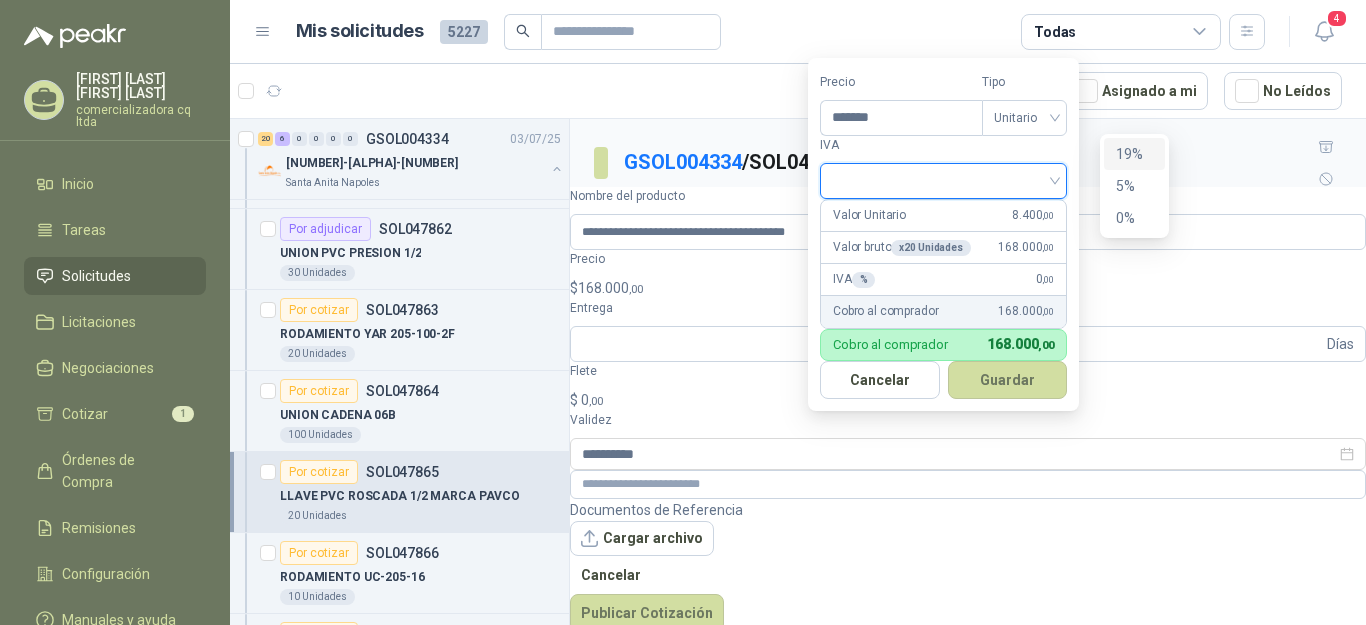 click on "19%" at bounding box center [1134, 154] 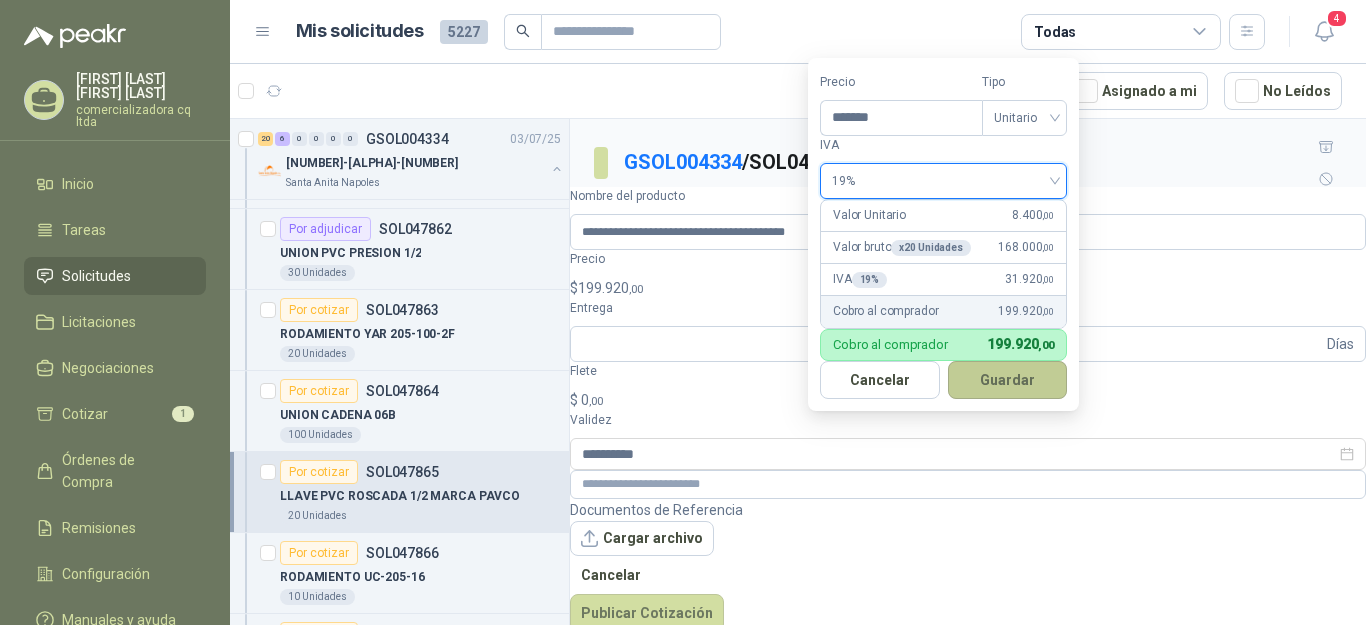 click on "Guardar" at bounding box center (1008, 380) 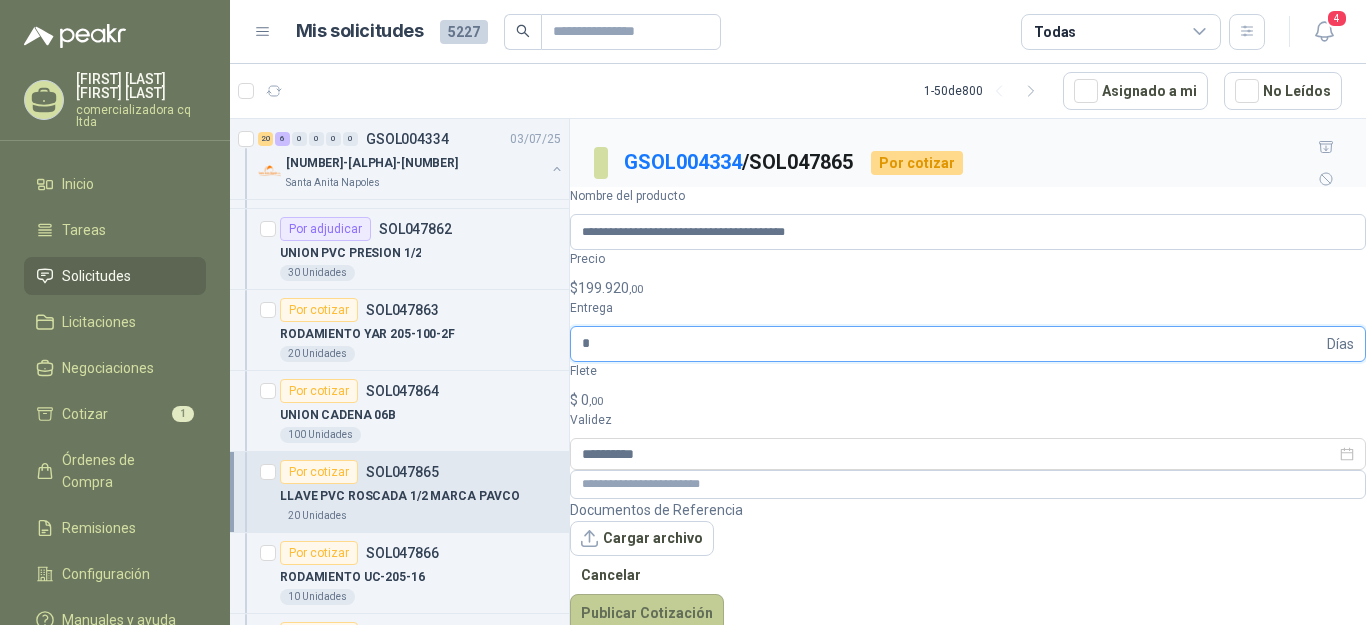 type on "*" 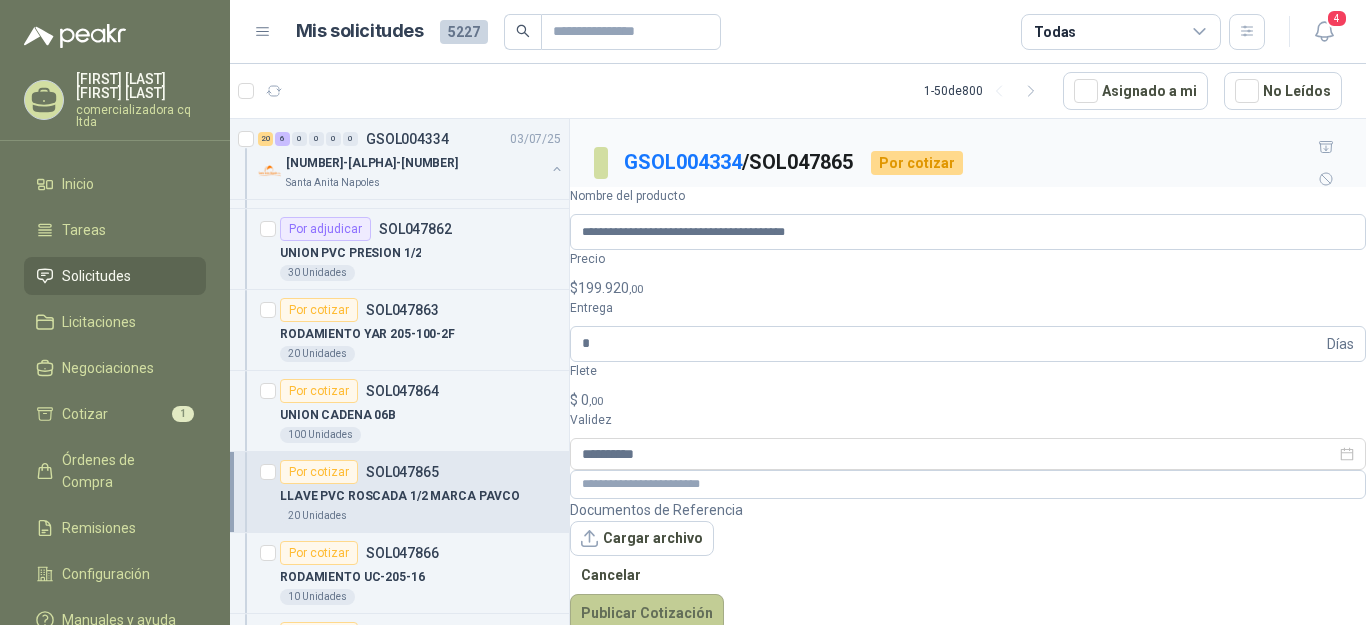 click on "Publicar Cotización" at bounding box center [647, 613] 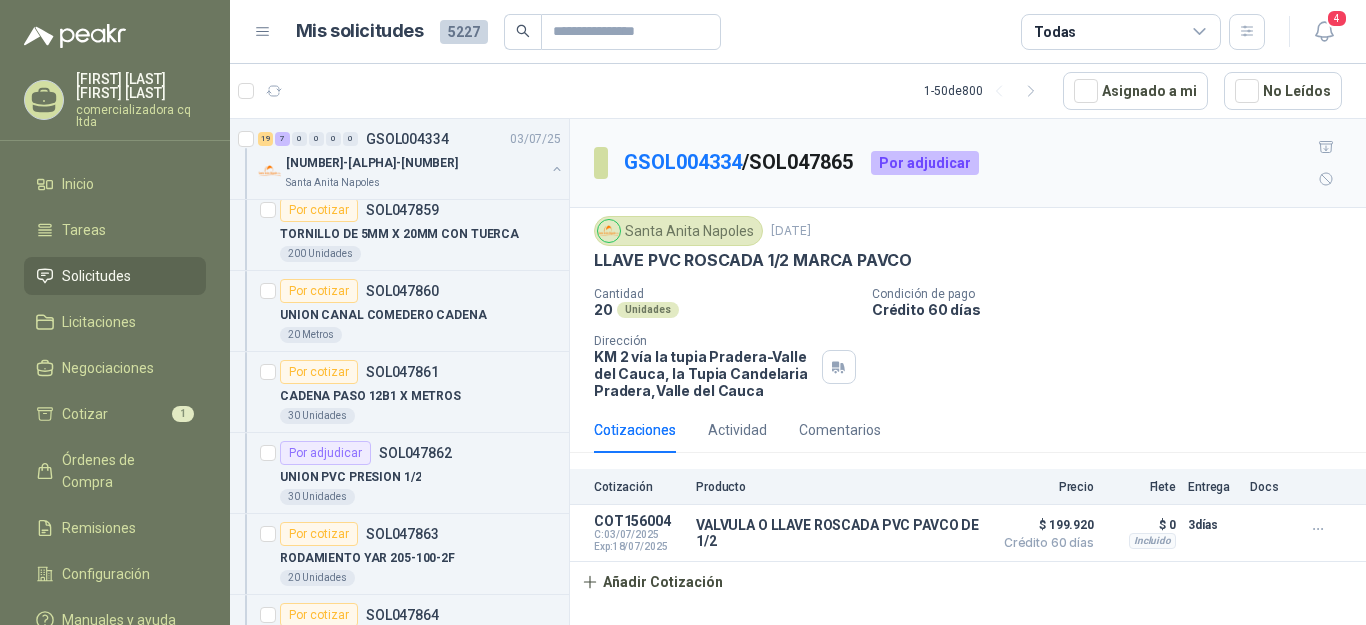 scroll, scrollTop: 1079, scrollLeft: 0, axis: vertical 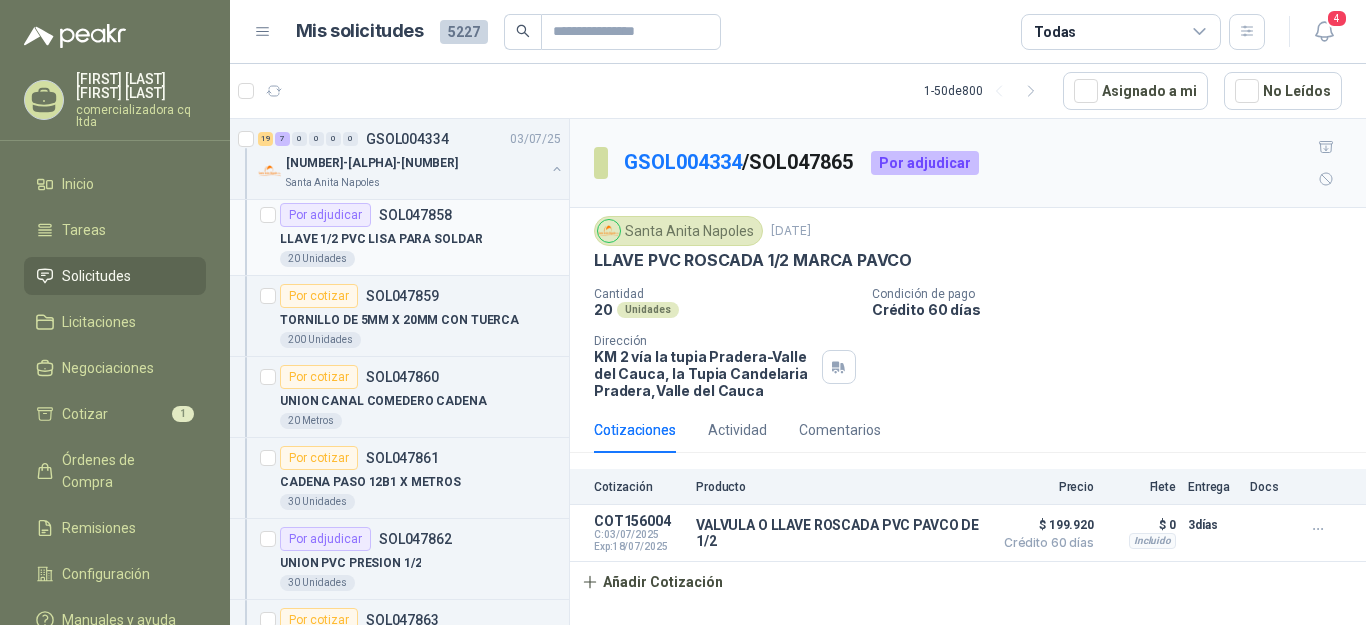 click on "LLAVE 1/2  PVC LISA PARA SOLDAR" at bounding box center [381, 239] 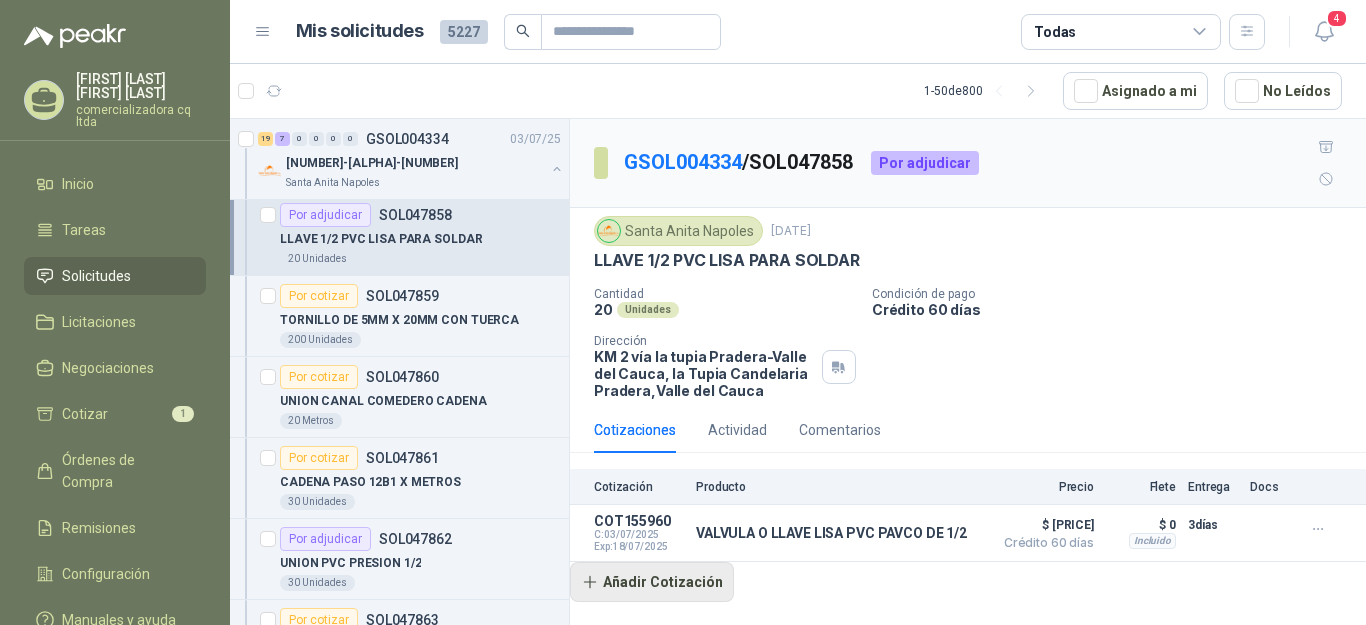 click on "Añadir Cotización" at bounding box center (652, 582) 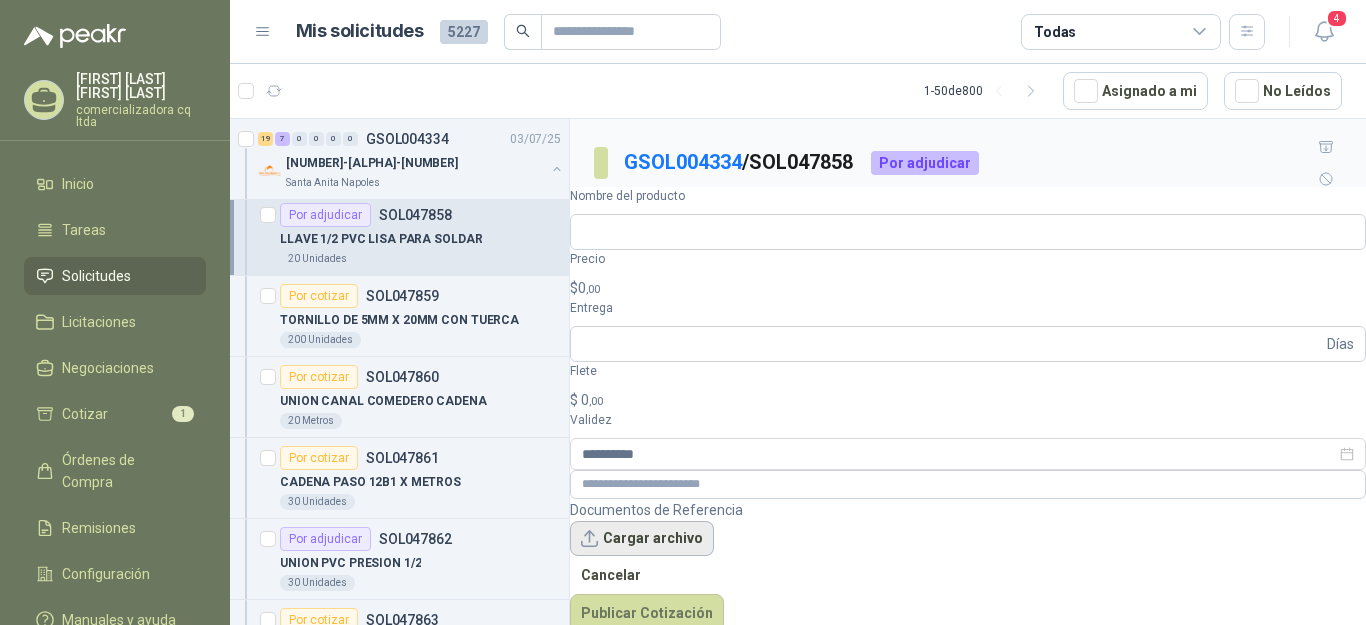 click on "Cargar archivo" at bounding box center [642, 539] 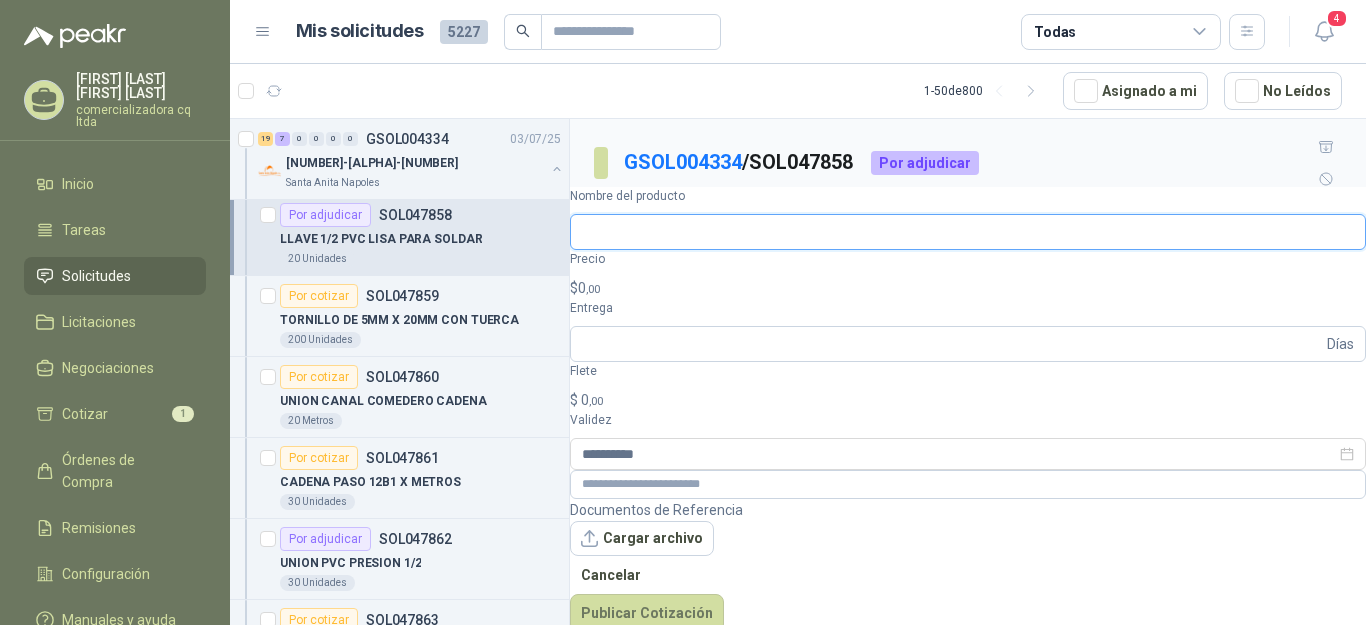click on "Nombre del producto" at bounding box center [968, 232] 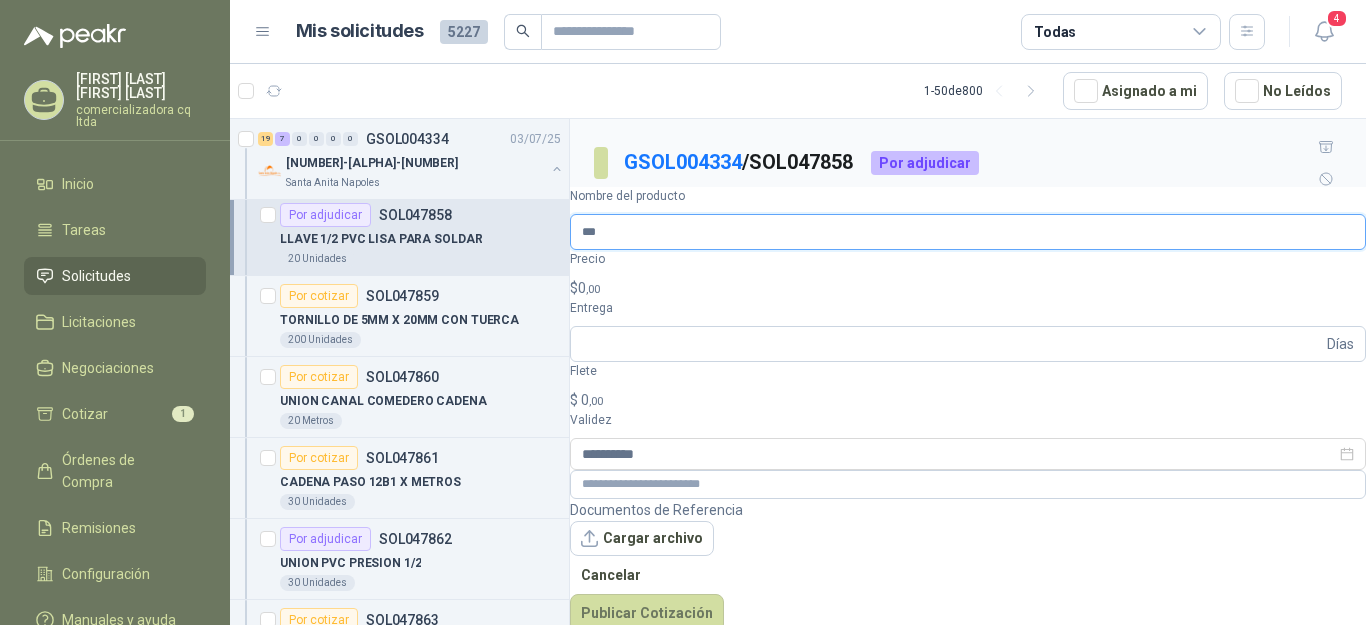 type on "**********" 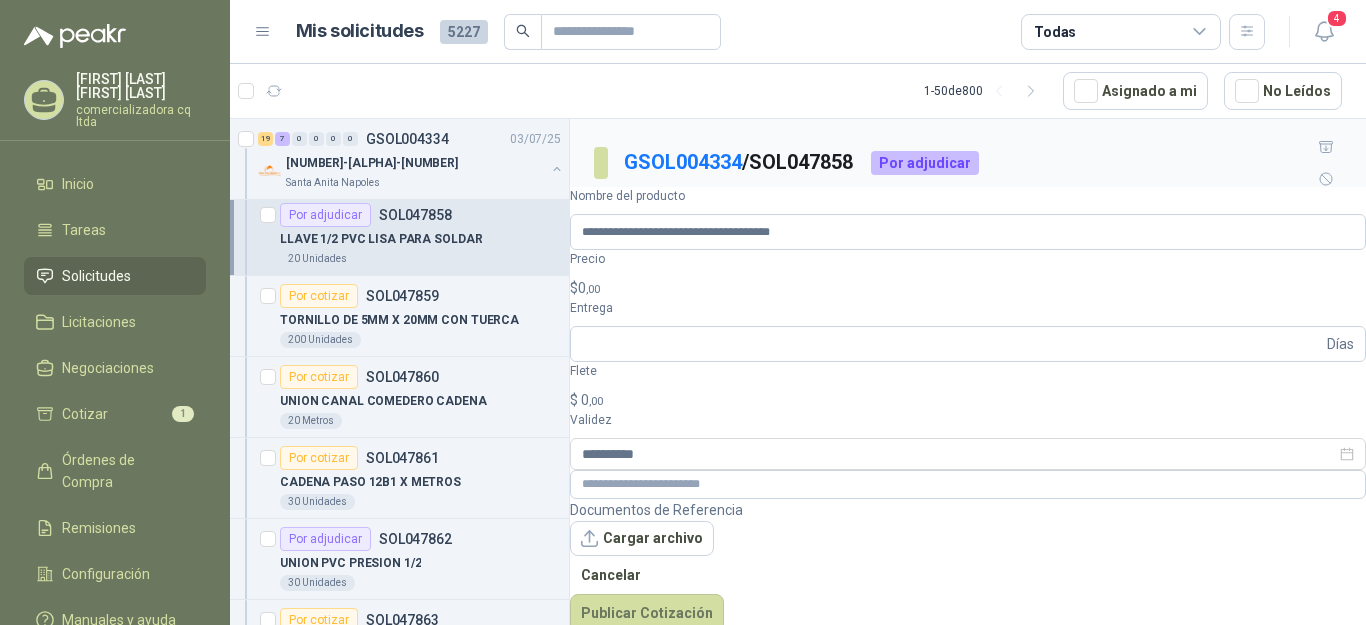 click on "$ [PRICE],00" at bounding box center [968, 288] 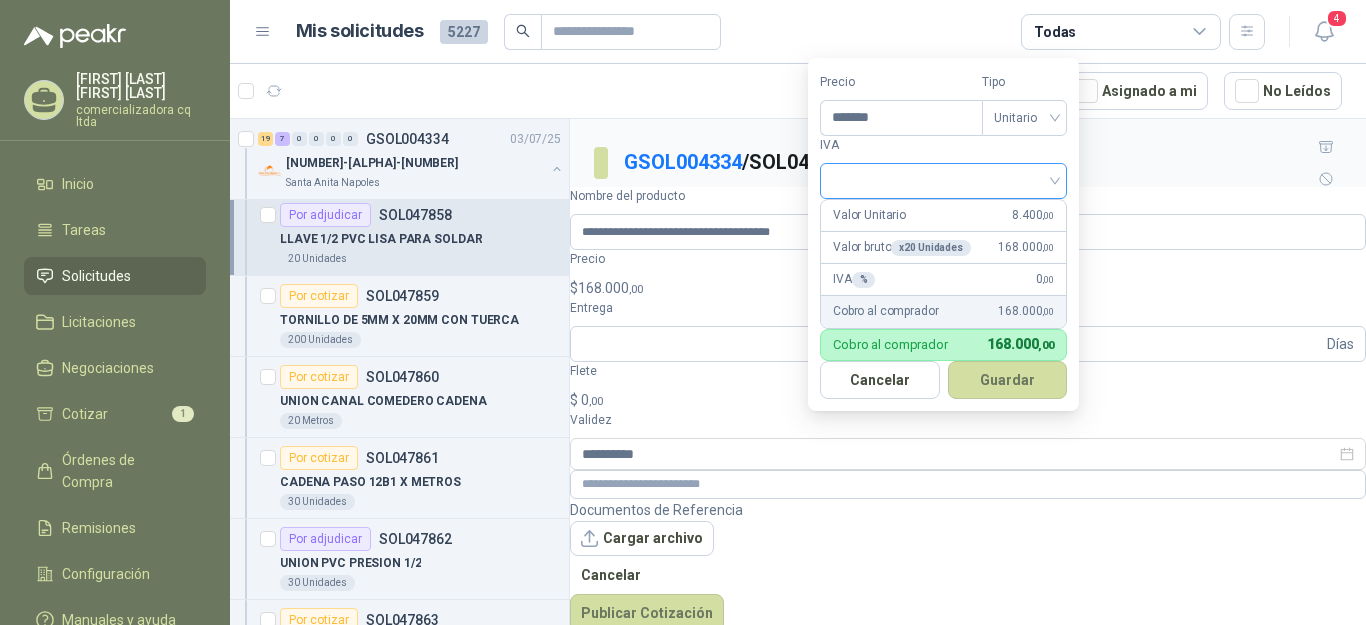 type on "*******" 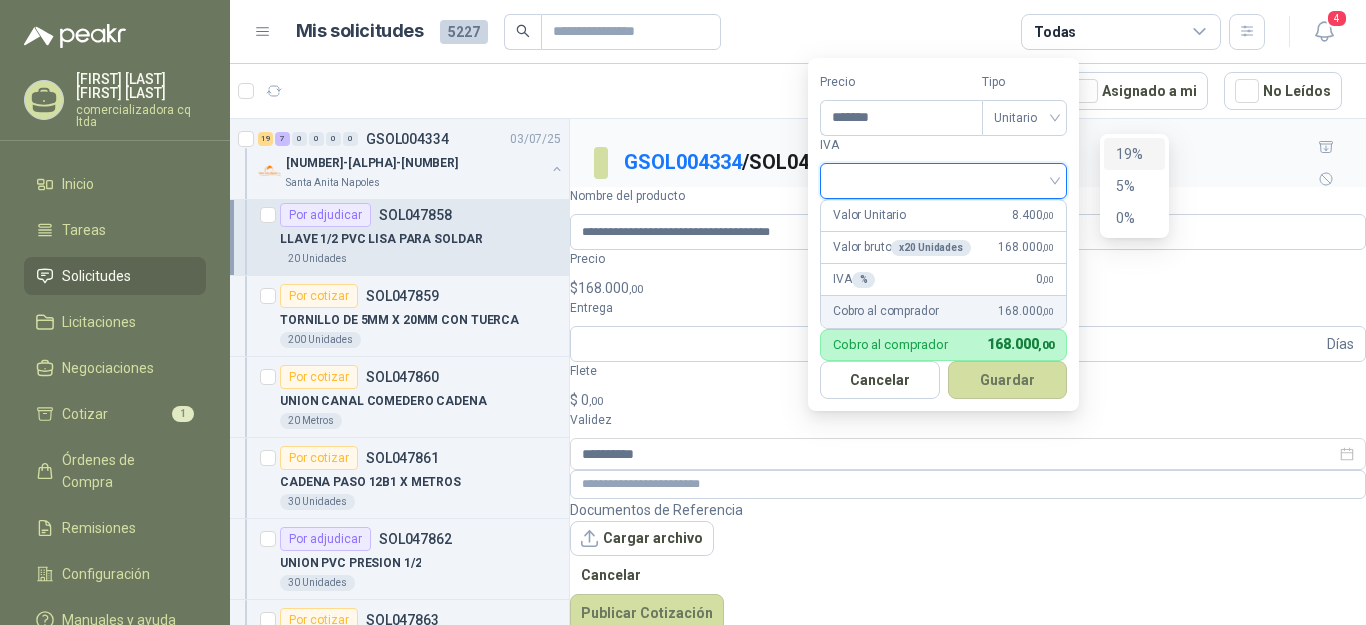 click on "19%" at bounding box center [1134, 154] 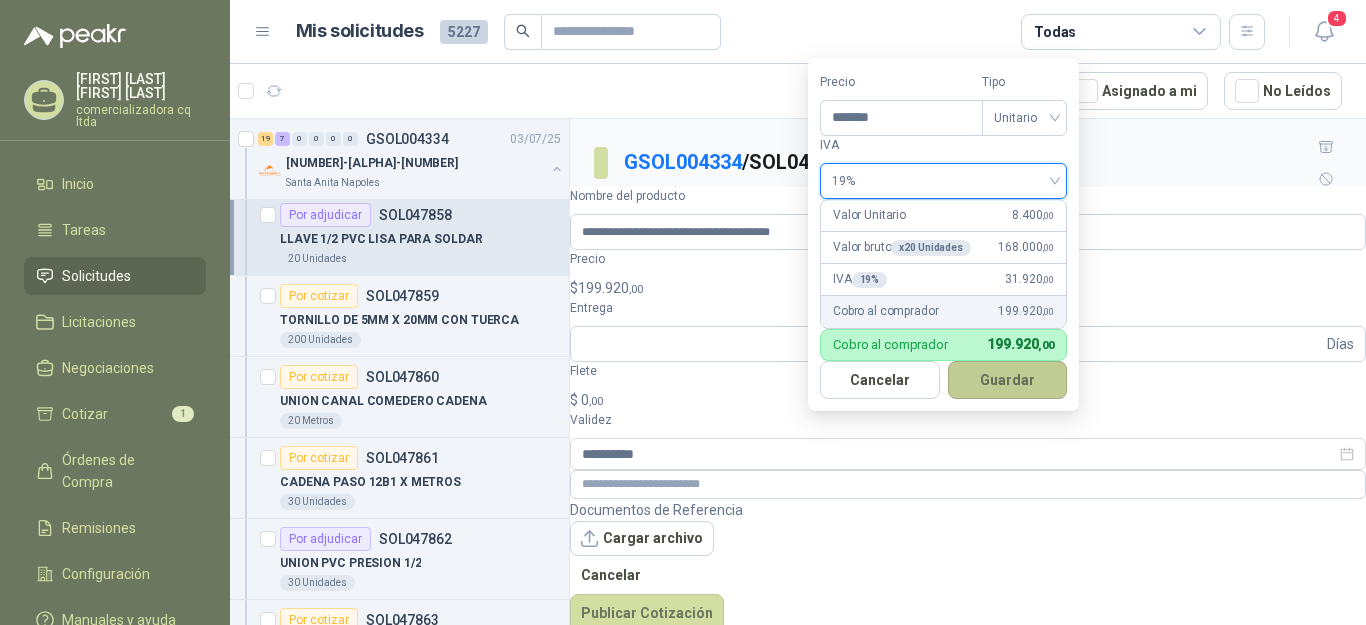 click on "Guardar" at bounding box center (1008, 380) 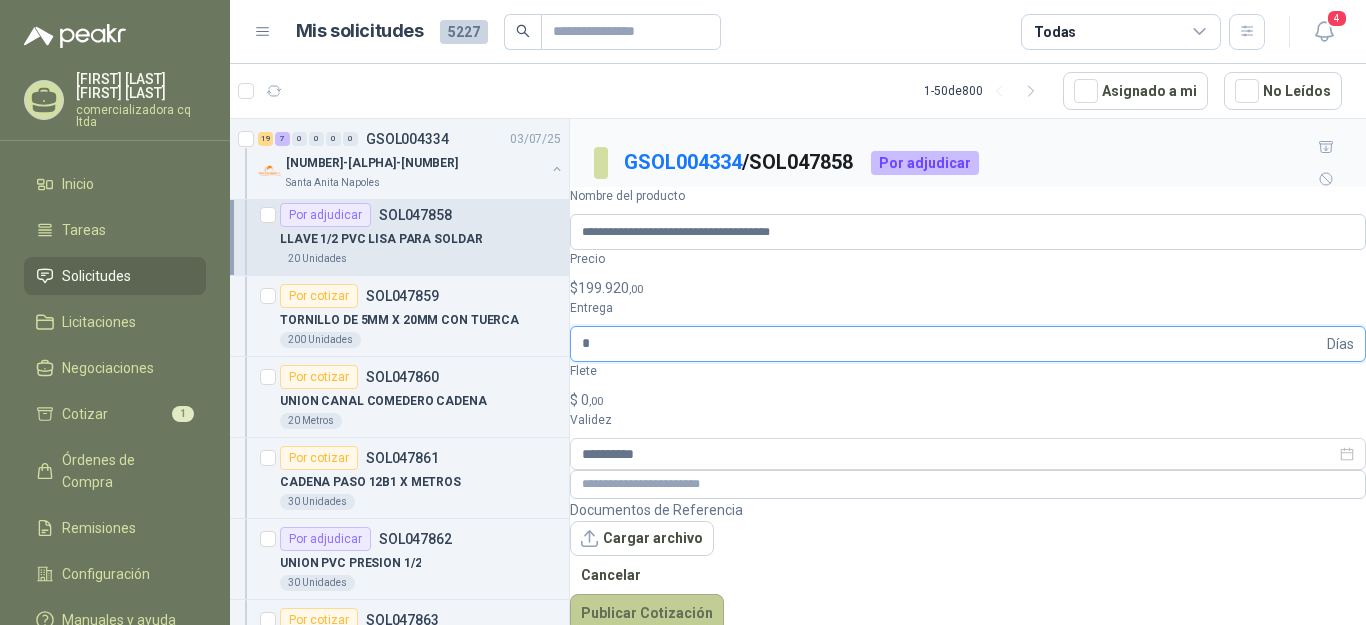 type on "*" 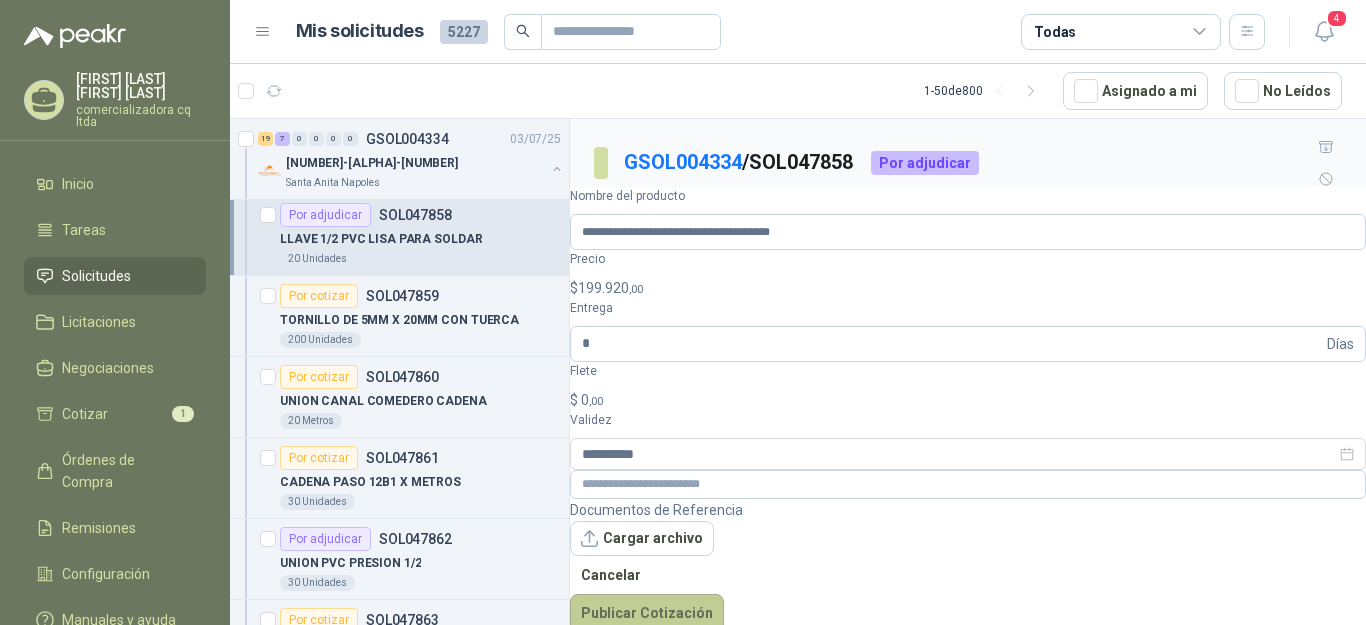 click on "Publicar Cotización" at bounding box center [647, 613] 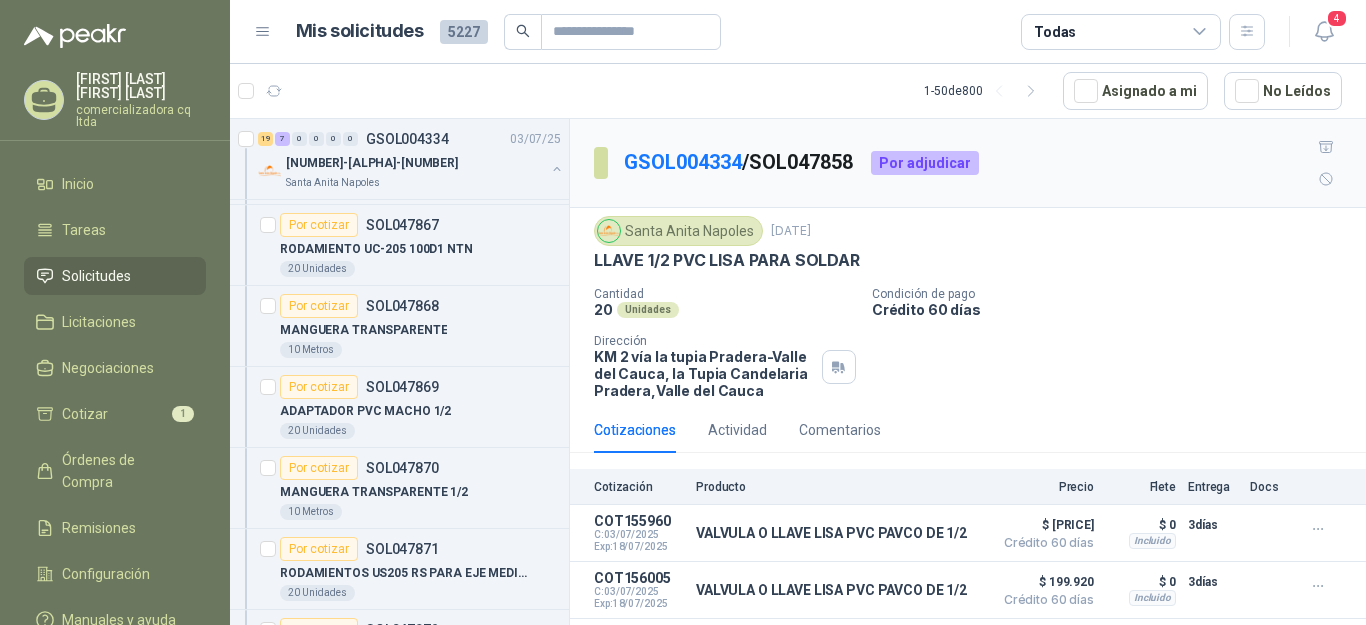 scroll, scrollTop: 1848, scrollLeft: 0, axis: vertical 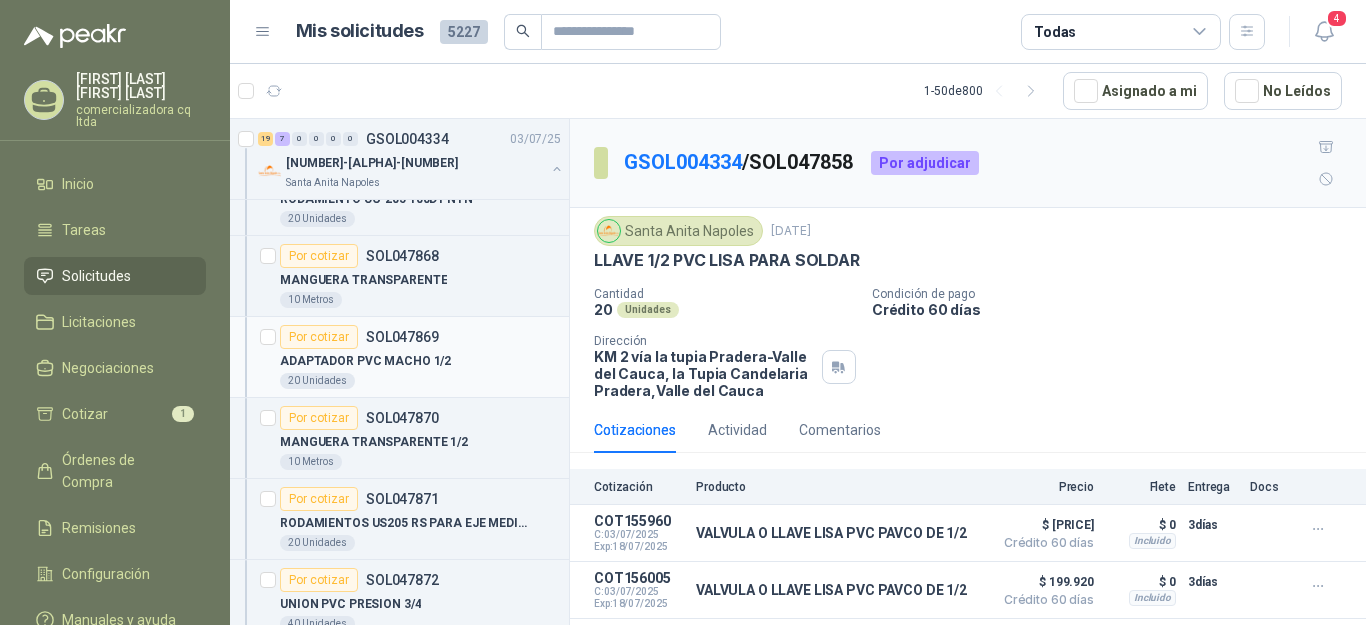 click on "ADAPTADOR PVC MACHO 1/2" at bounding box center [420, 361] 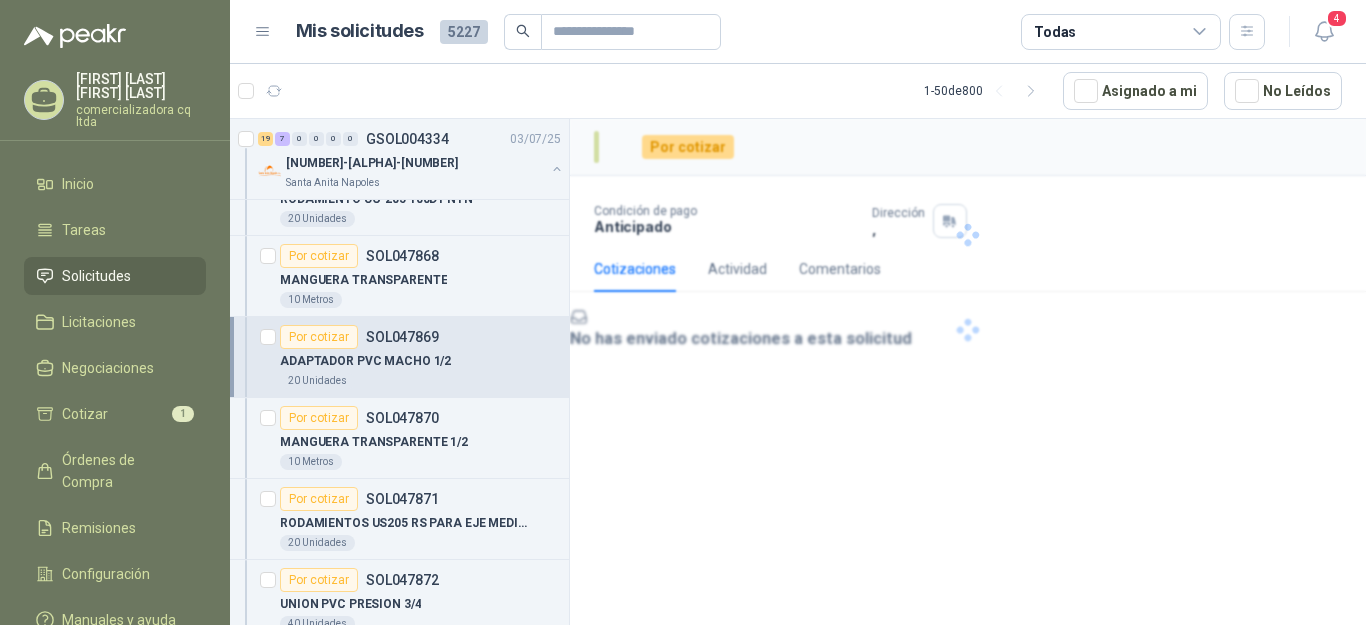 click on "ADAPTADOR PVC MACHO 1/2" at bounding box center [420, 361] 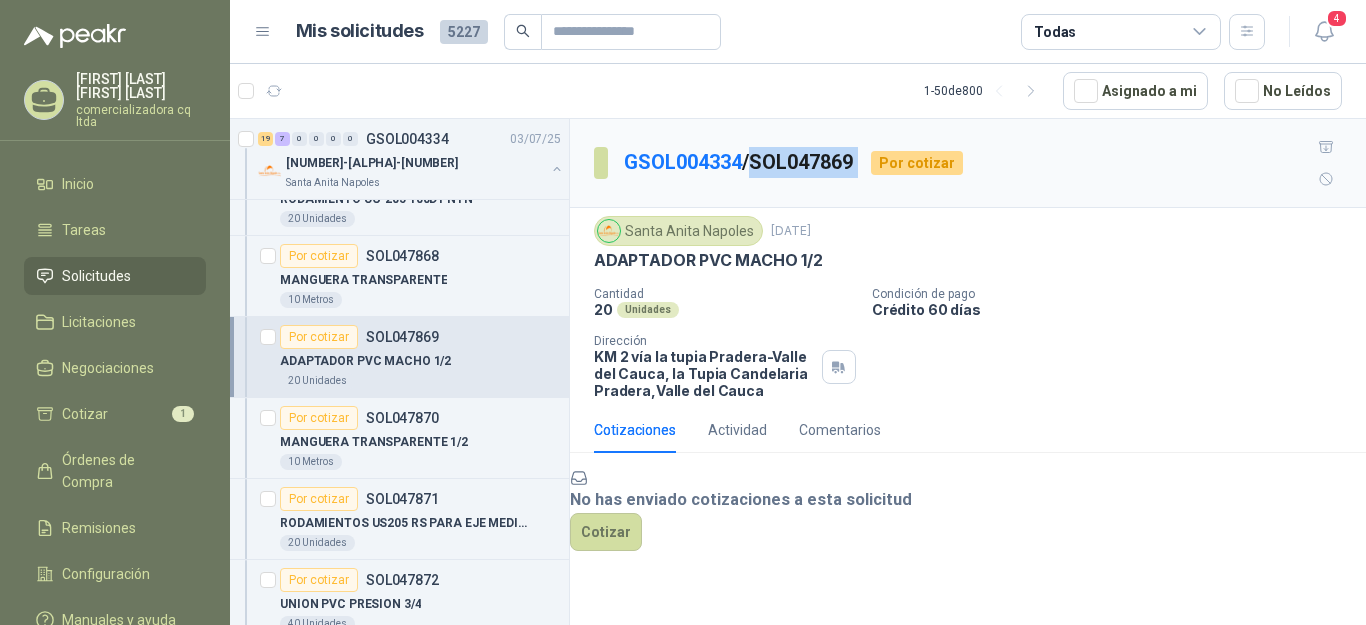 drag, startPoint x: 758, startPoint y: 147, endPoint x: 884, endPoint y: 148, distance: 126.00397 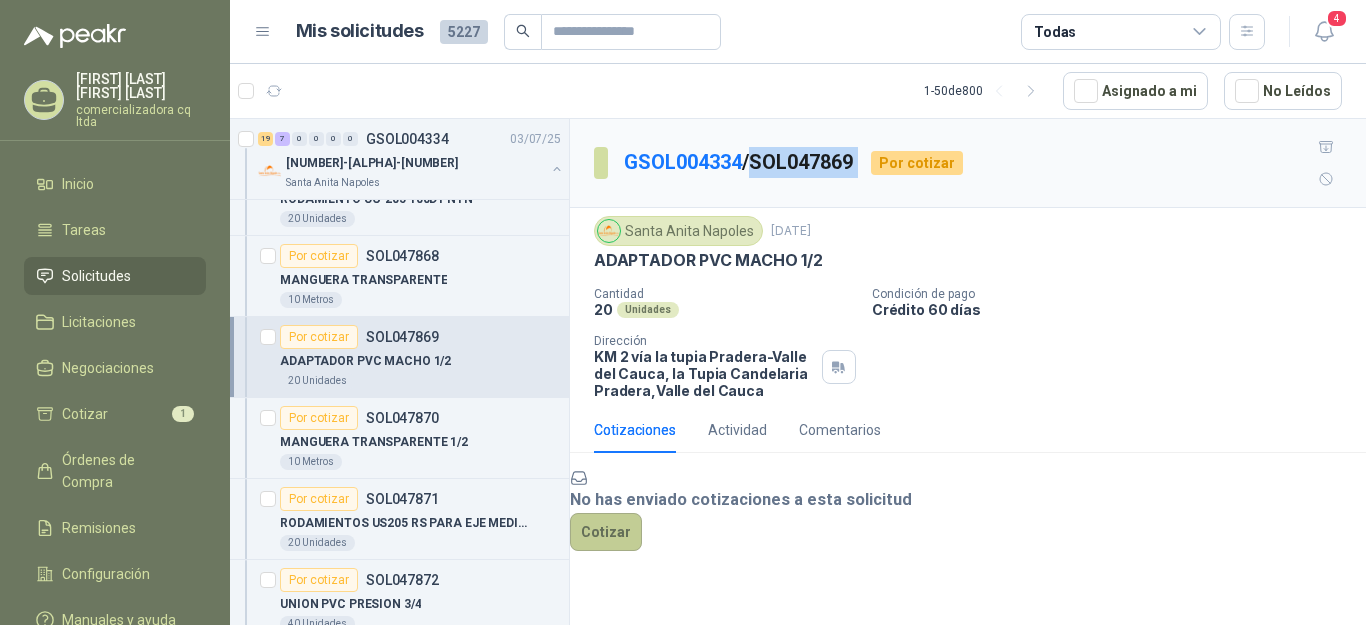click on "Cotizar" at bounding box center (606, 532) 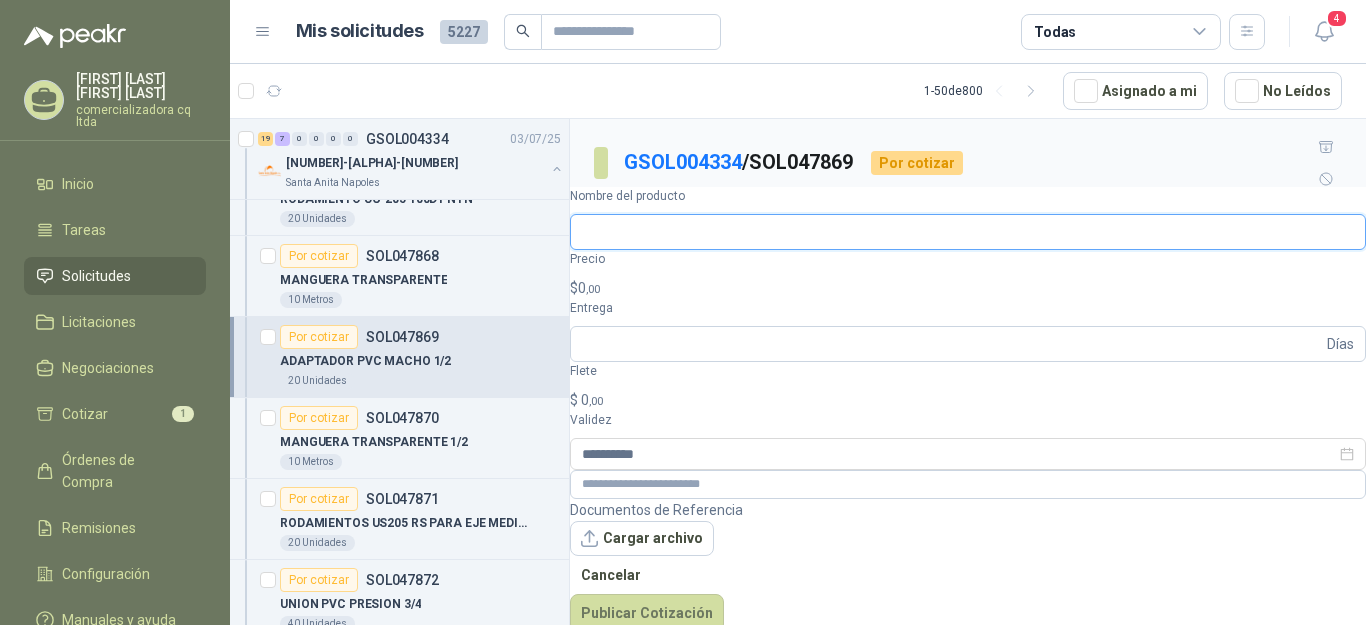 click on "Nombre del producto" at bounding box center (968, 232) 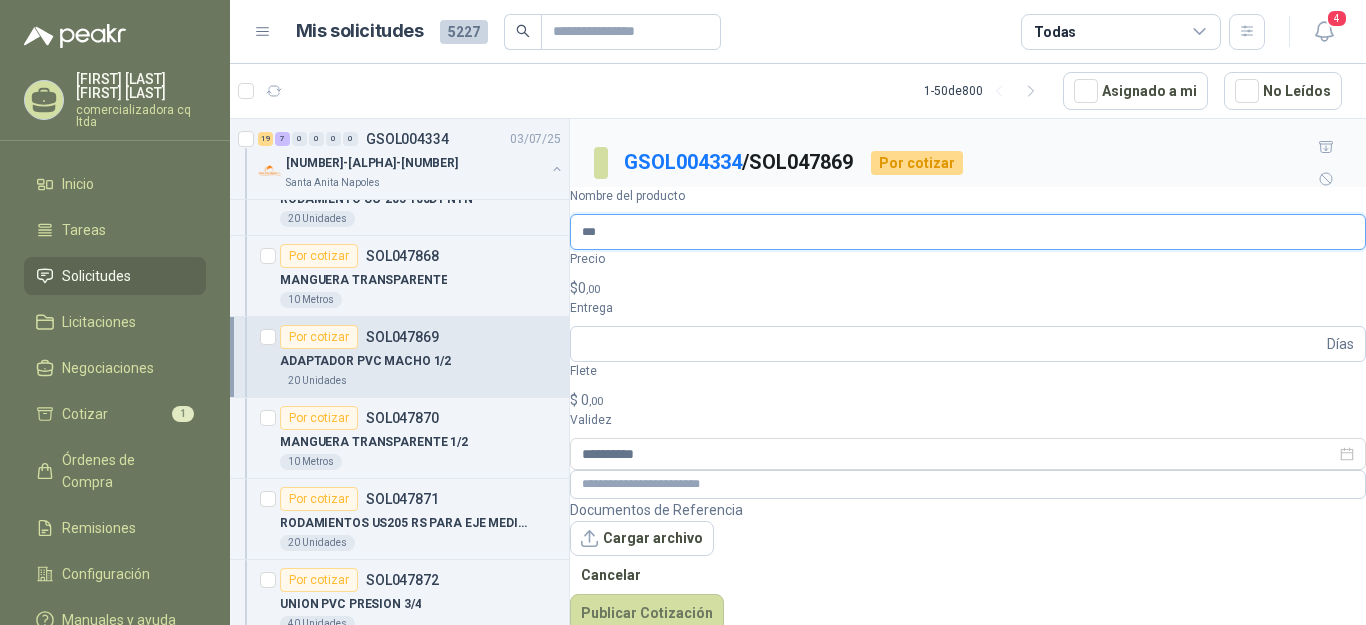 type on "**********" 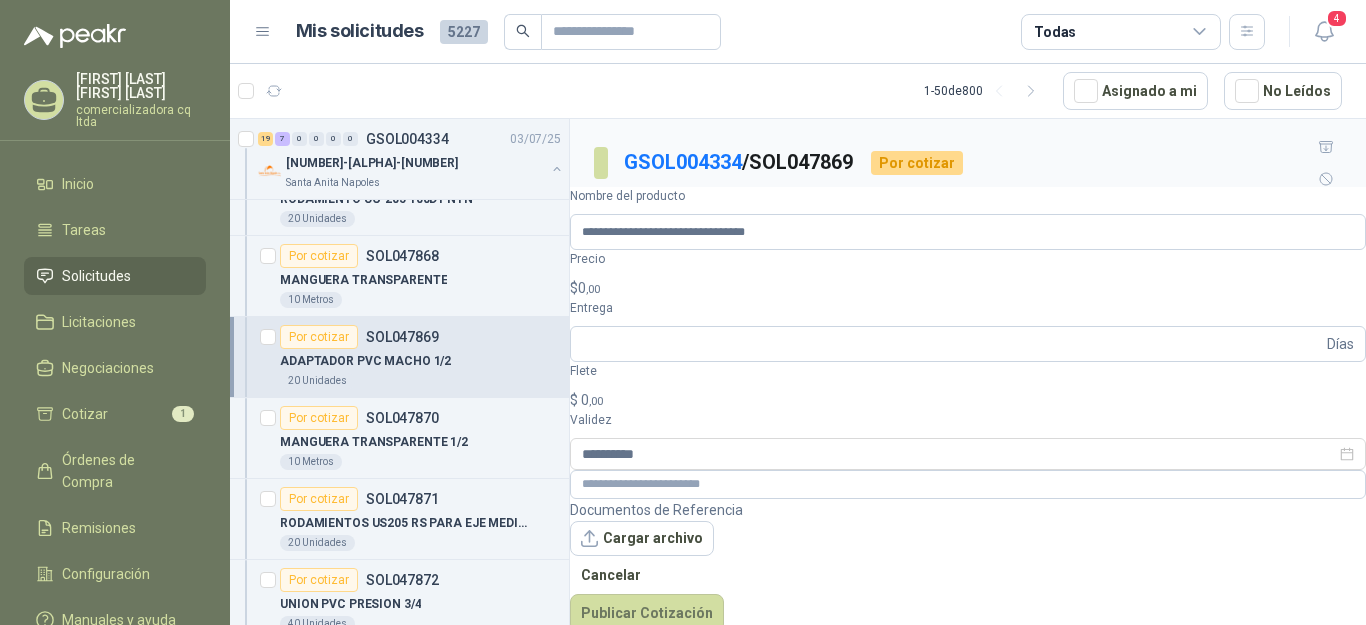 click on "$ [PRICE],00" at bounding box center [968, 288] 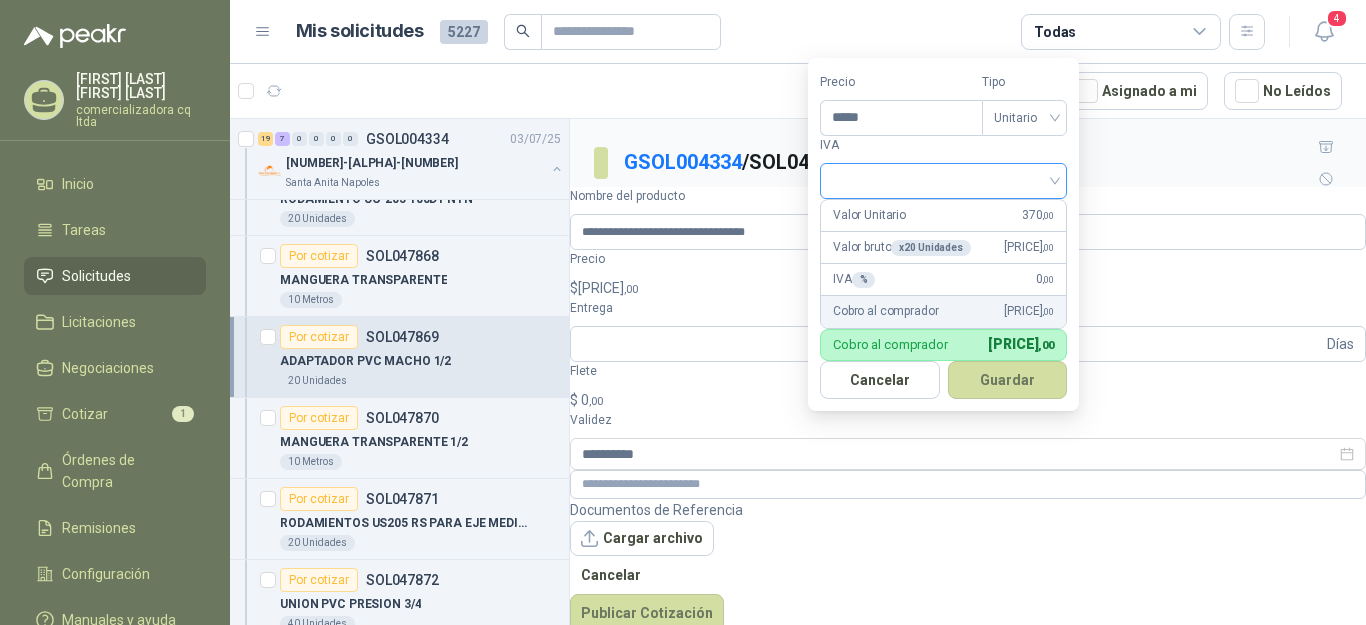 type on "*****" 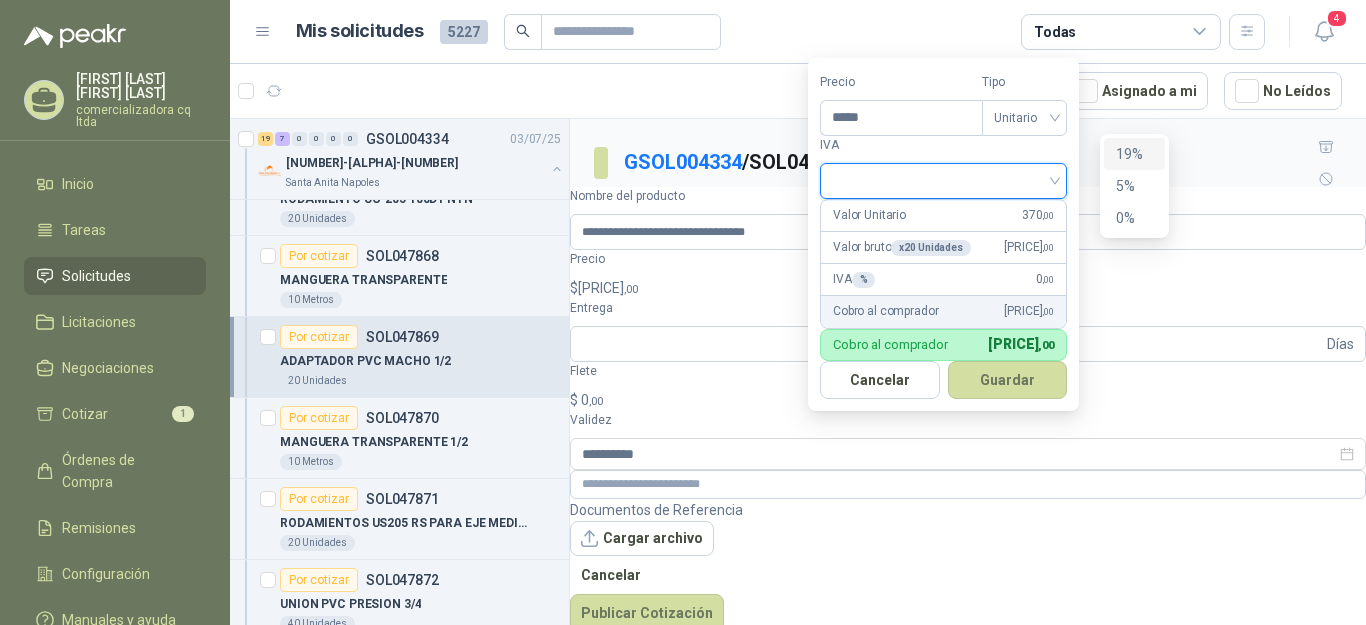 click on "19%" at bounding box center [1134, 154] 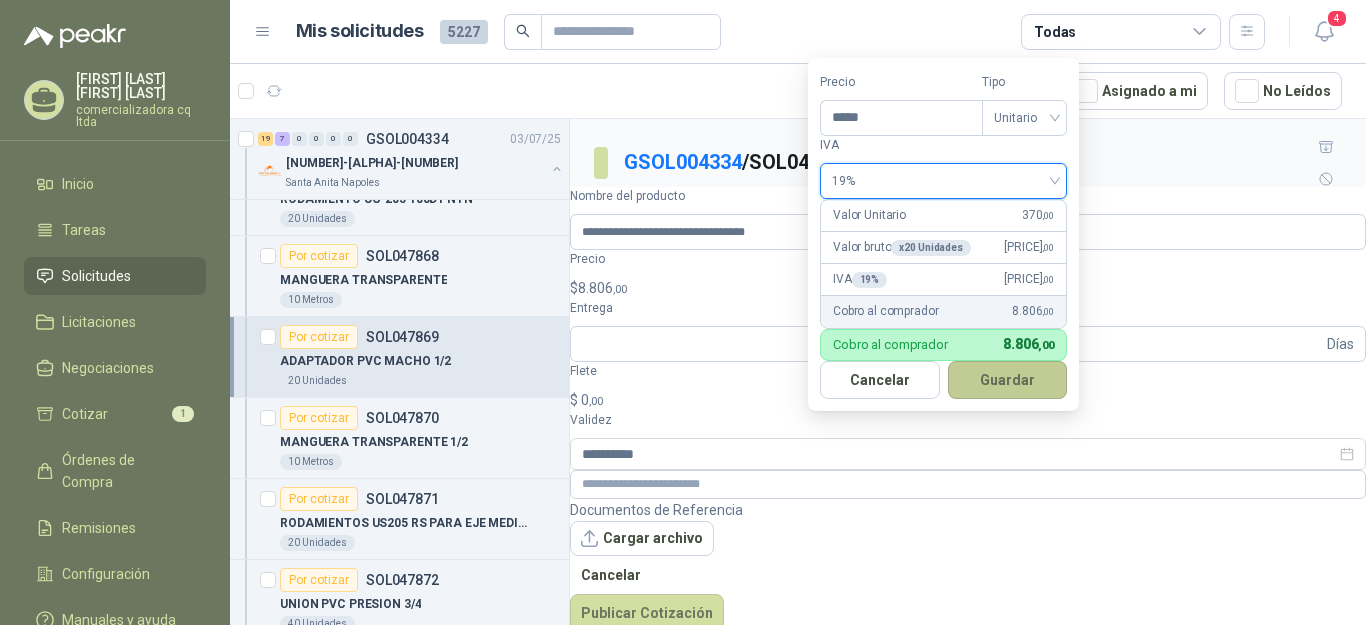 click on "Guardar" at bounding box center [1008, 380] 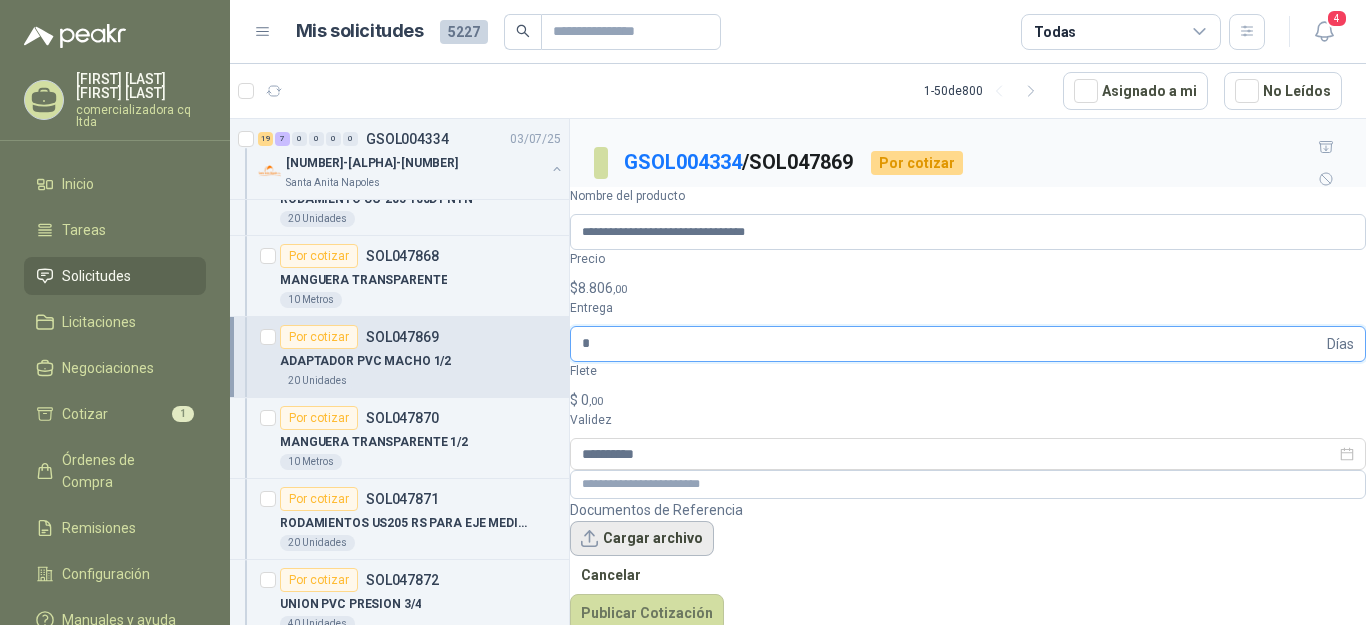 type on "*" 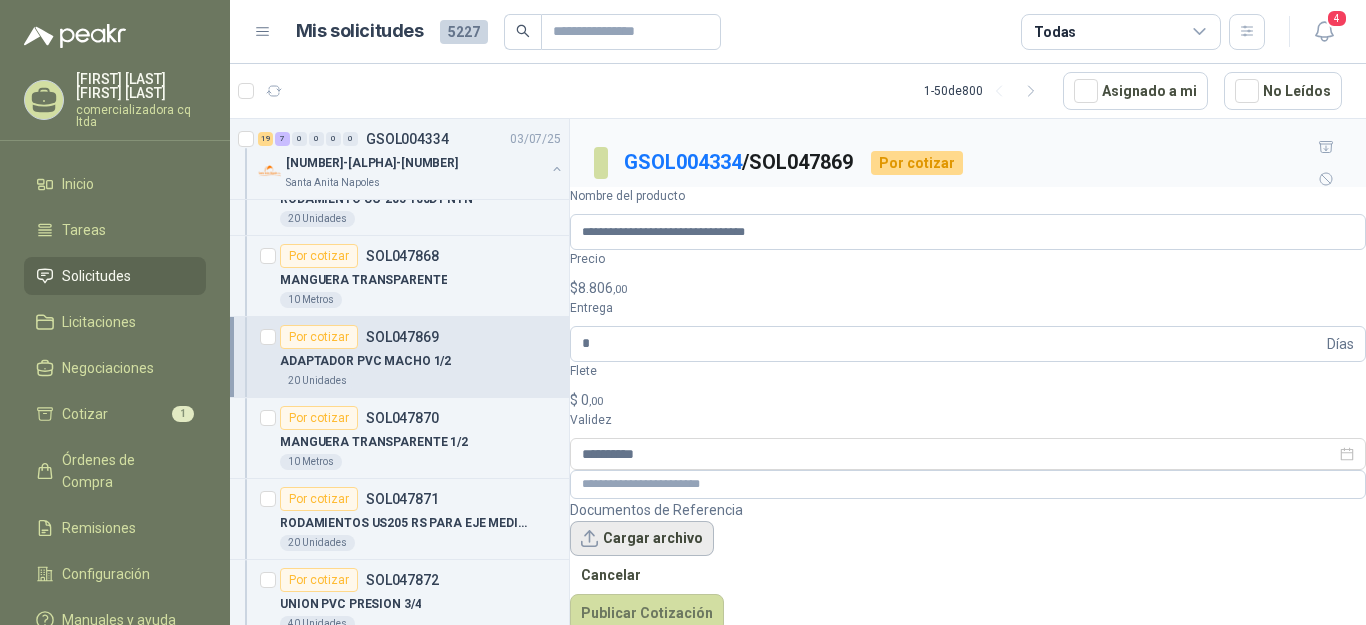 click on "Cargar archivo" at bounding box center [642, 539] 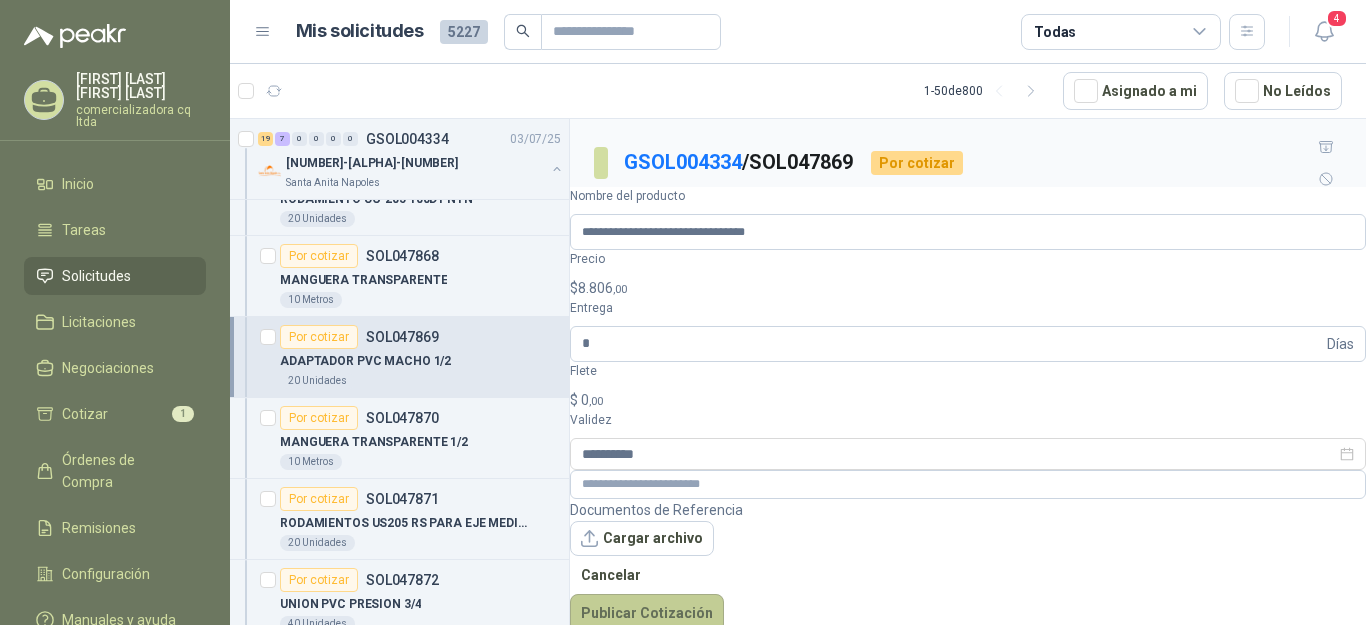 click on "Publicar Cotización" at bounding box center (647, 613) 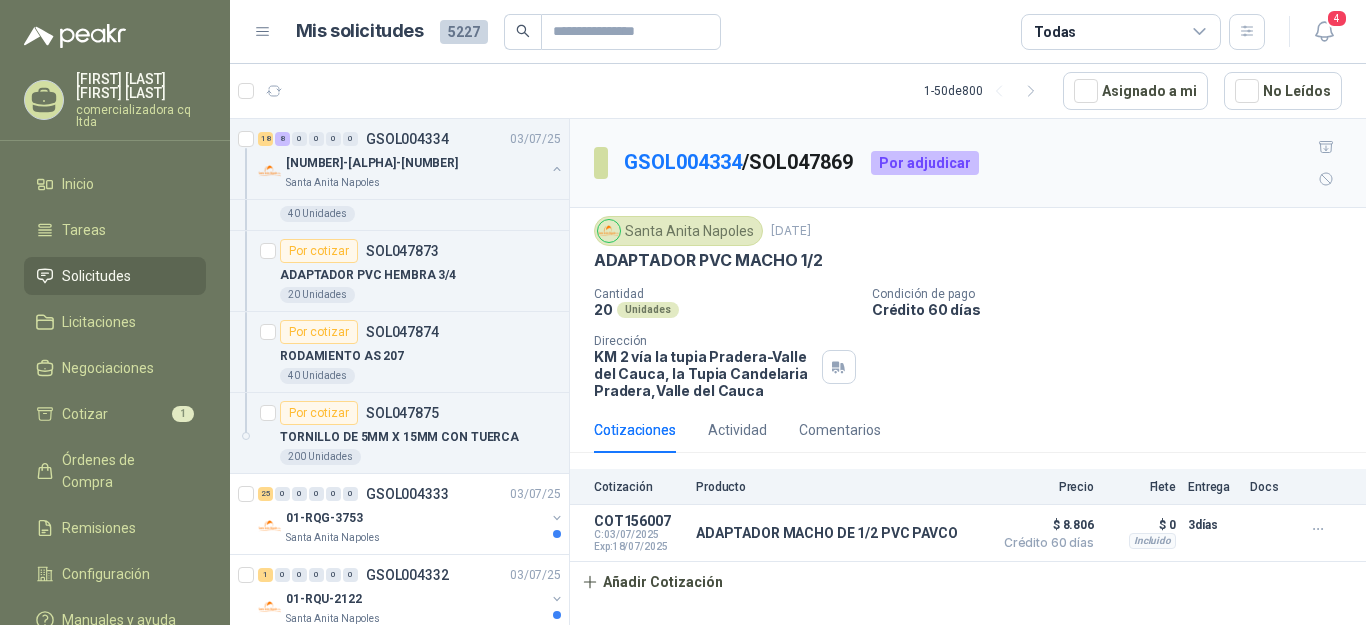 scroll, scrollTop: 2320, scrollLeft: 0, axis: vertical 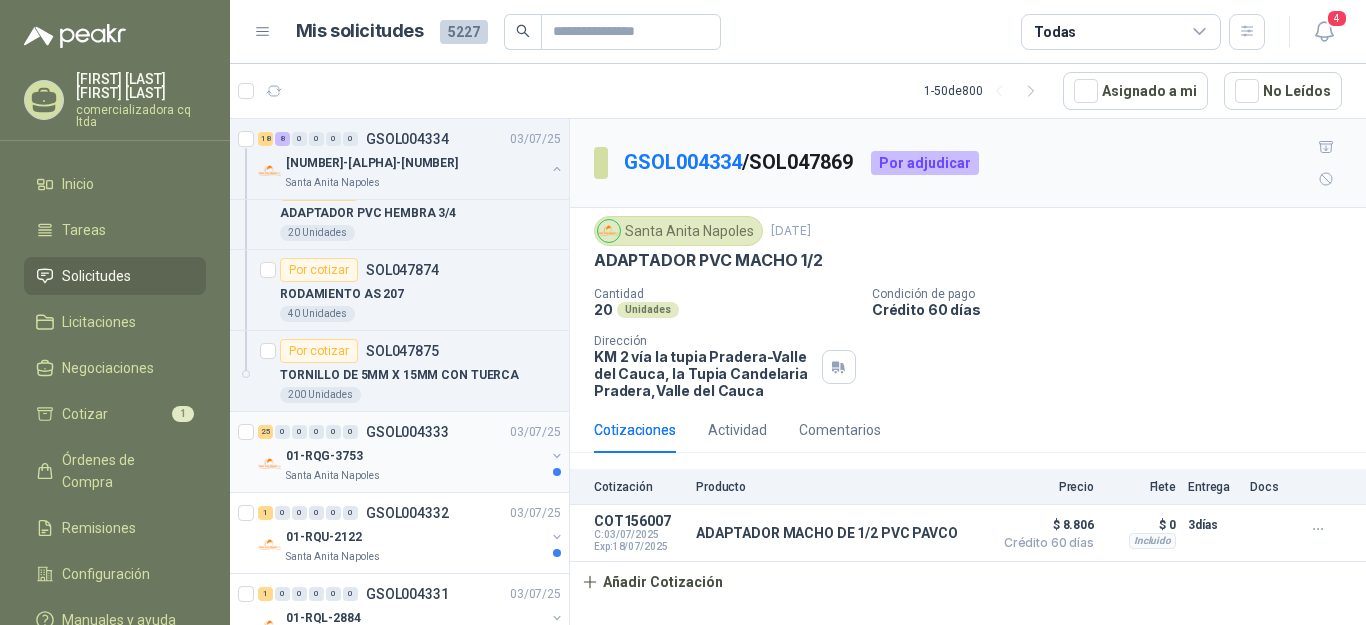 click on "01-RQG-3753" at bounding box center [324, 456] 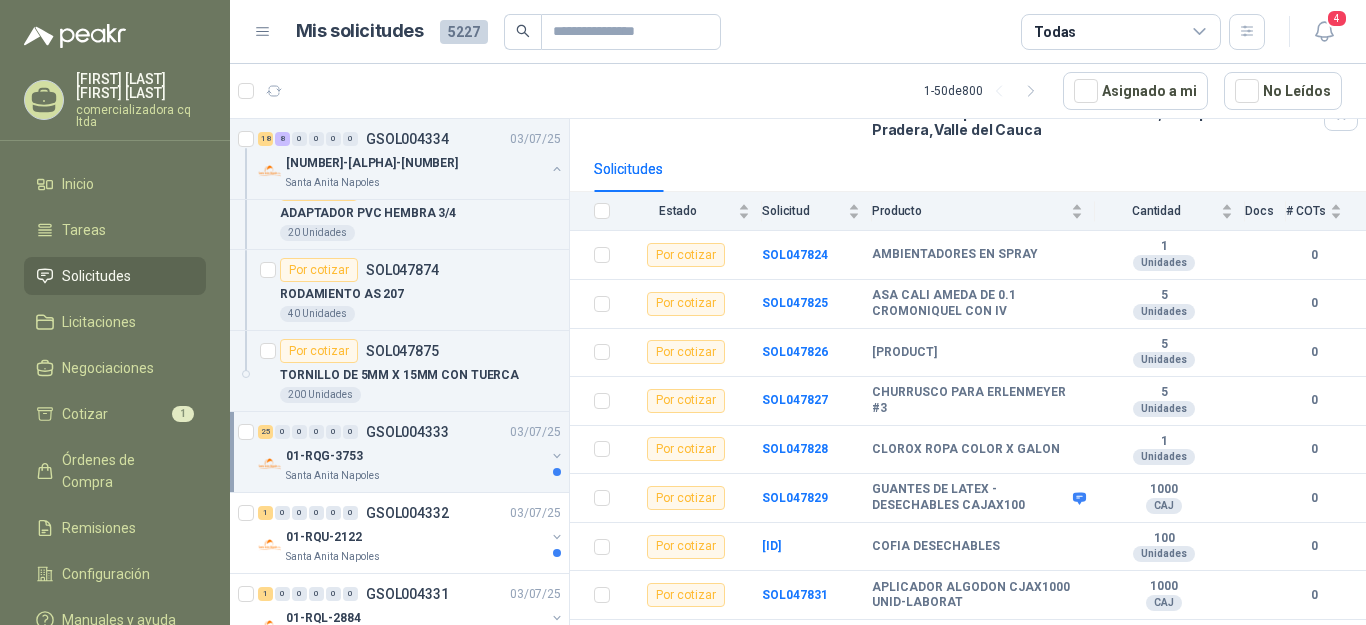 scroll, scrollTop: 213, scrollLeft: 0, axis: vertical 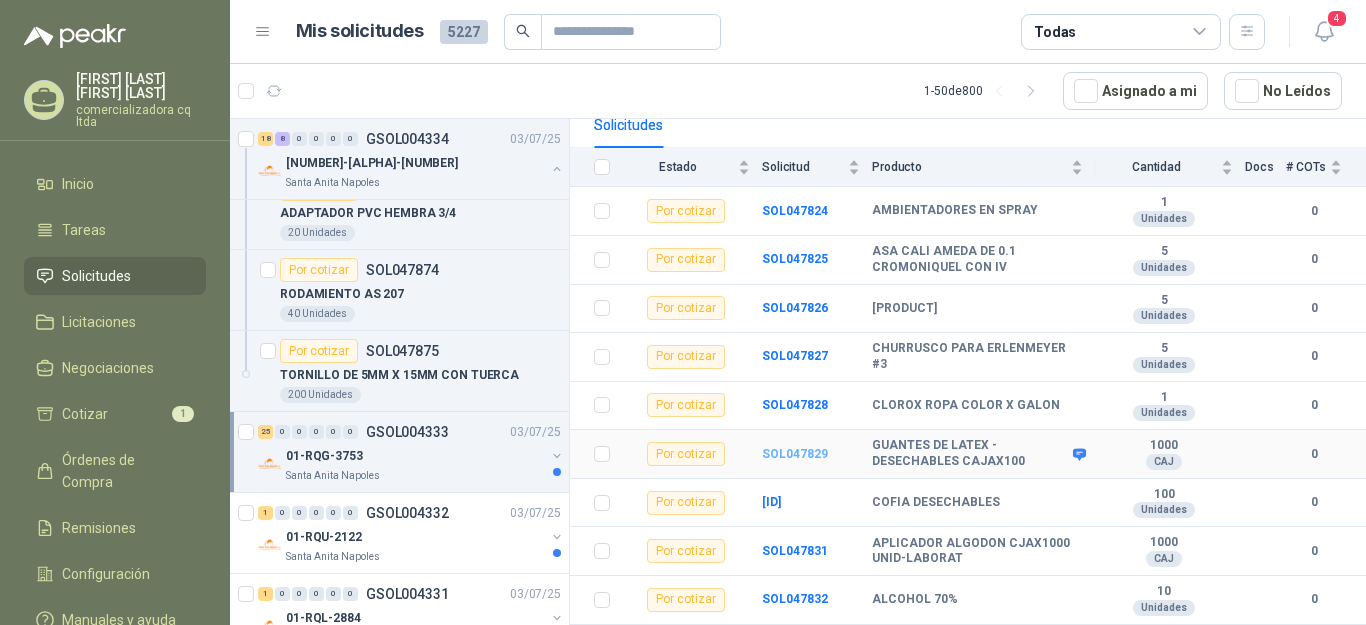 click on "SOL047829" at bounding box center [795, 454] 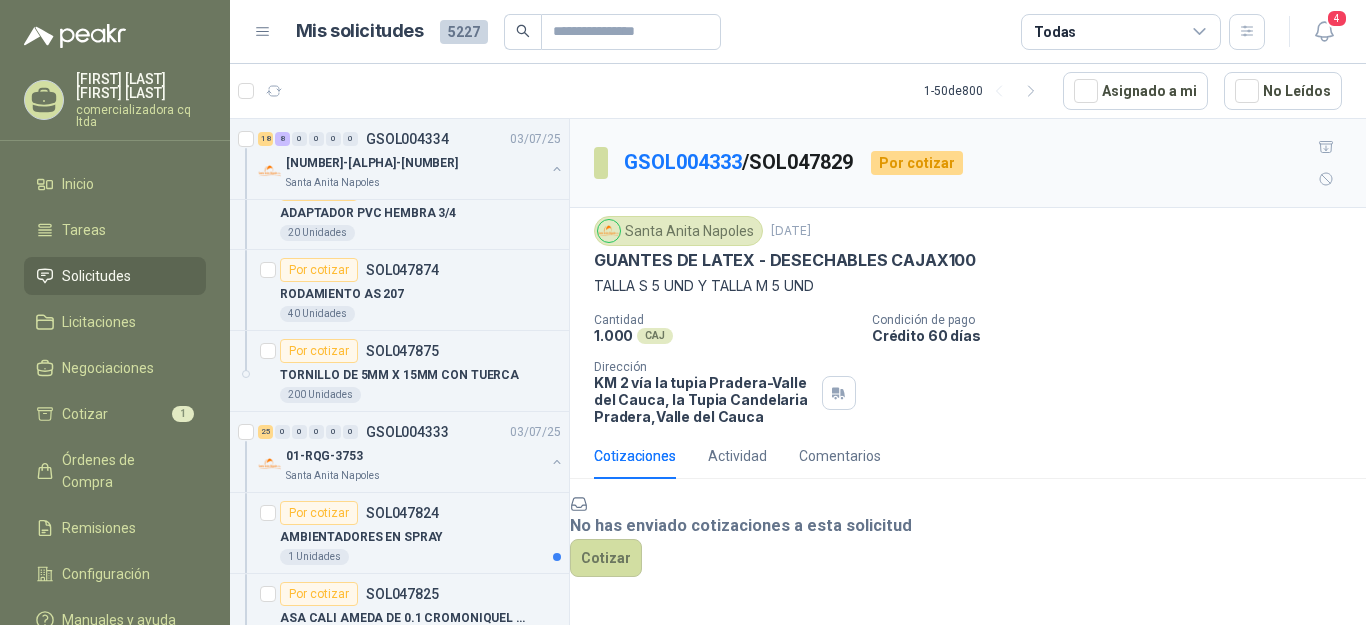 scroll, scrollTop: 76, scrollLeft: 0, axis: vertical 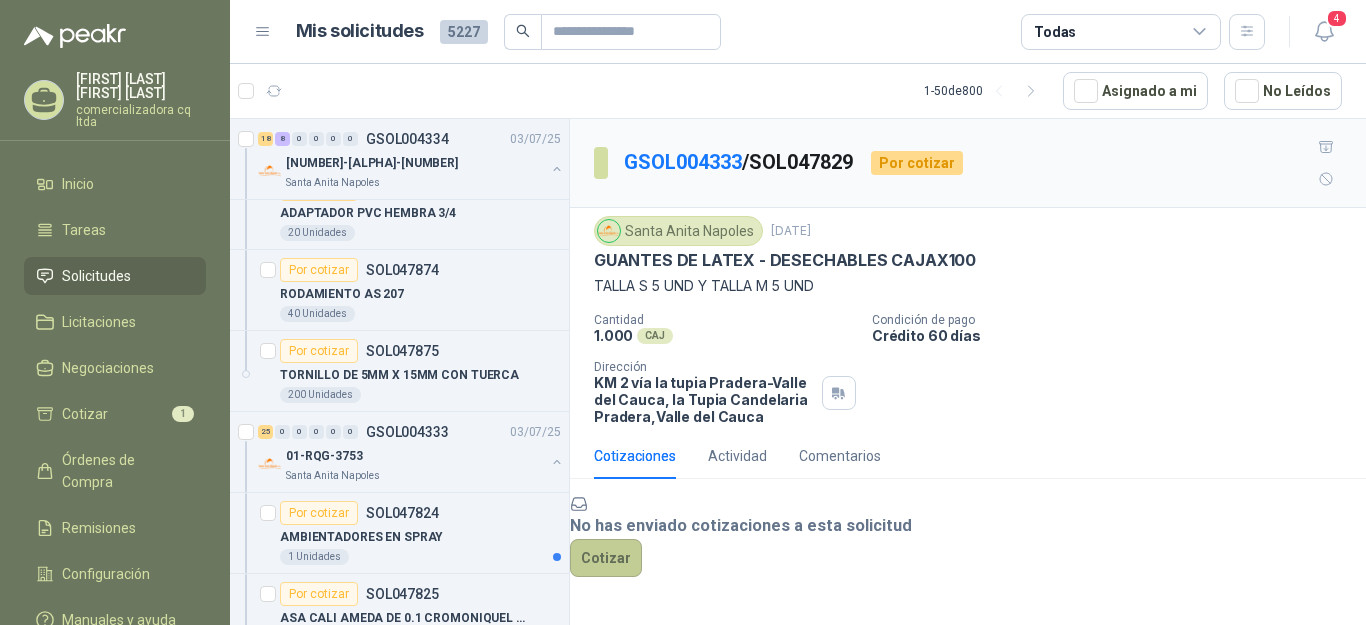 click on "Cotizar" at bounding box center (606, 558) 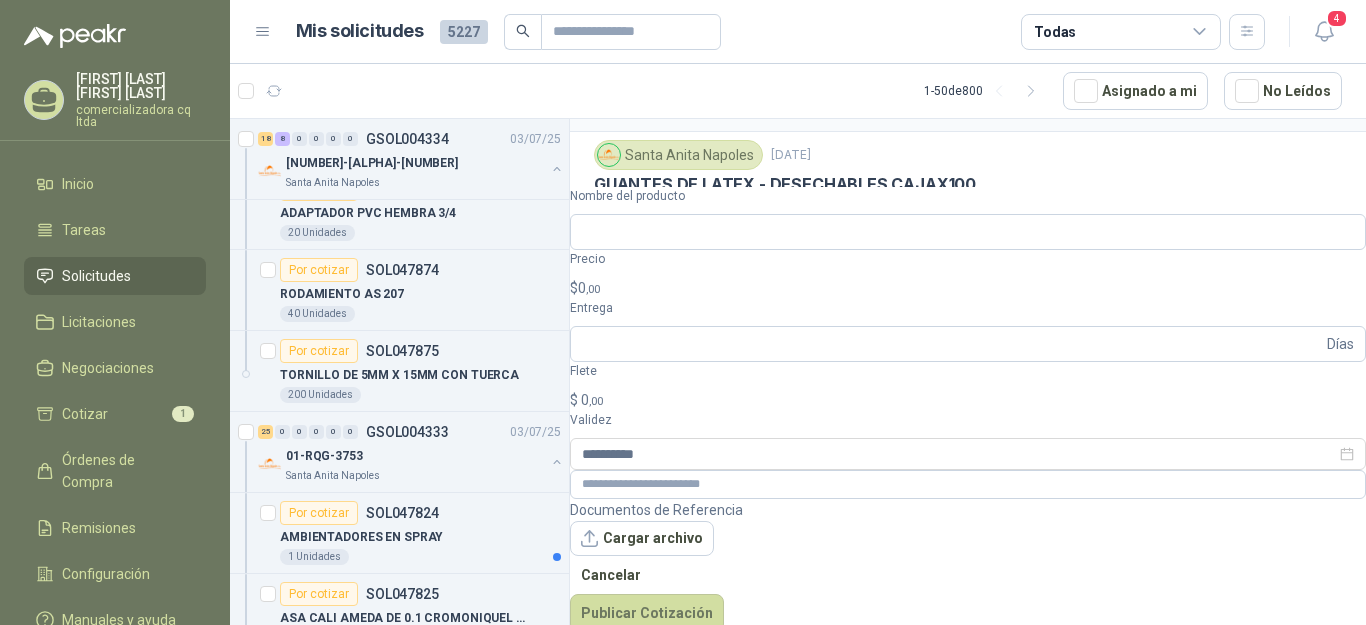 scroll, scrollTop: 73, scrollLeft: 0, axis: vertical 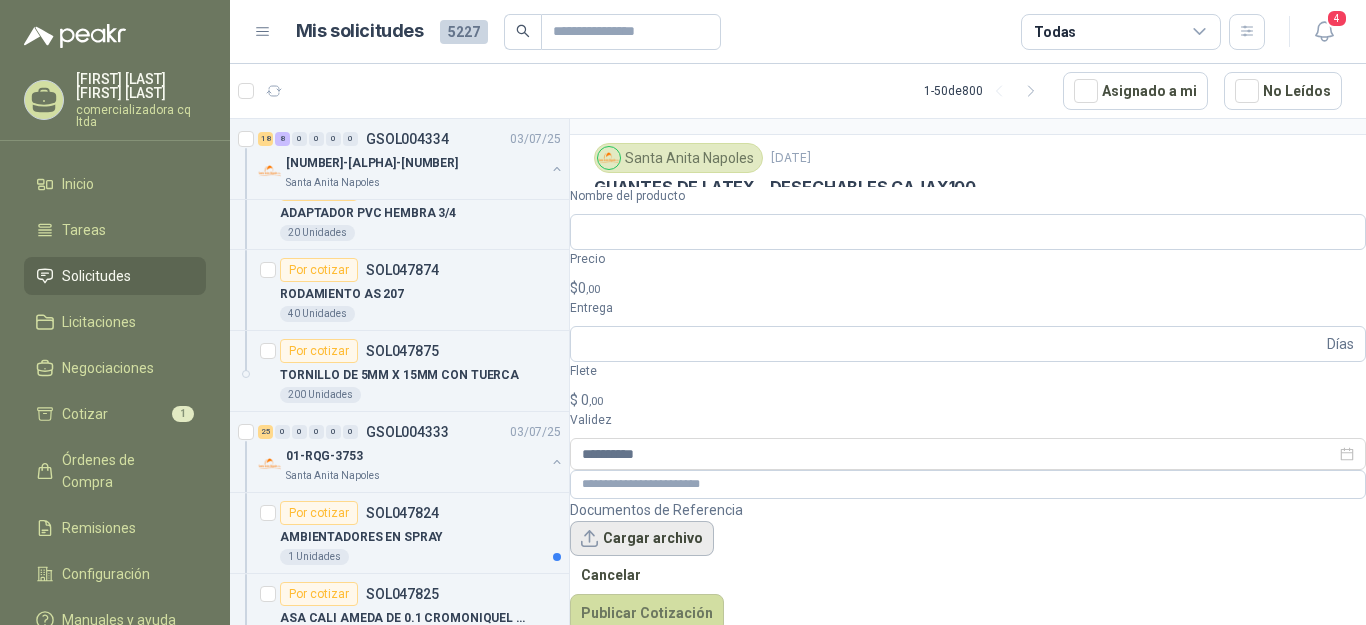 click on "Cargar archivo" at bounding box center (642, 539) 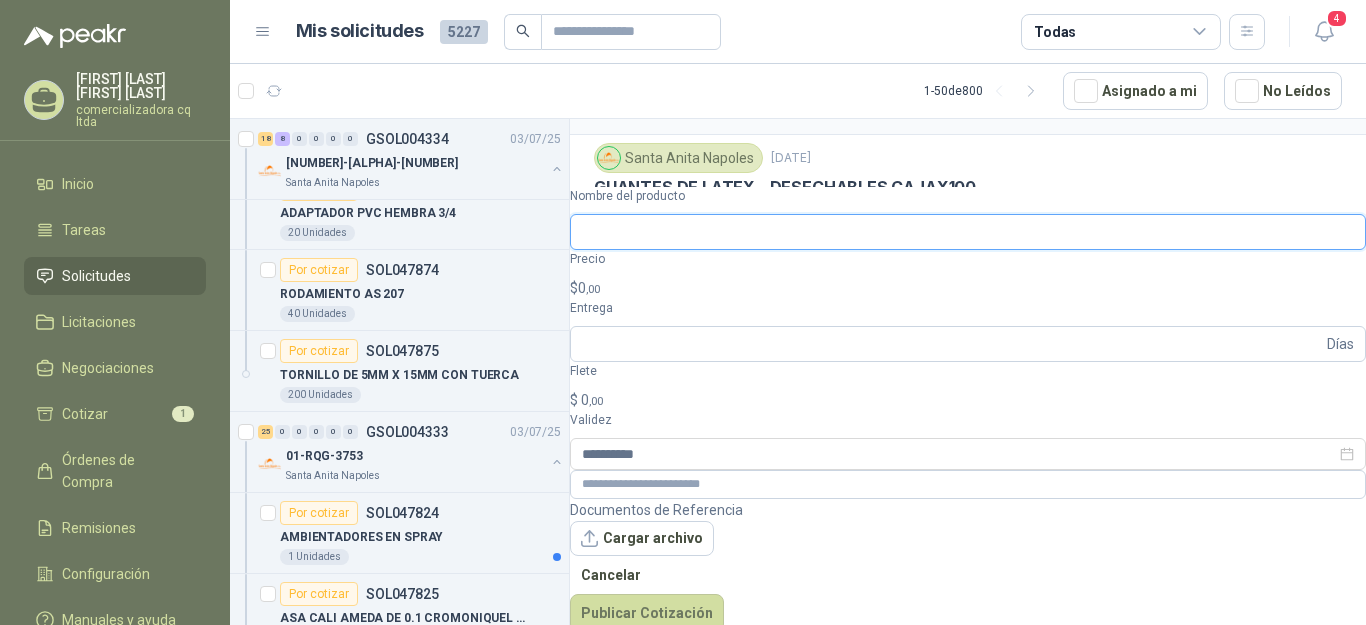 click on "Nombre del producto" at bounding box center [968, 232] 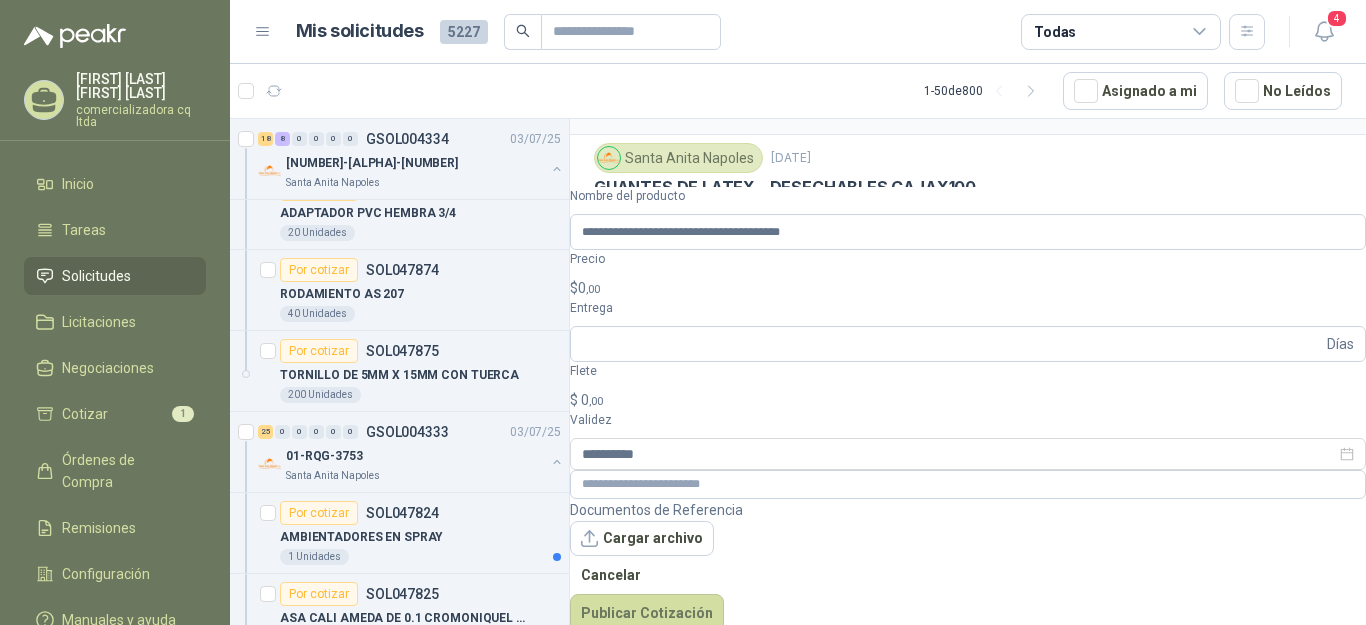 click on "$ [PRICE],00" at bounding box center (968, 288) 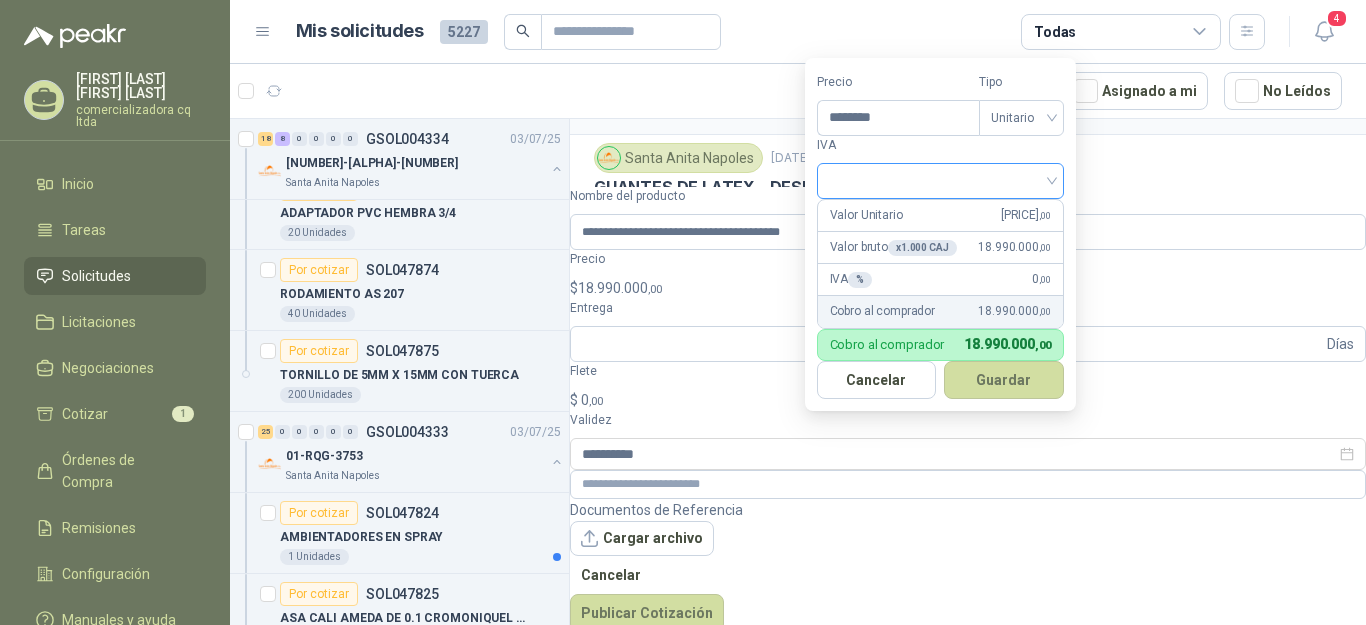 click at bounding box center (940, 181) 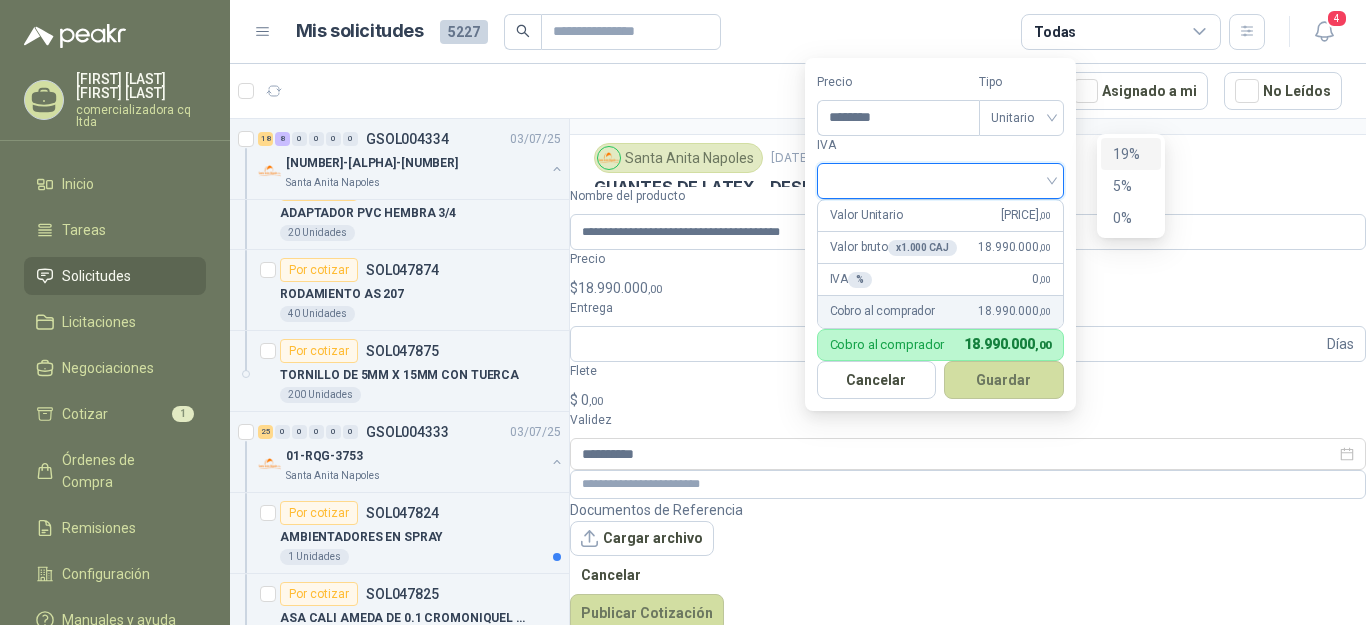 click on "19%" at bounding box center (1131, 154) 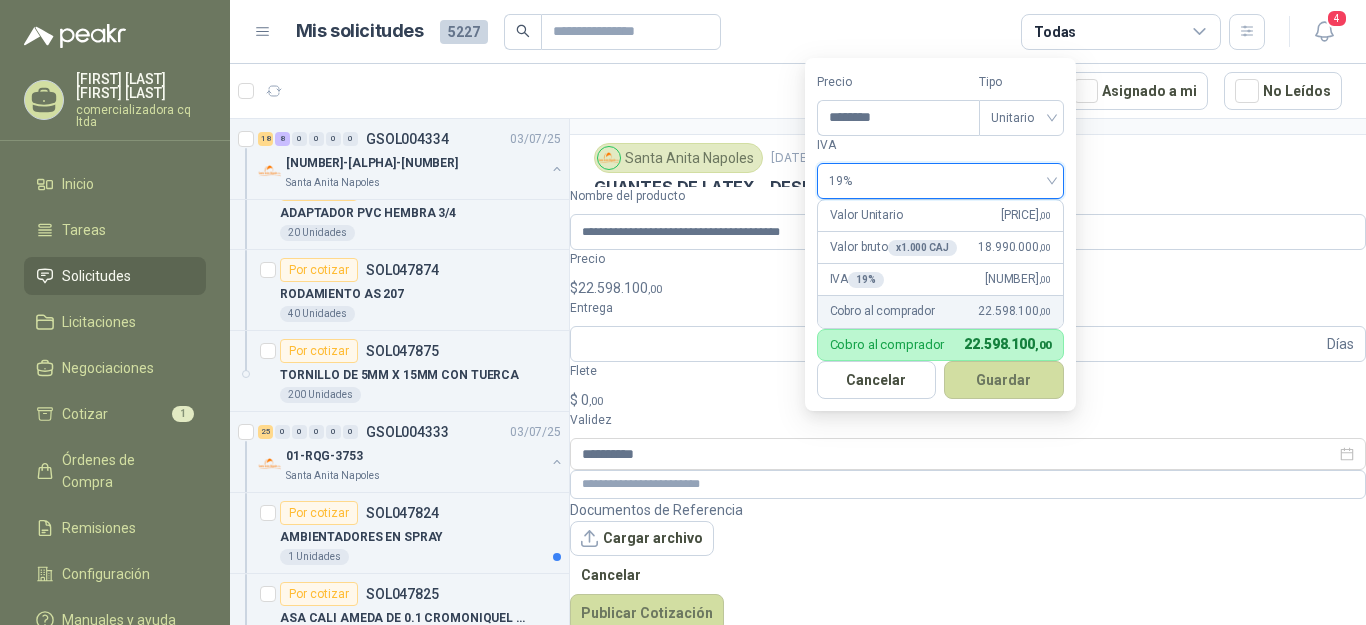 click on "Guardar" at bounding box center (1004, 380) 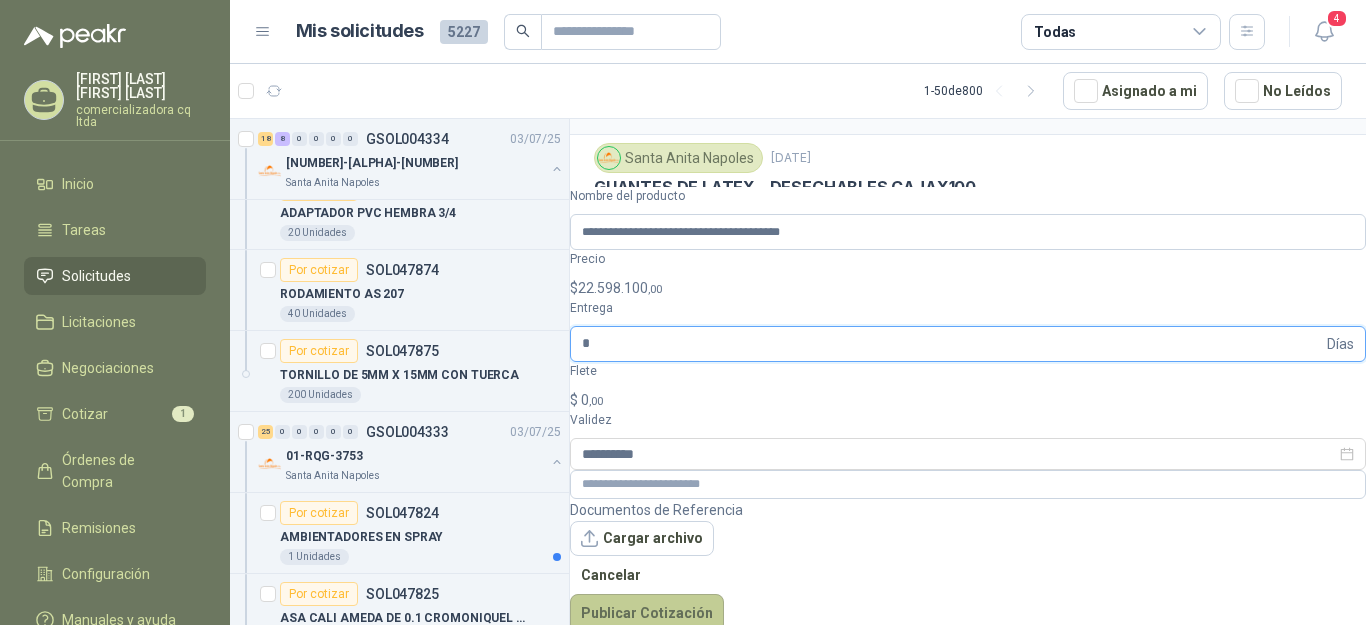 type on "*" 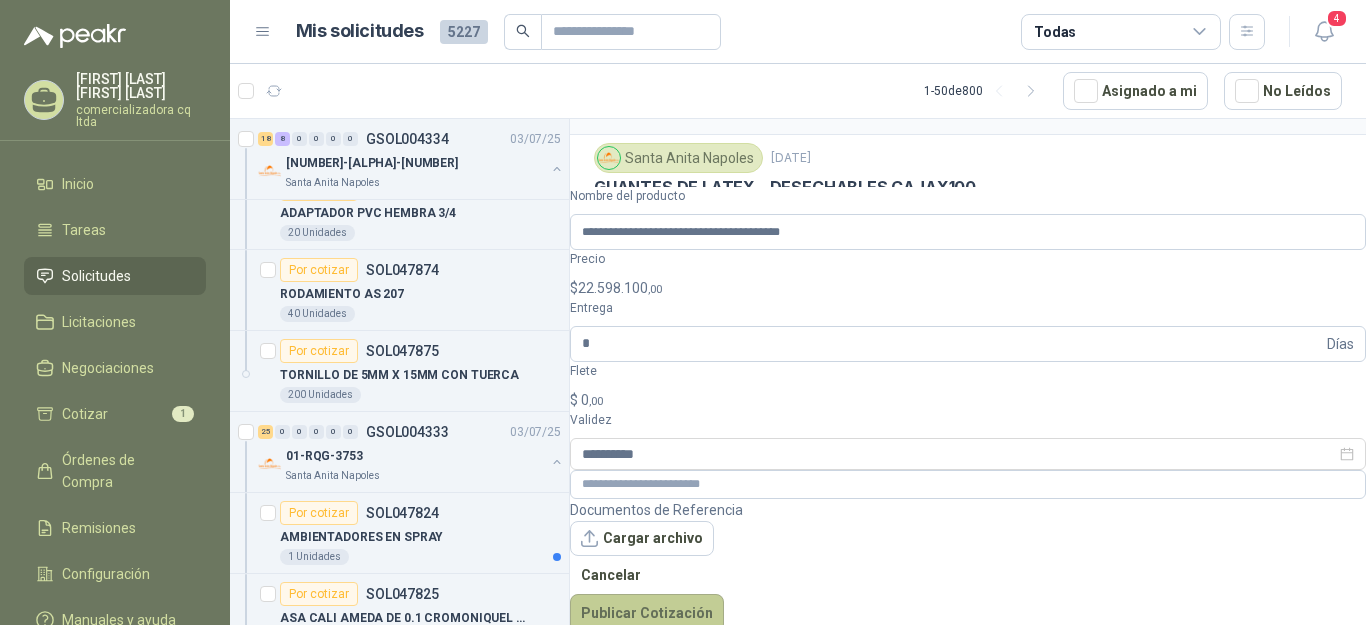 click on "Publicar Cotización" at bounding box center (647, 613) 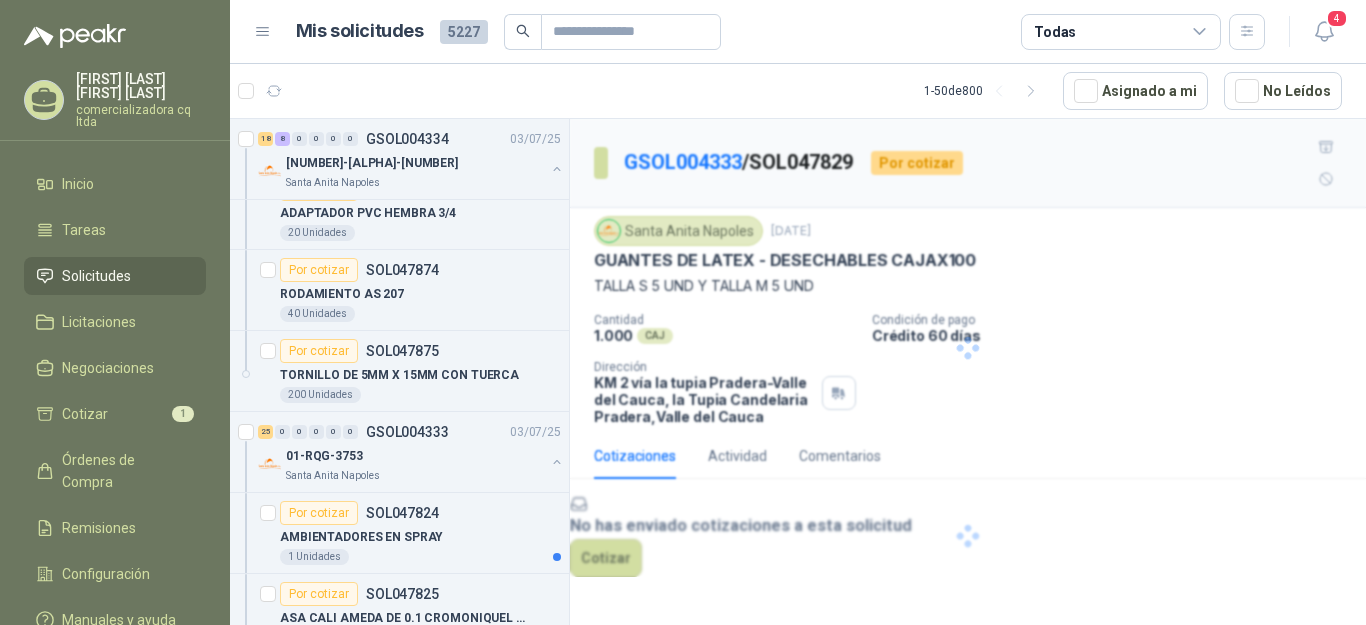 scroll, scrollTop: 0, scrollLeft: 0, axis: both 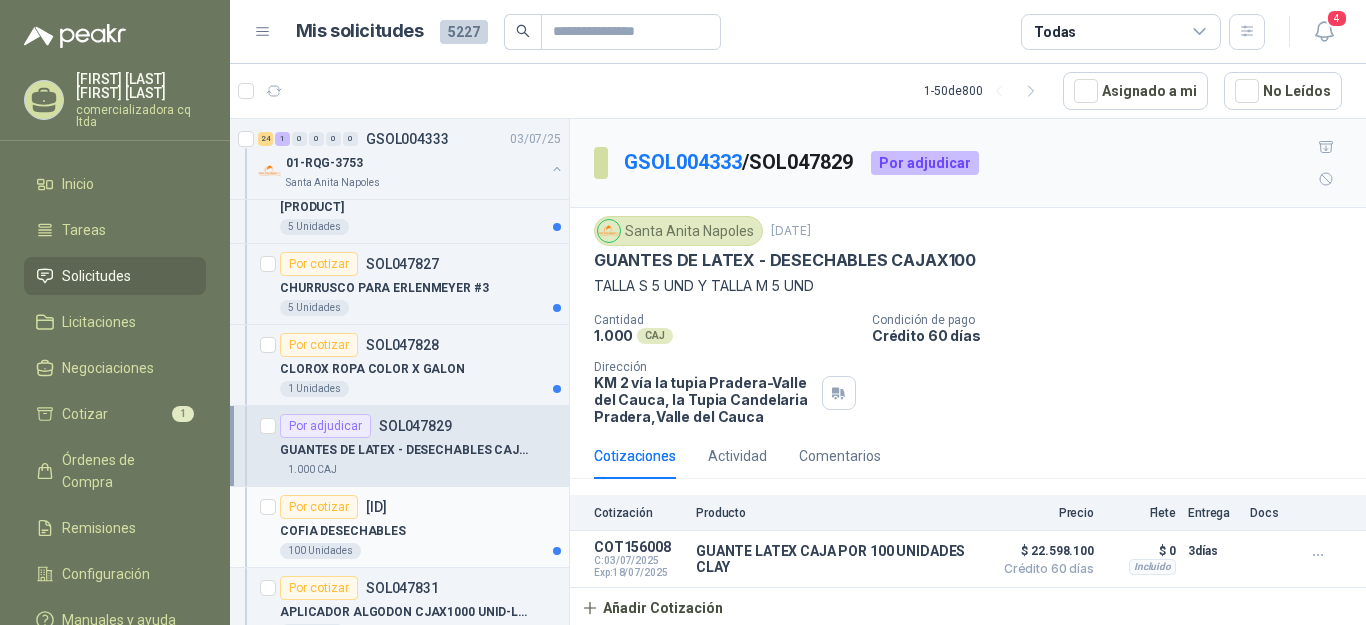 click on "COFIA DESECHABLES" at bounding box center [343, 531] 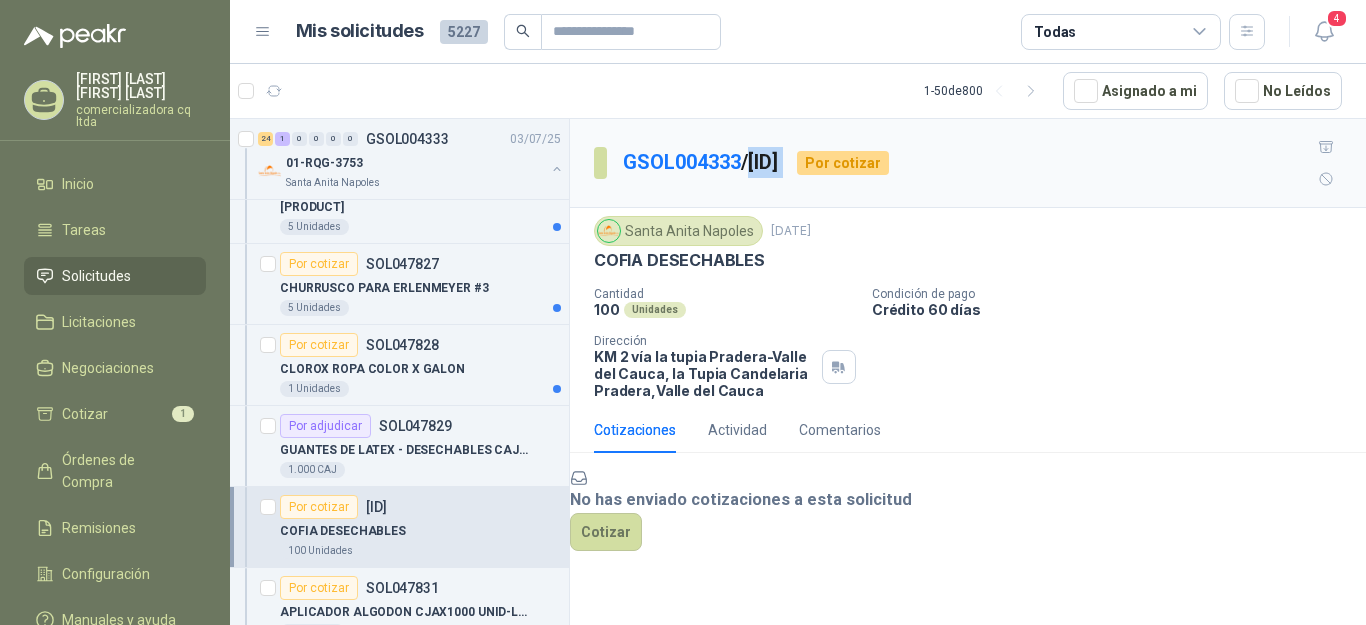 drag, startPoint x: 761, startPoint y: 143, endPoint x: 886, endPoint y: 144, distance: 125.004 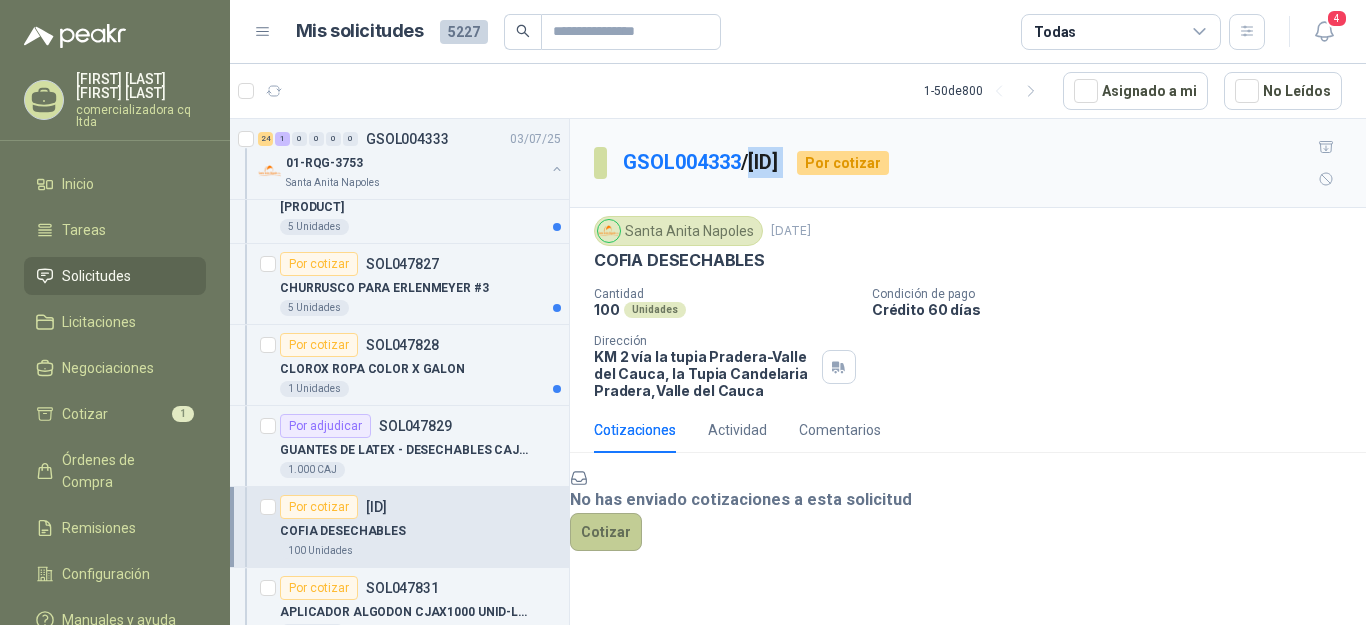 click on "Cotizar" at bounding box center [606, 532] 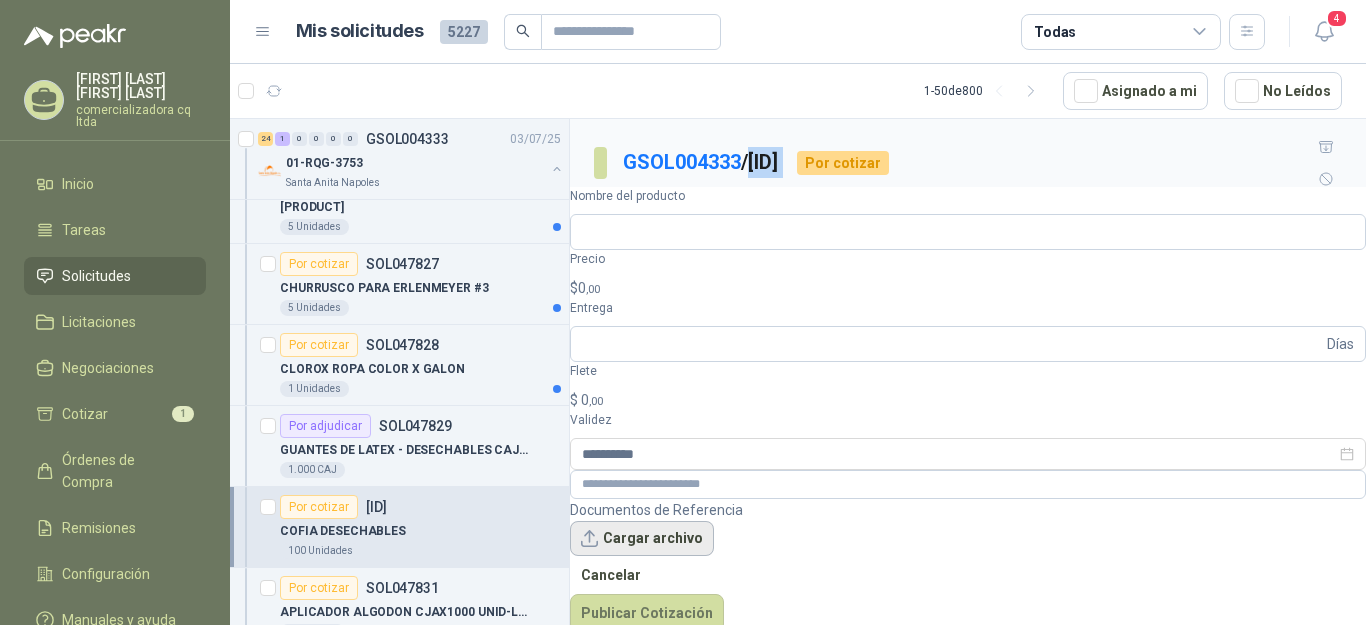 click on "Cargar archivo" at bounding box center (642, 539) 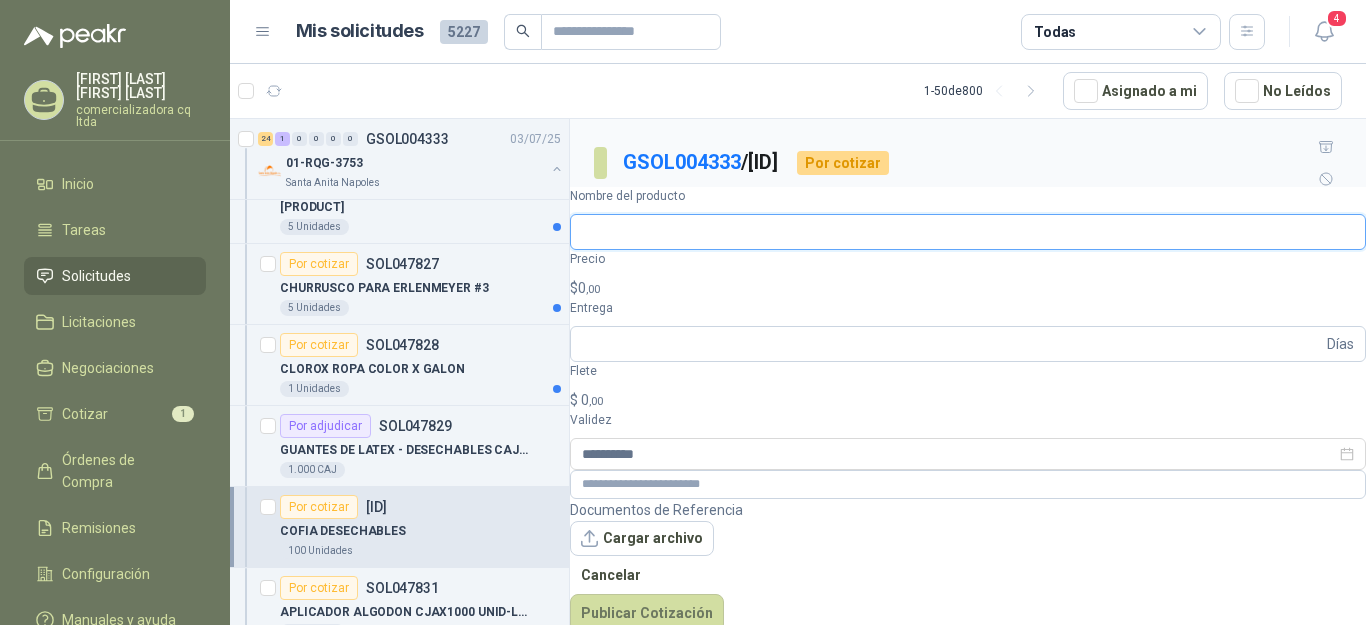 click on "Nombre del producto" at bounding box center [968, 232] 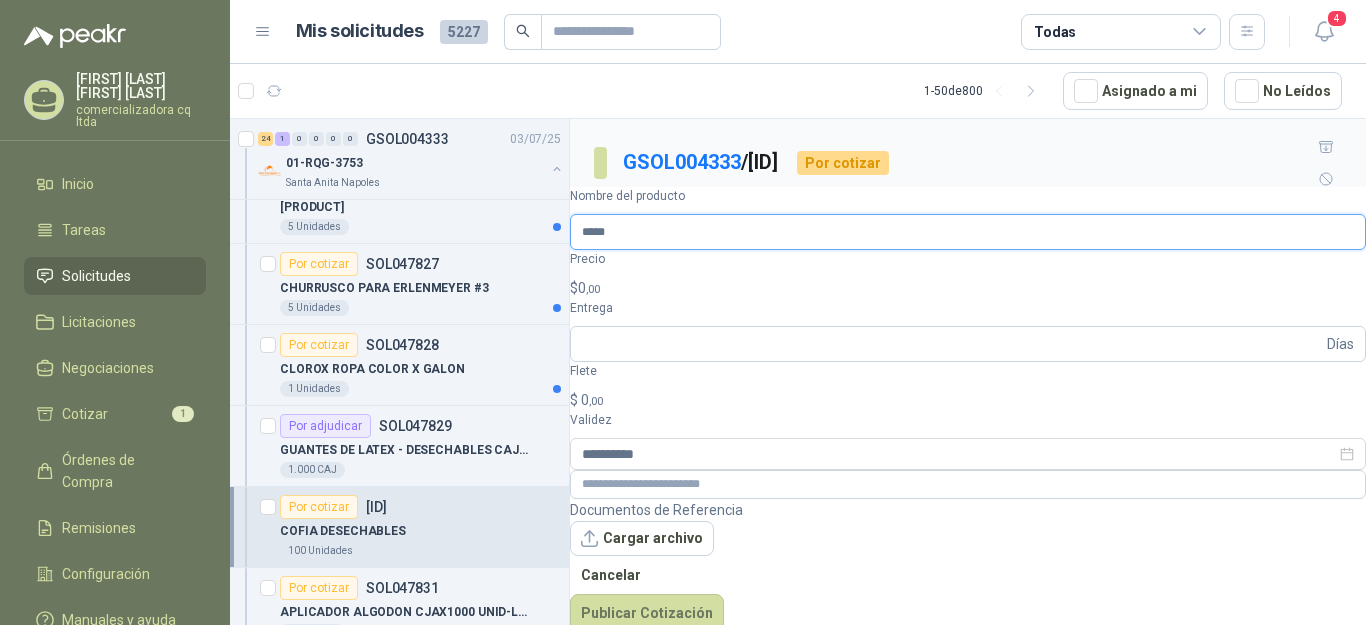 type on "**********" 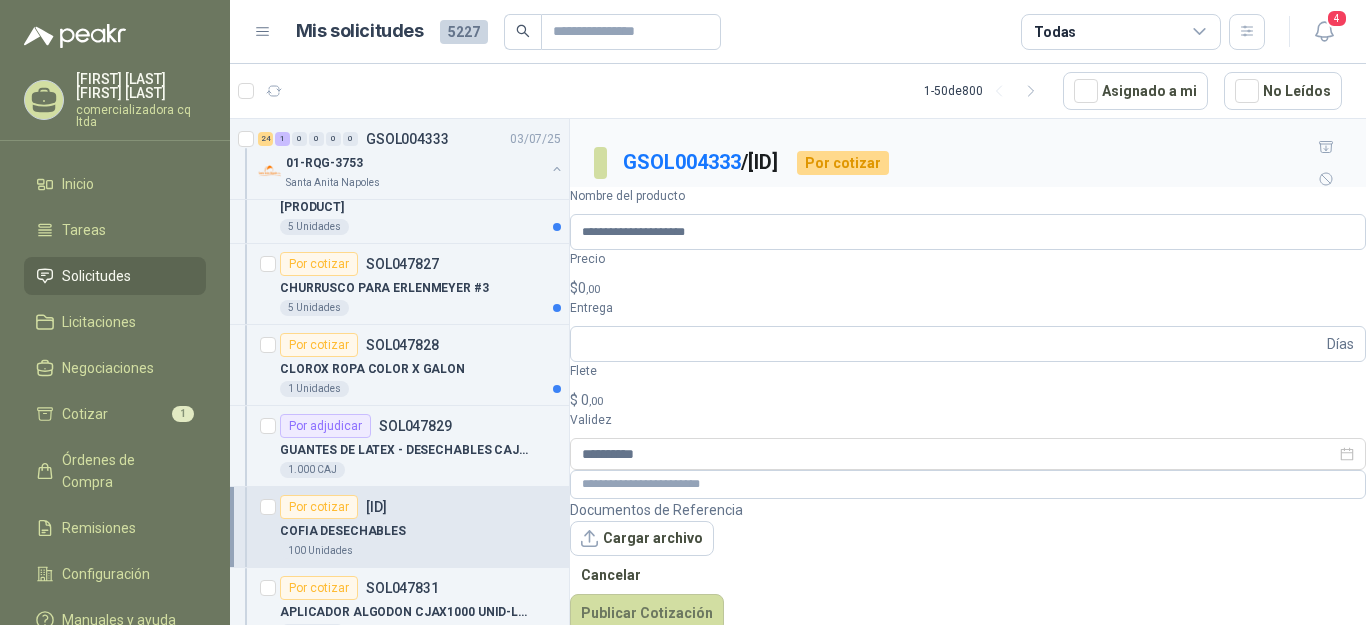 click on "$ [PRICE],00" at bounding box center (968, 288) 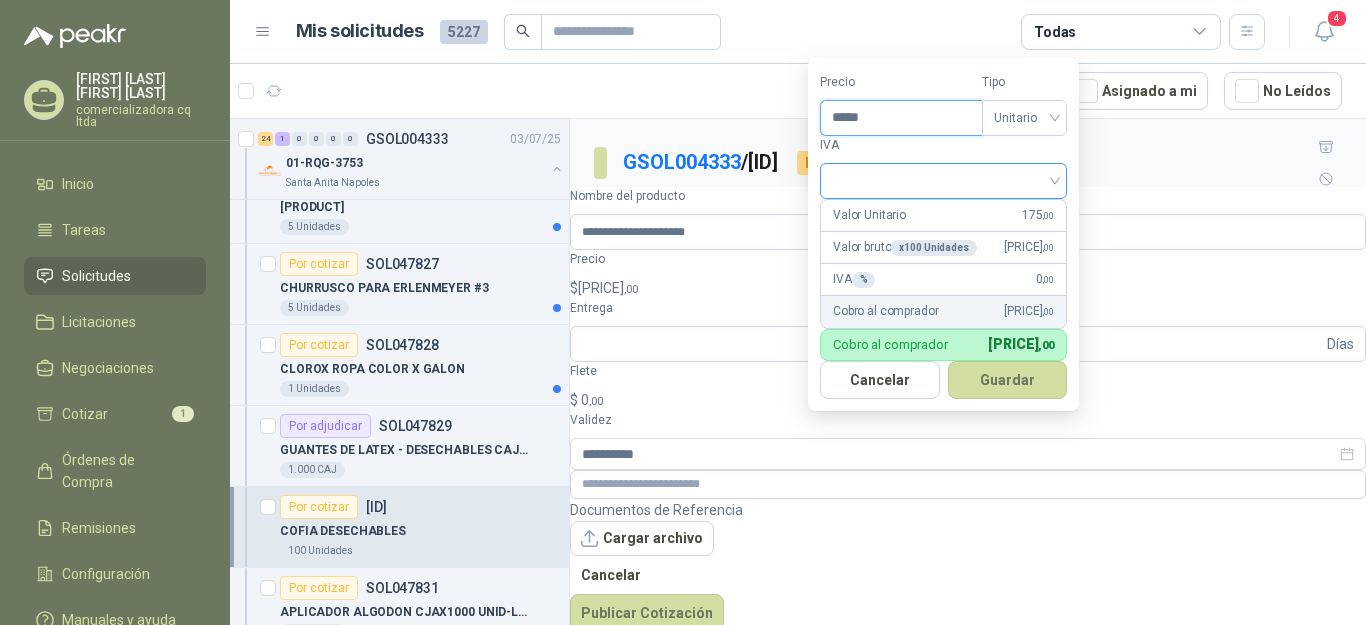 click at bounding box center [943, 181] 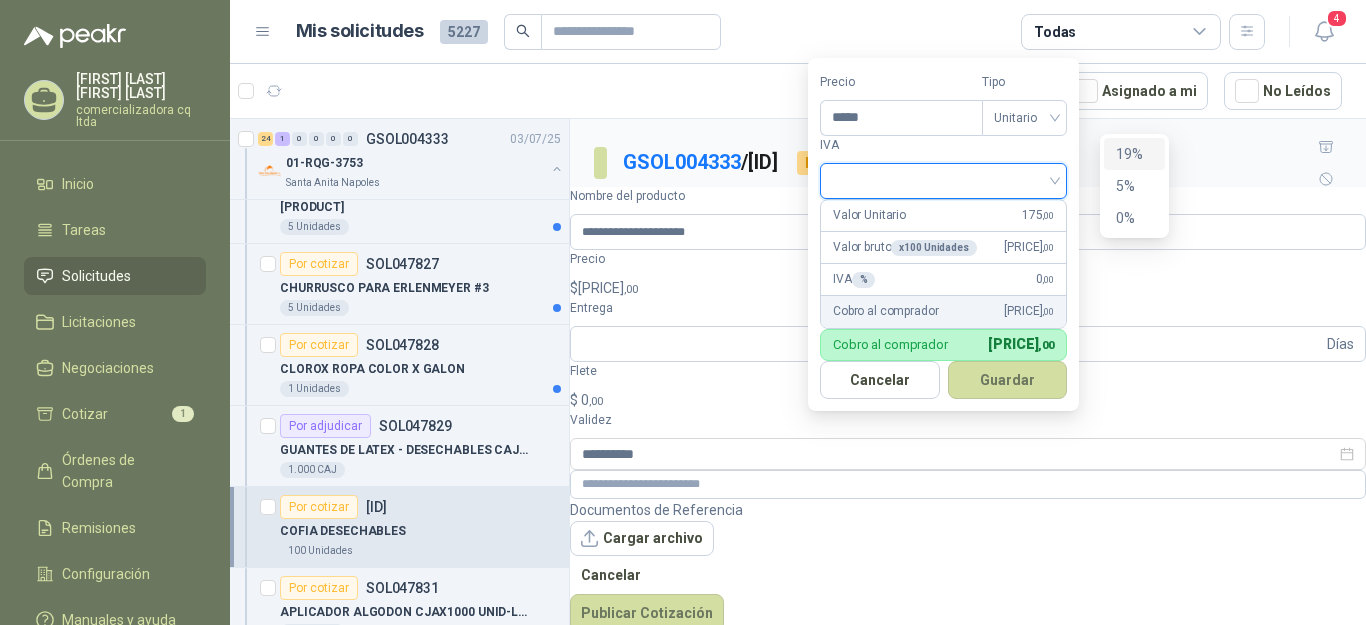 click on "19%" at bounding box center (1134, 154) 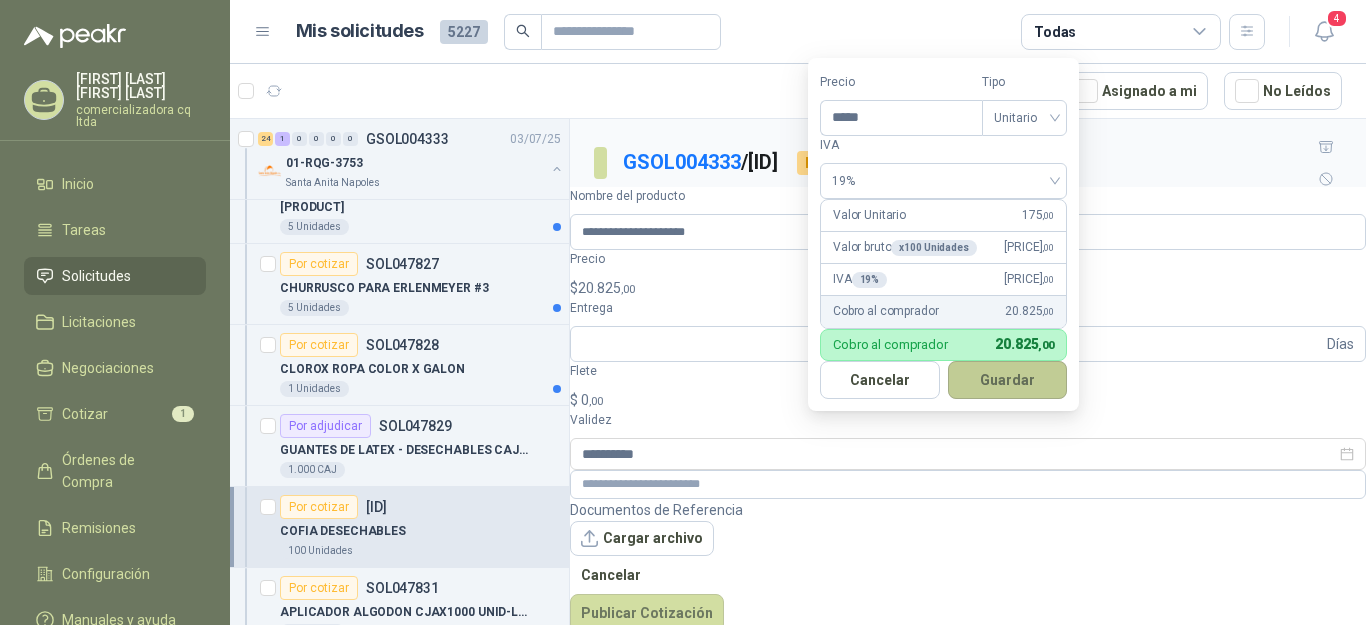 click on "Guardar" at bounding box center (1008, 380) 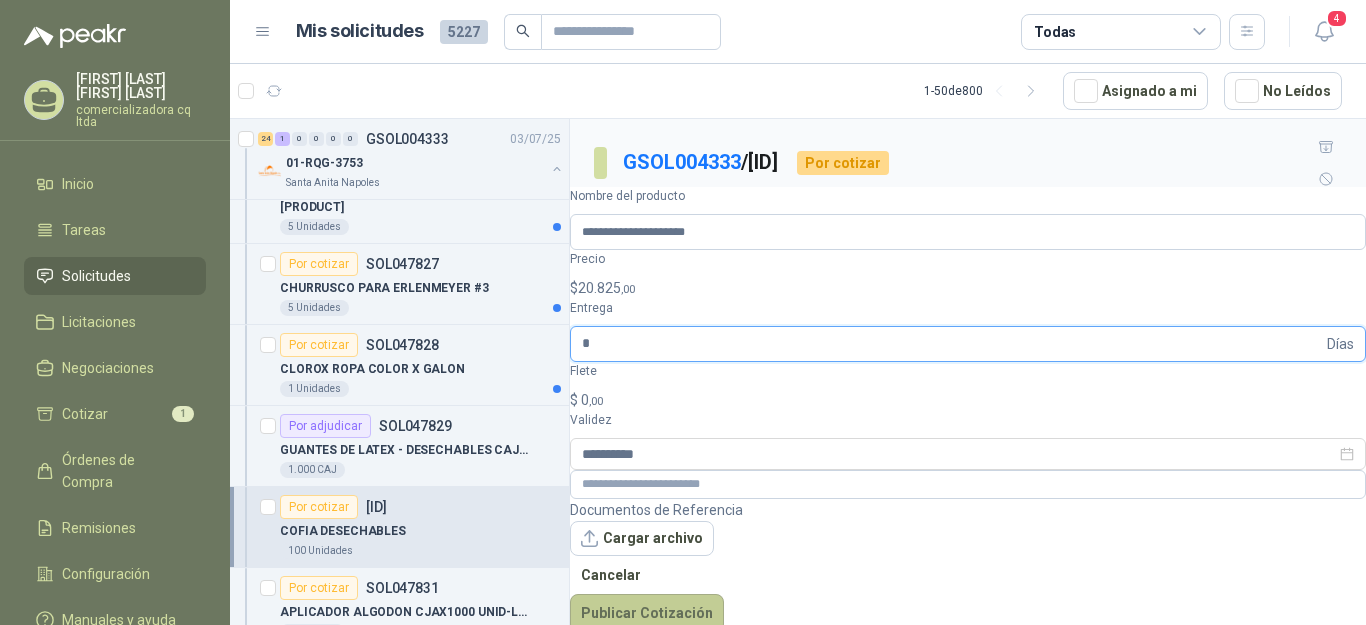 type on "*" 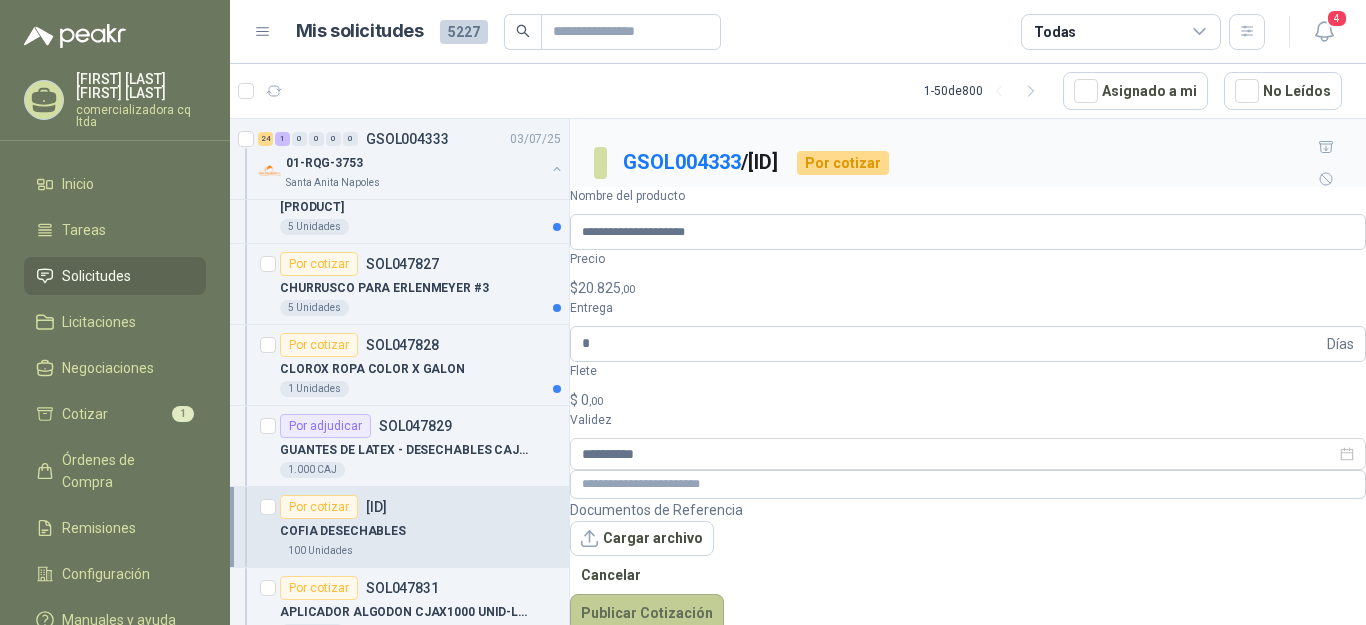 click on "Publicar Cotización" at bounding box center (647, 613) 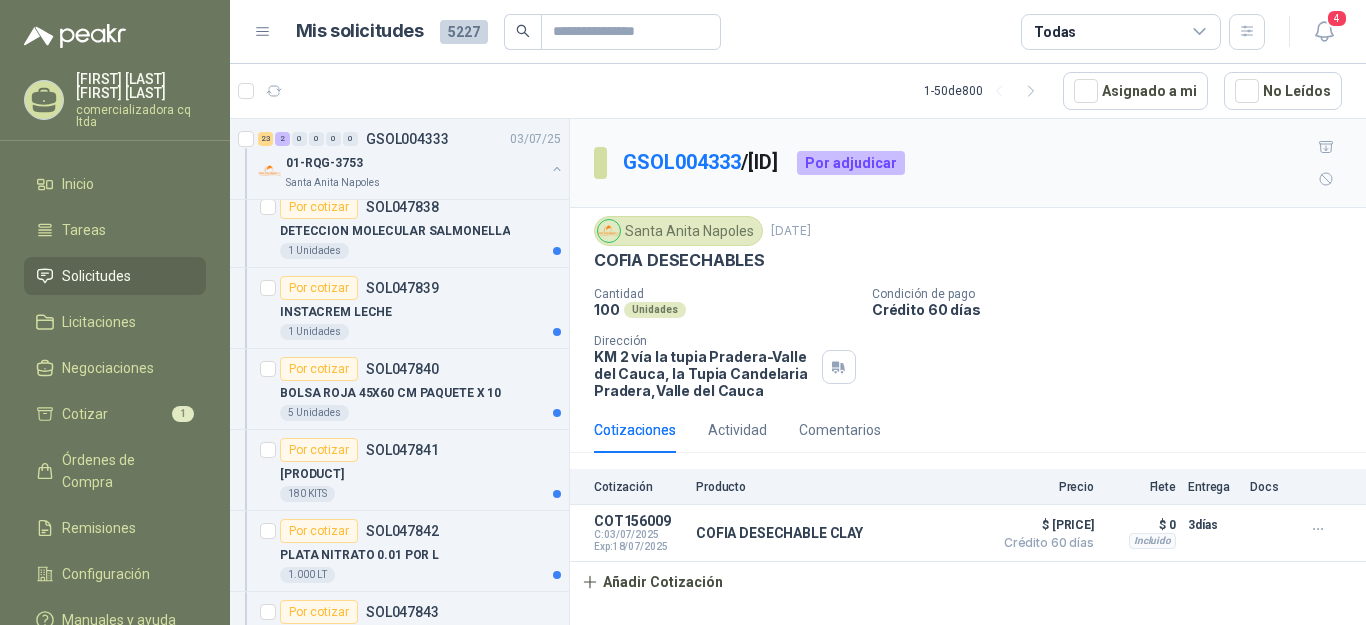 scroll, scrollTop: 3809, scrollLeft: 0, axis: vertical 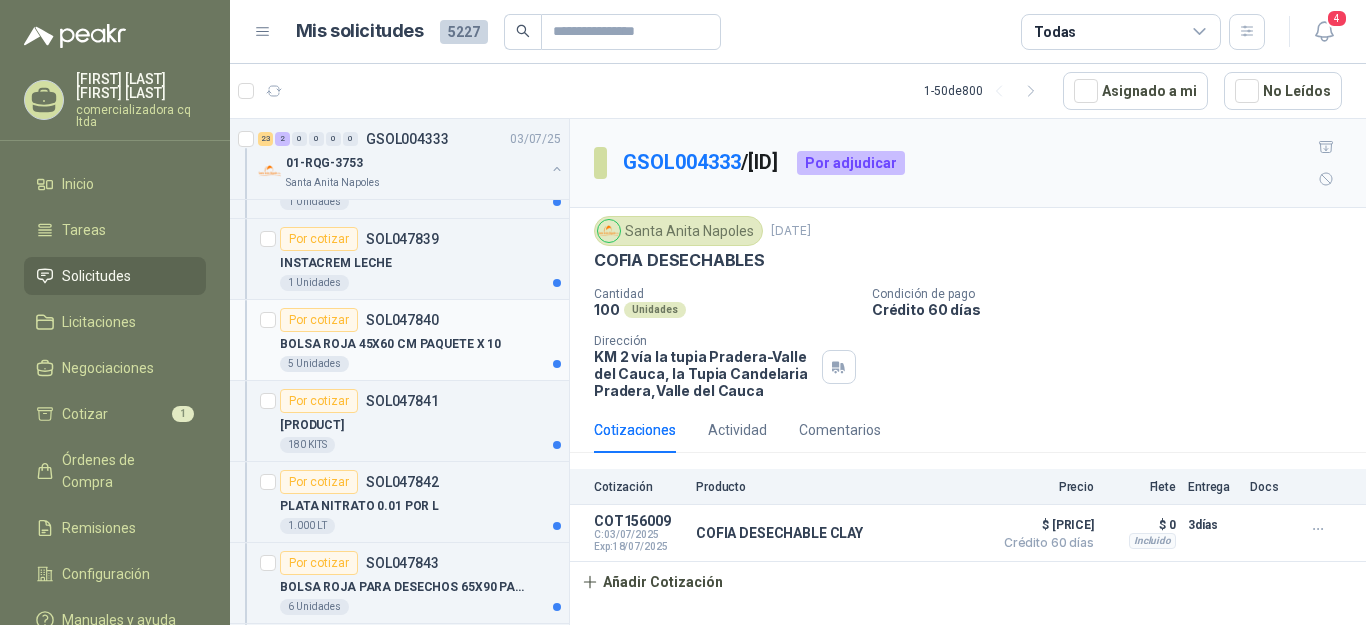 click on "BOLSA ROJA 45X60 CM PAQUETE X 10" at bounding box center (390, 344) 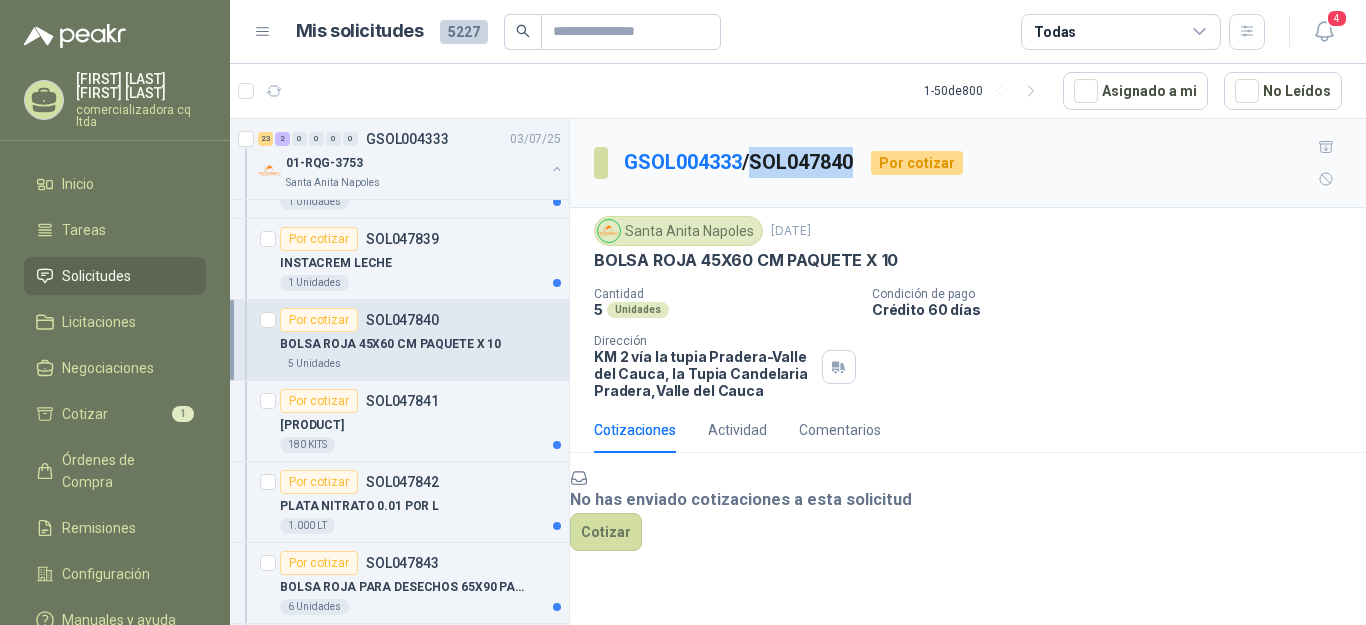 drag, startPoint x: 759, startPoint y: 143, endPoint x: 863, endPoint y: 136, distance: 104.23531 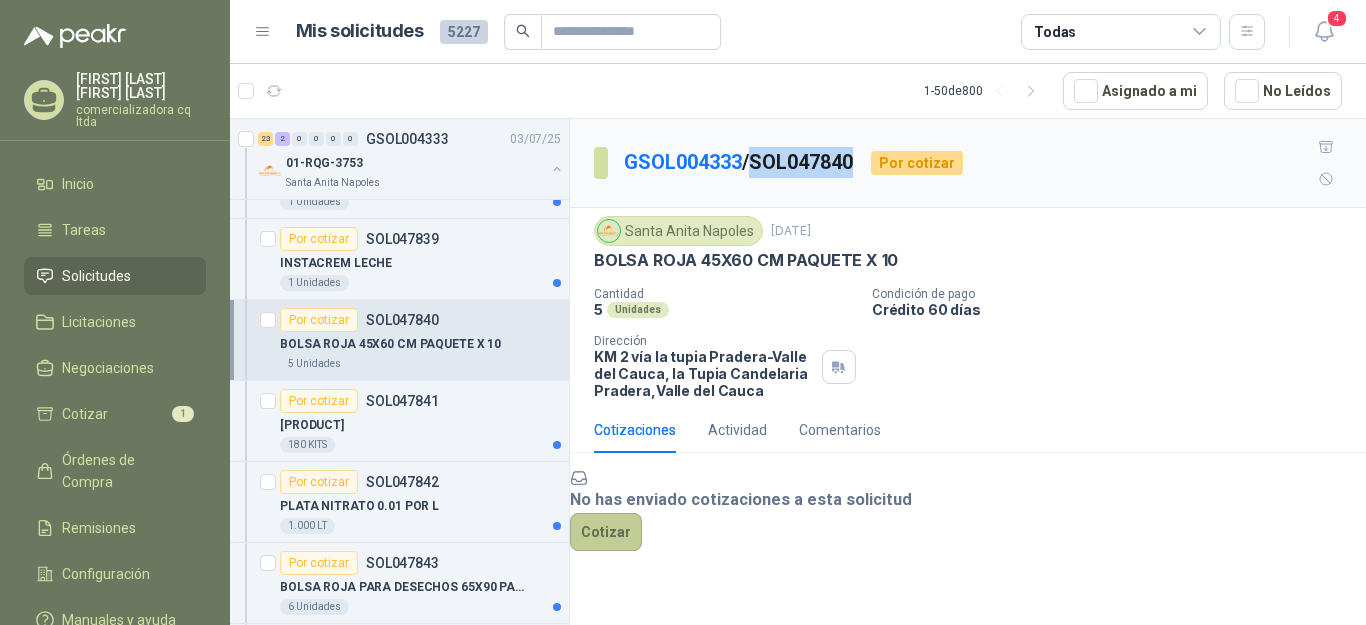 click on "Cotizar" at bounding box center [606, 532] 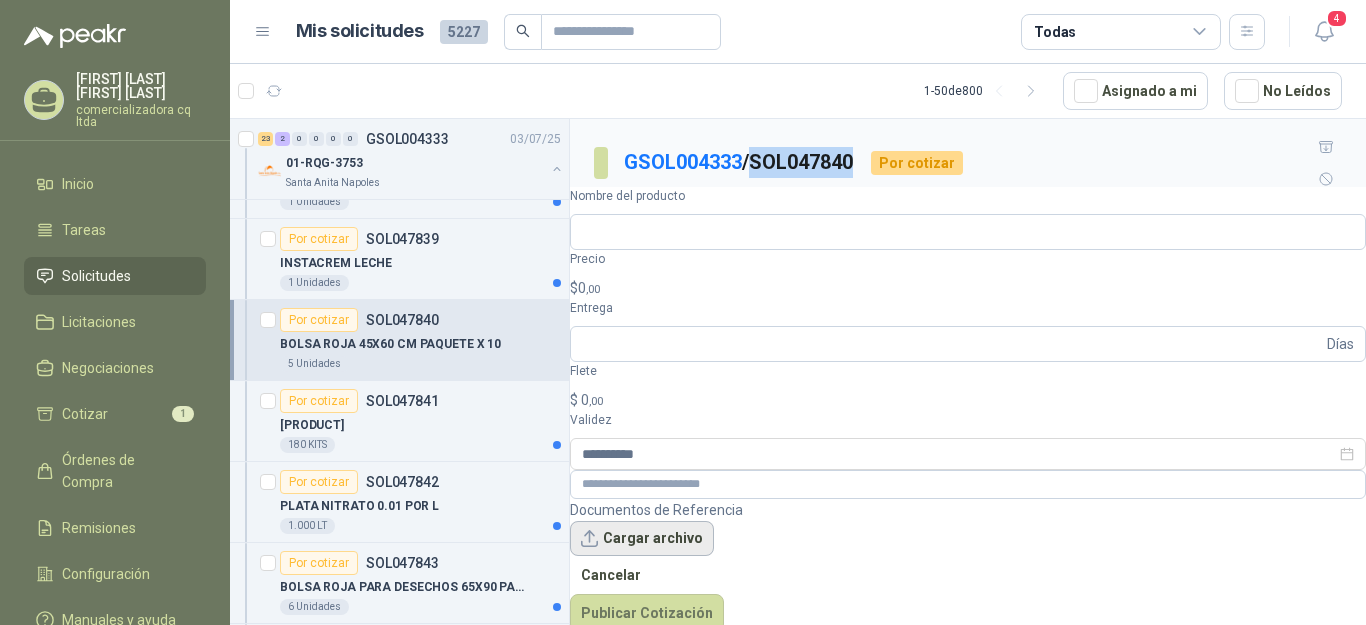 click on "Cargar archivo" at bounding box center (642, 539) 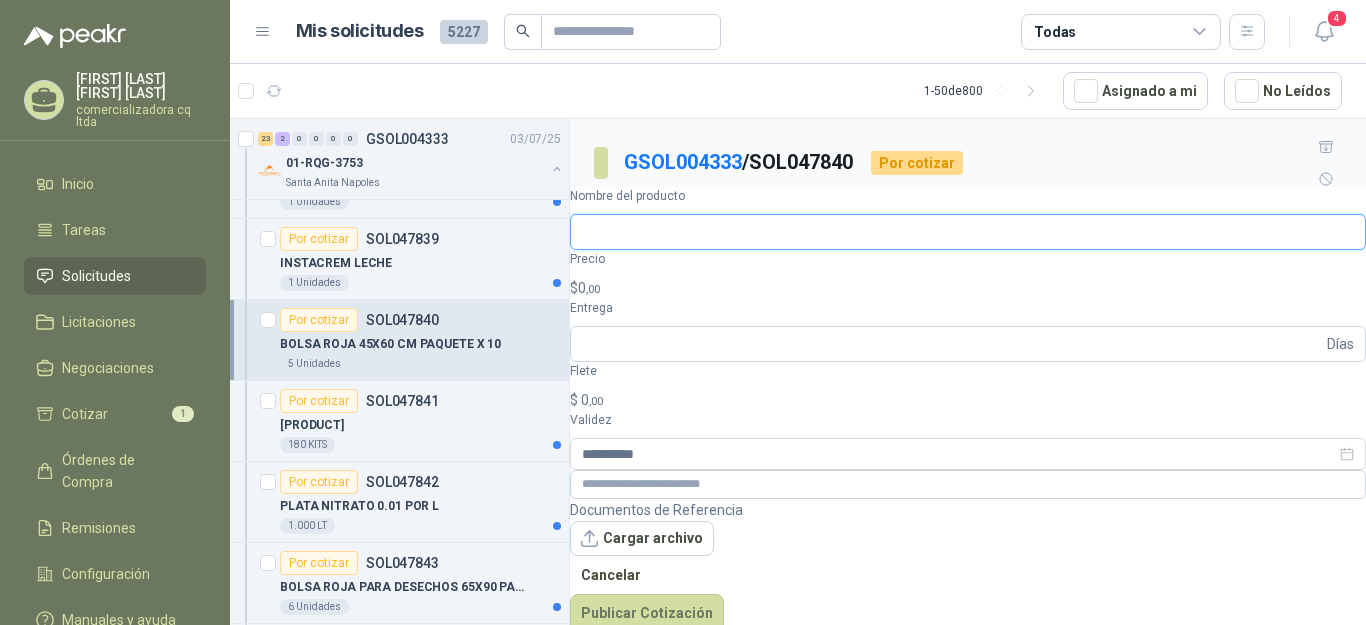 click on "Nombre del producto" at bounding box center [968, 232] 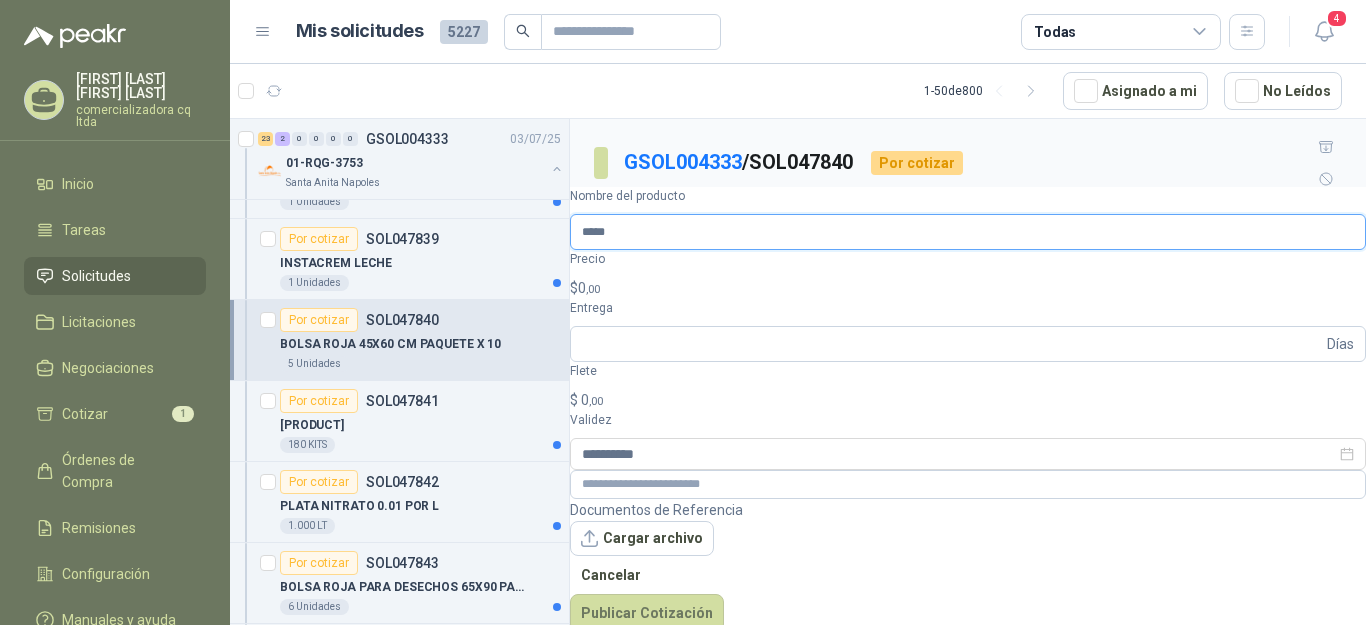 type on "**********" 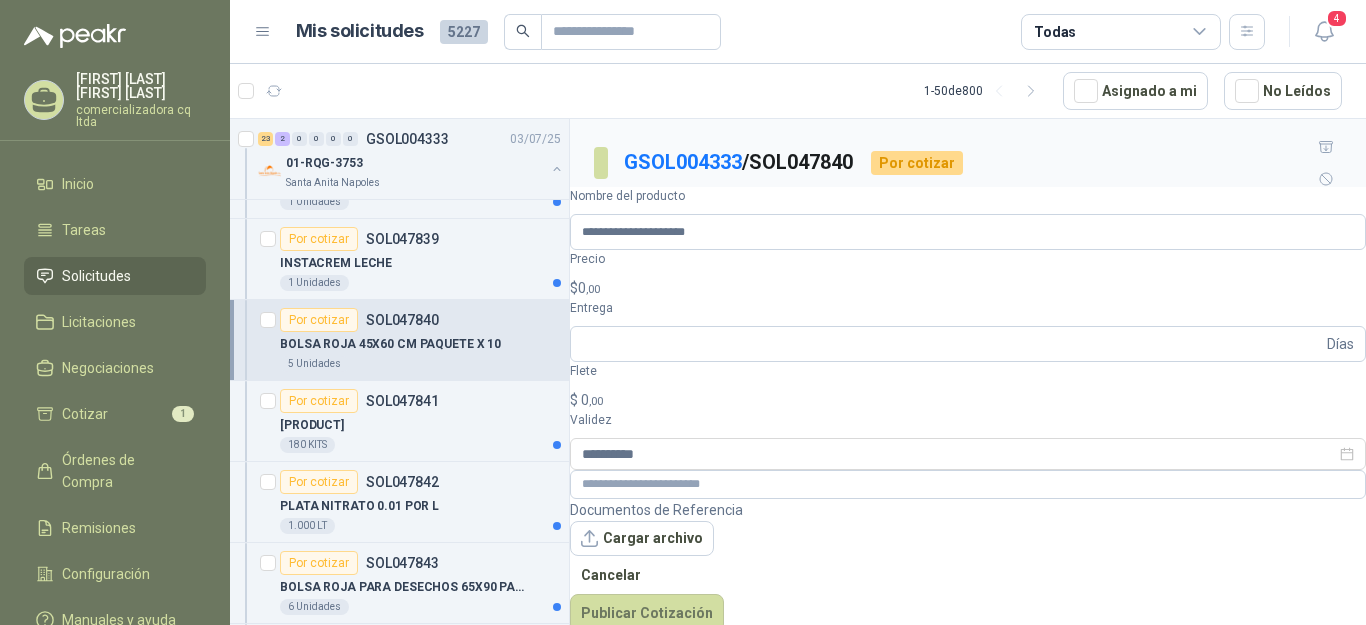 click on "$ [PRICE],00" at bounding box center [968, 288] 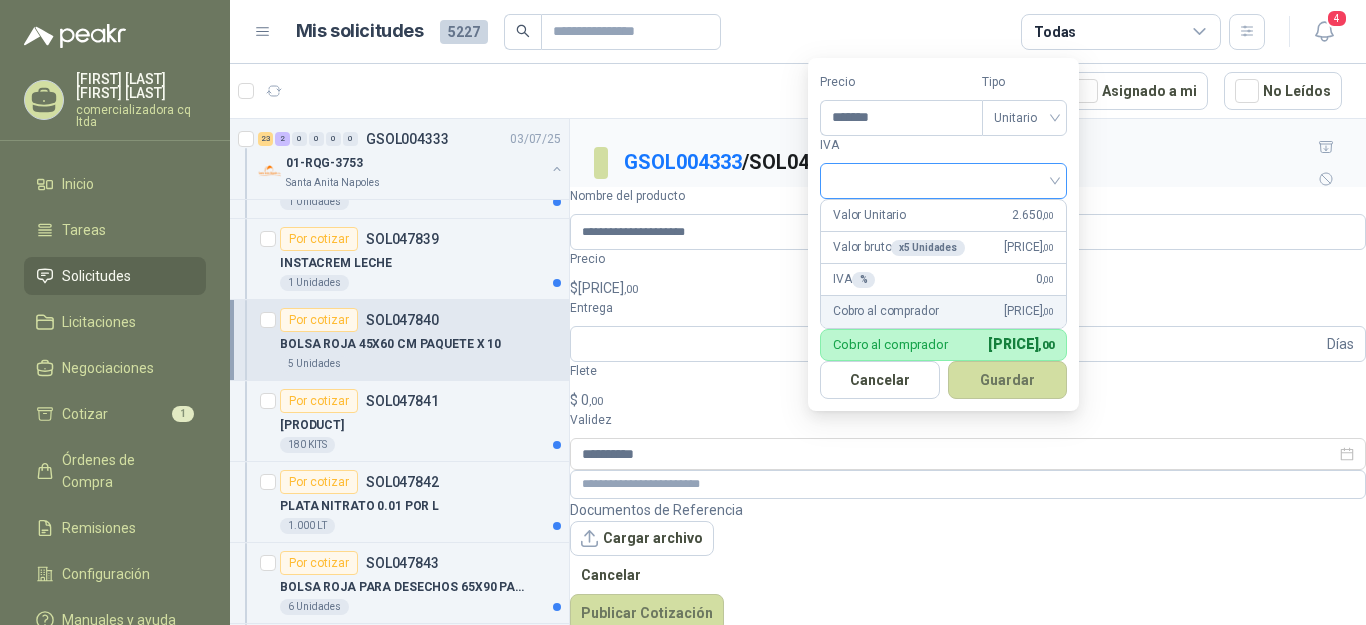 type on "*******" 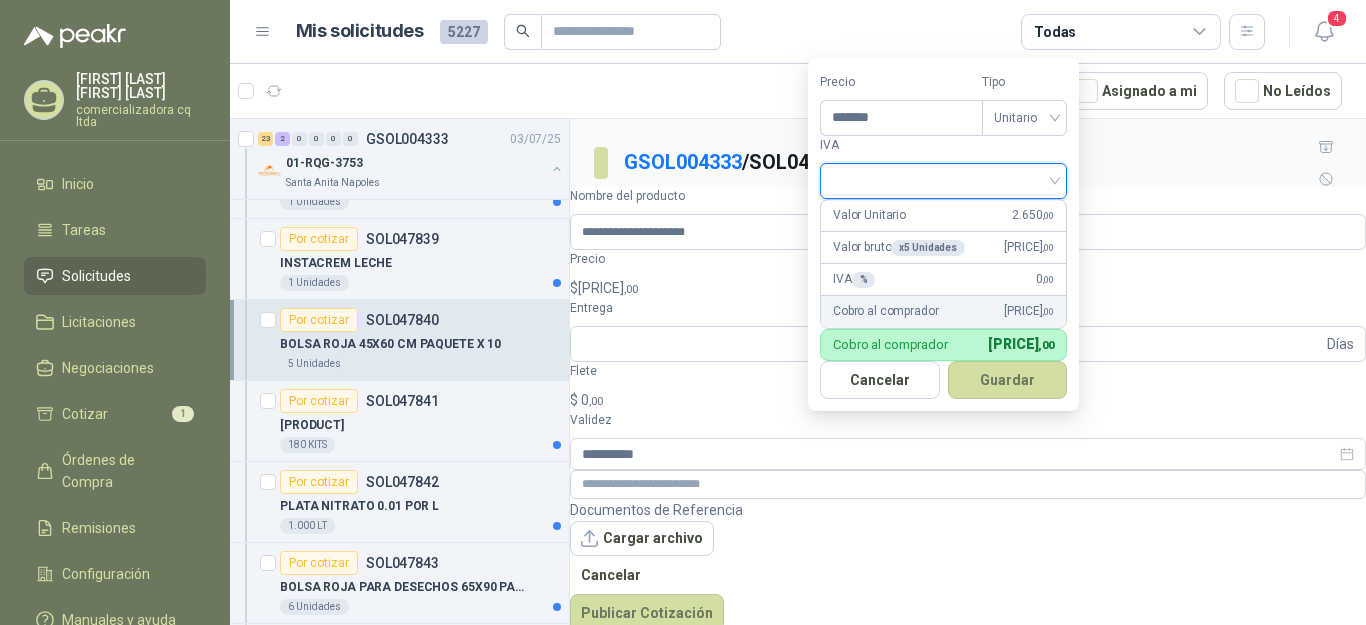 click at bounding box center (943, 179) 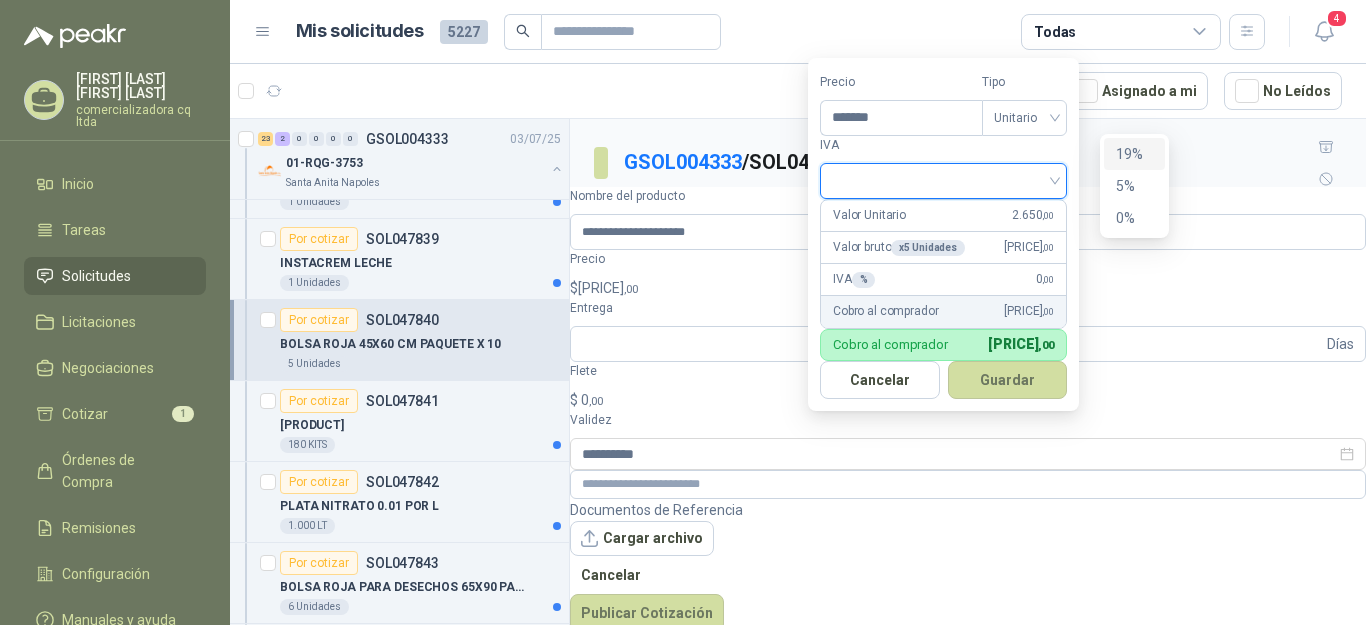 click on "19%" at bounding box center [1134, 154] 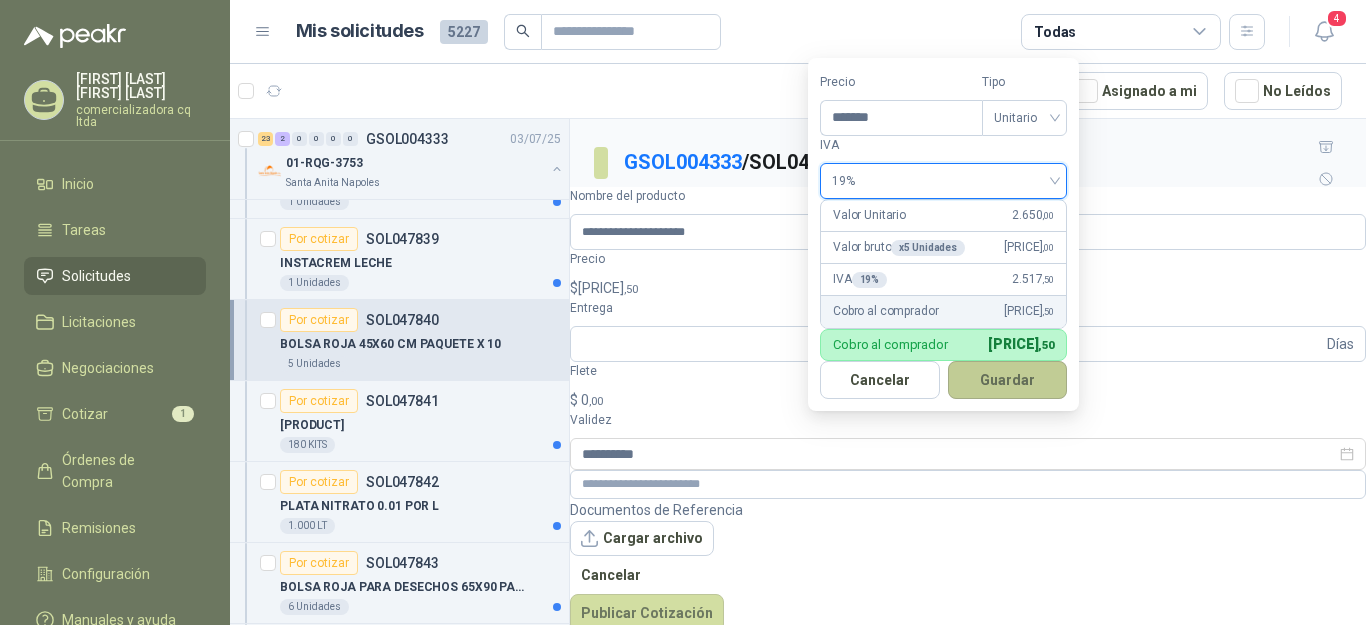 click on "Guardar" at bounding box center (1008, 380) 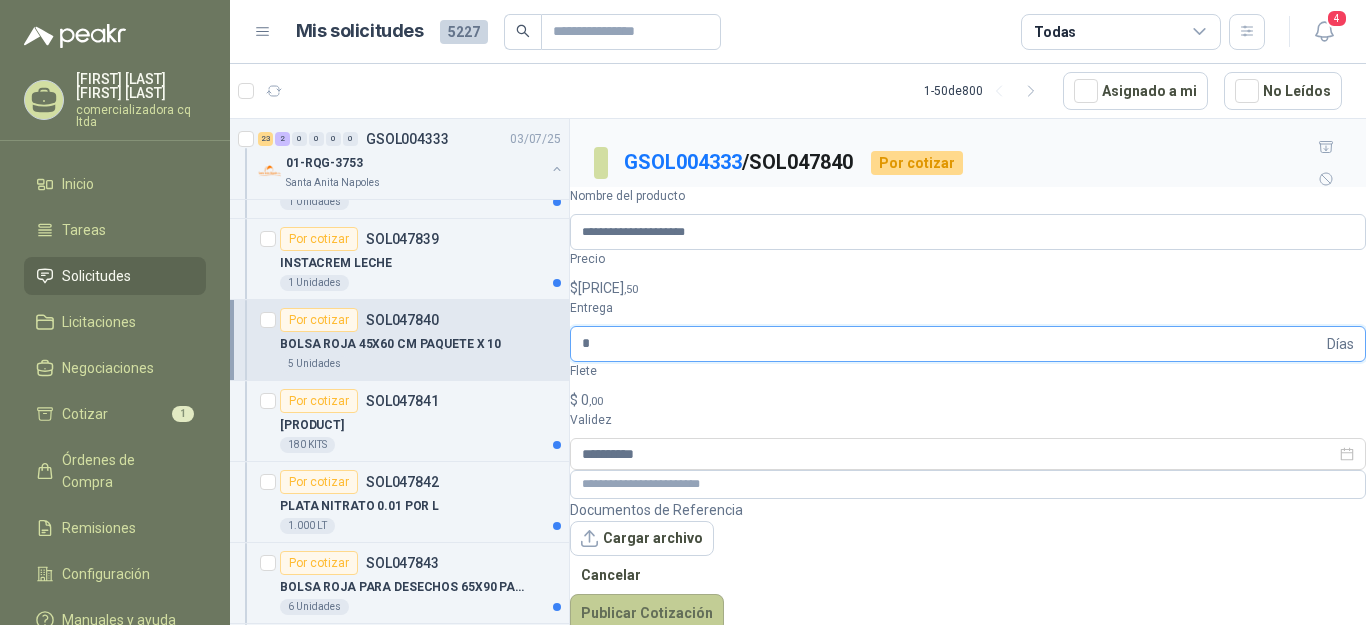 type on "*" 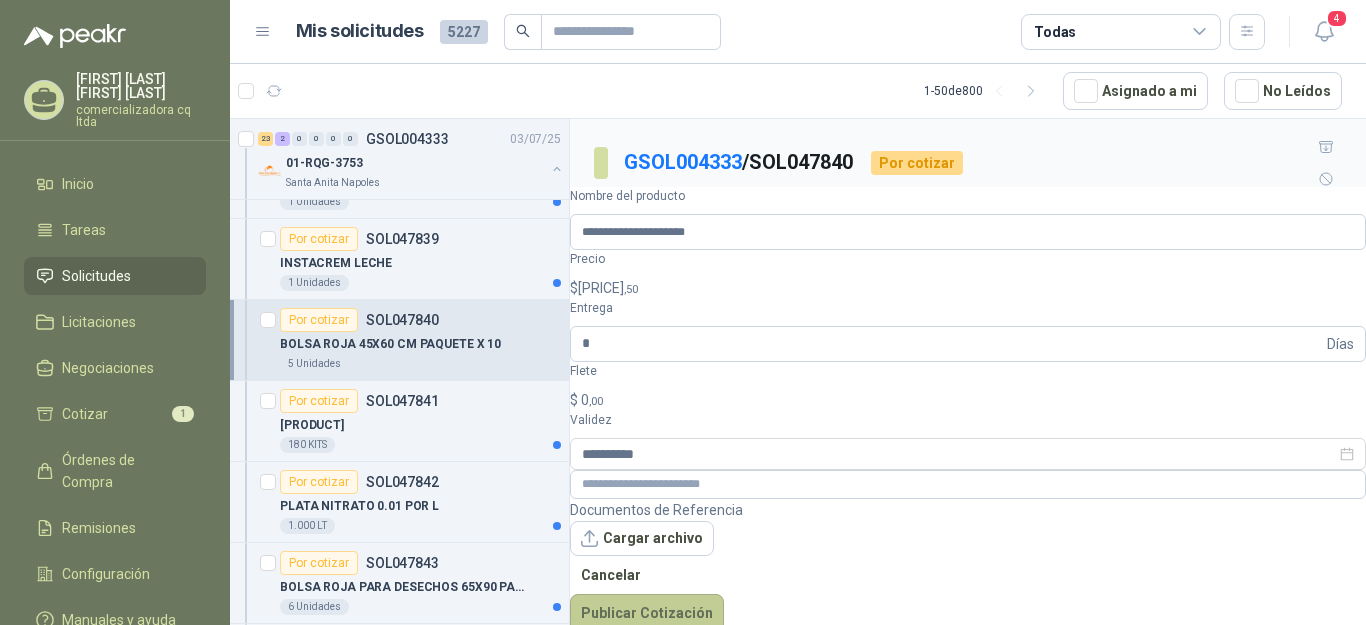 click on "Publicar Cotización" at bounding box center (647, 613) 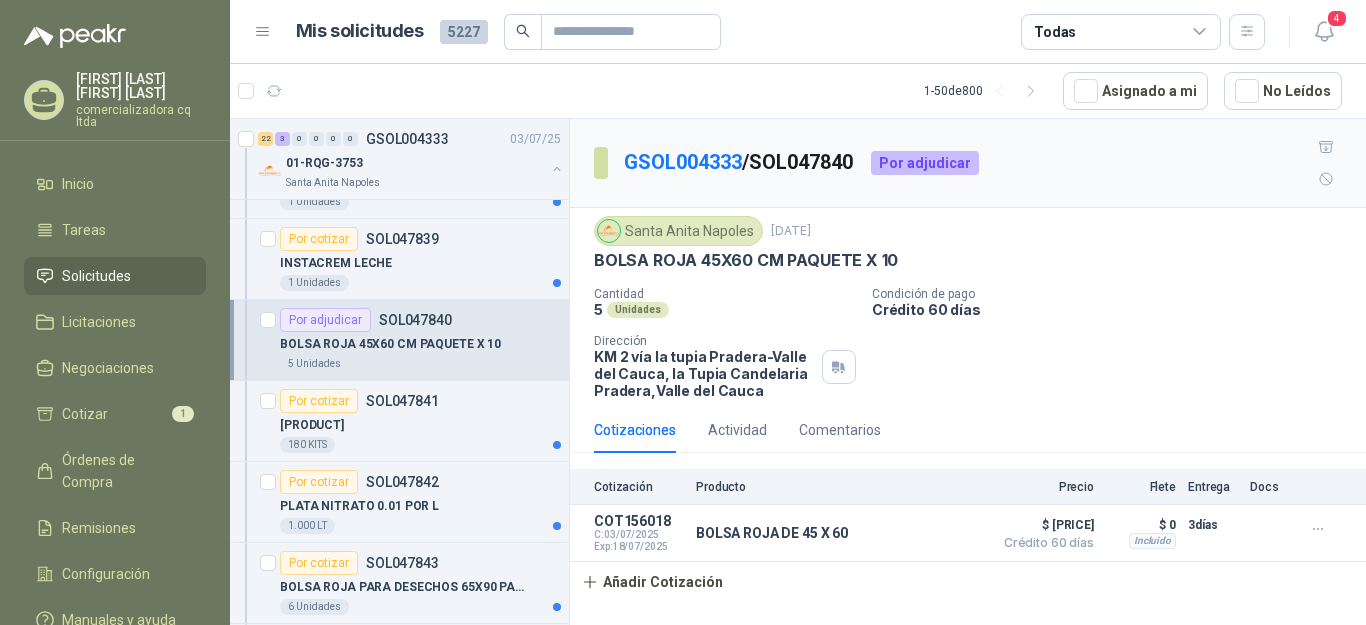 scroll, scrollTop: 3890, scrollLeft: 0, axis: vertical 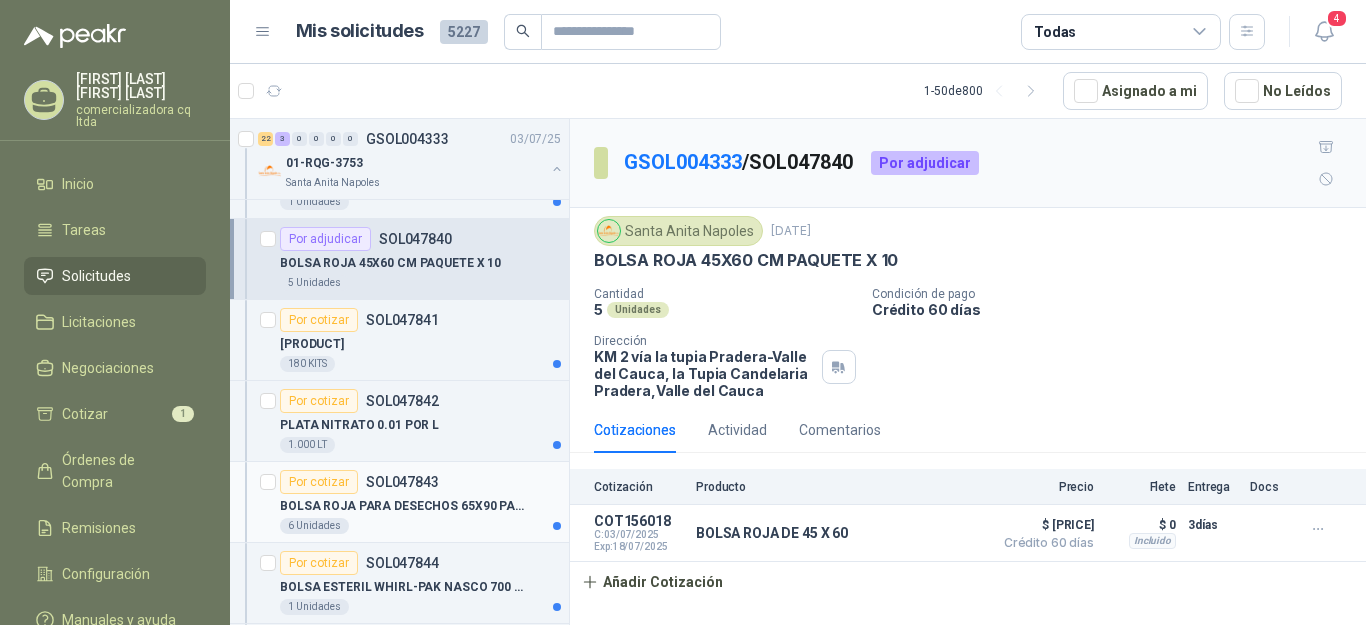 click on "BOLSA ROJA PARA DESECHOS 65X90 PAQUETE X" at bounding box center (420, 506) 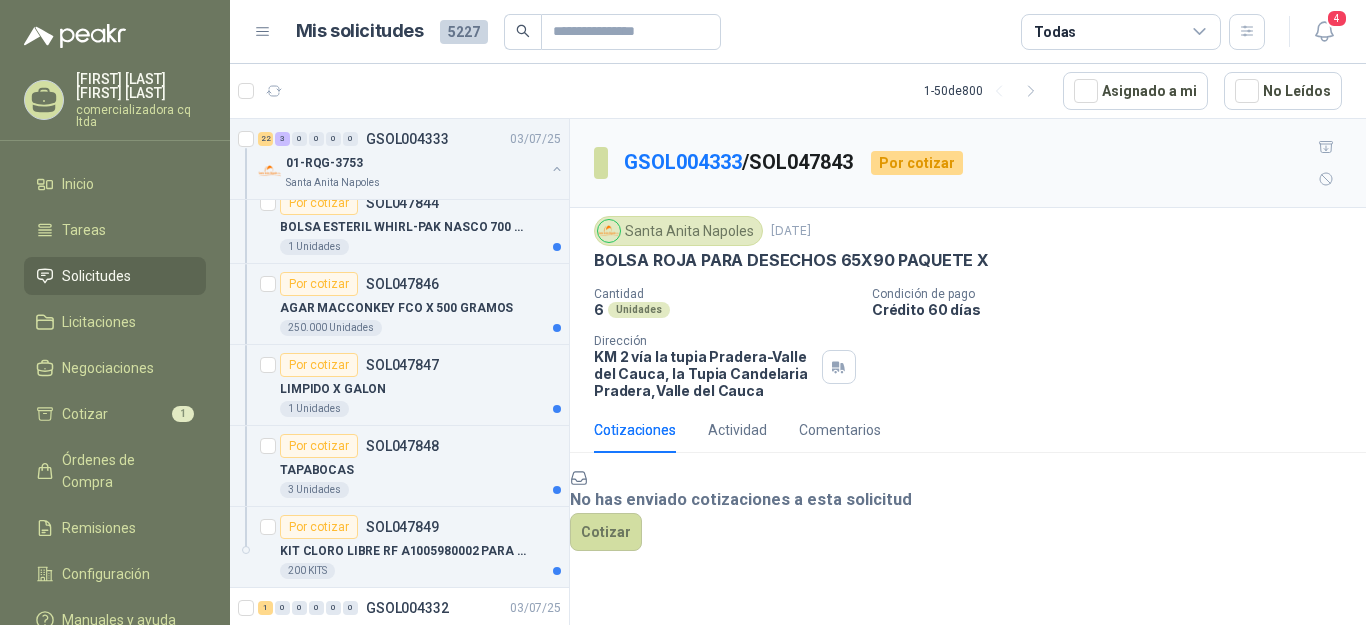 scroll, scrollTop: 4364, scrollLeft: 0, axis: vertical 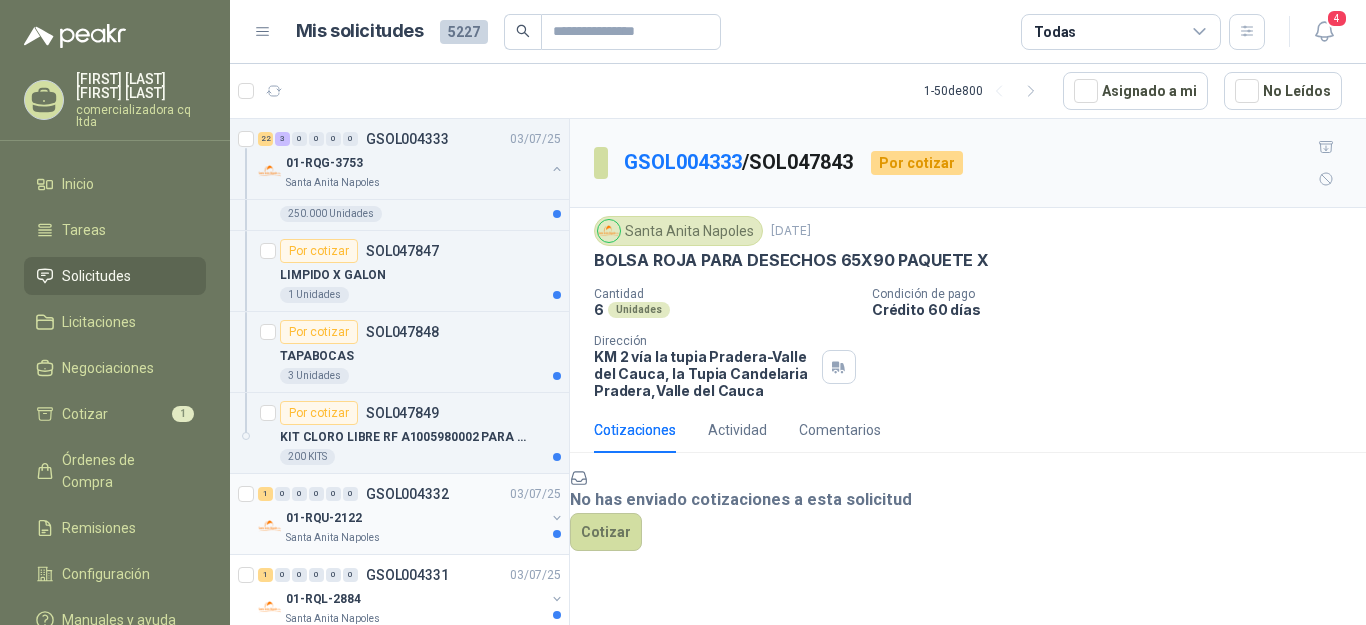 click on "01-RQU-2122" at bounding box center [324, 518] 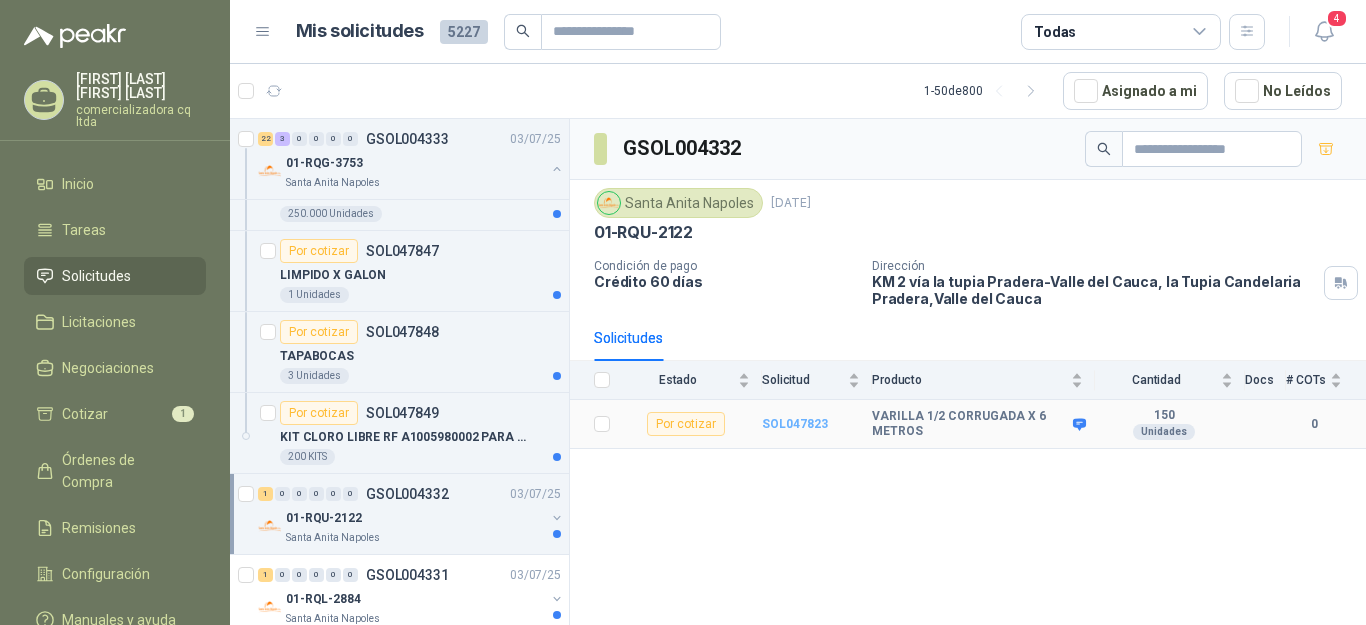 click on "SOL047823" at bounding box center [795, 424] 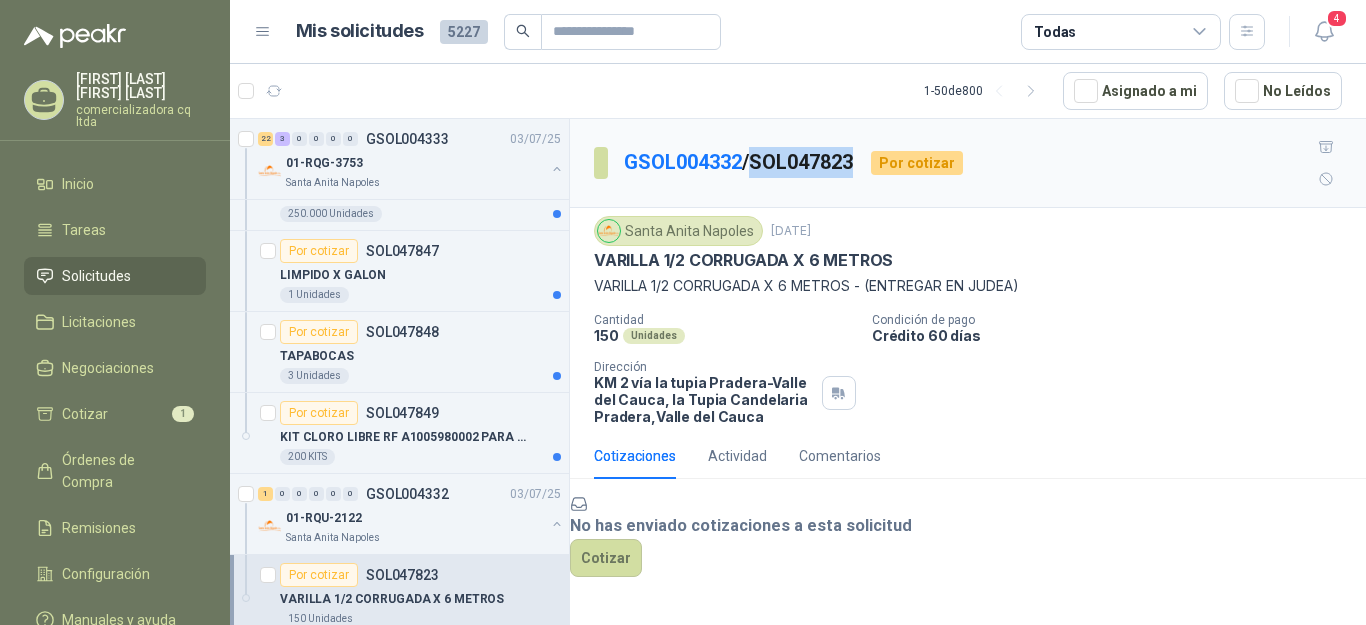 drag, startPoint x: 760, startPoint y: 142, endPoint x: 866, endPoint y: 139, distance: 106.04244 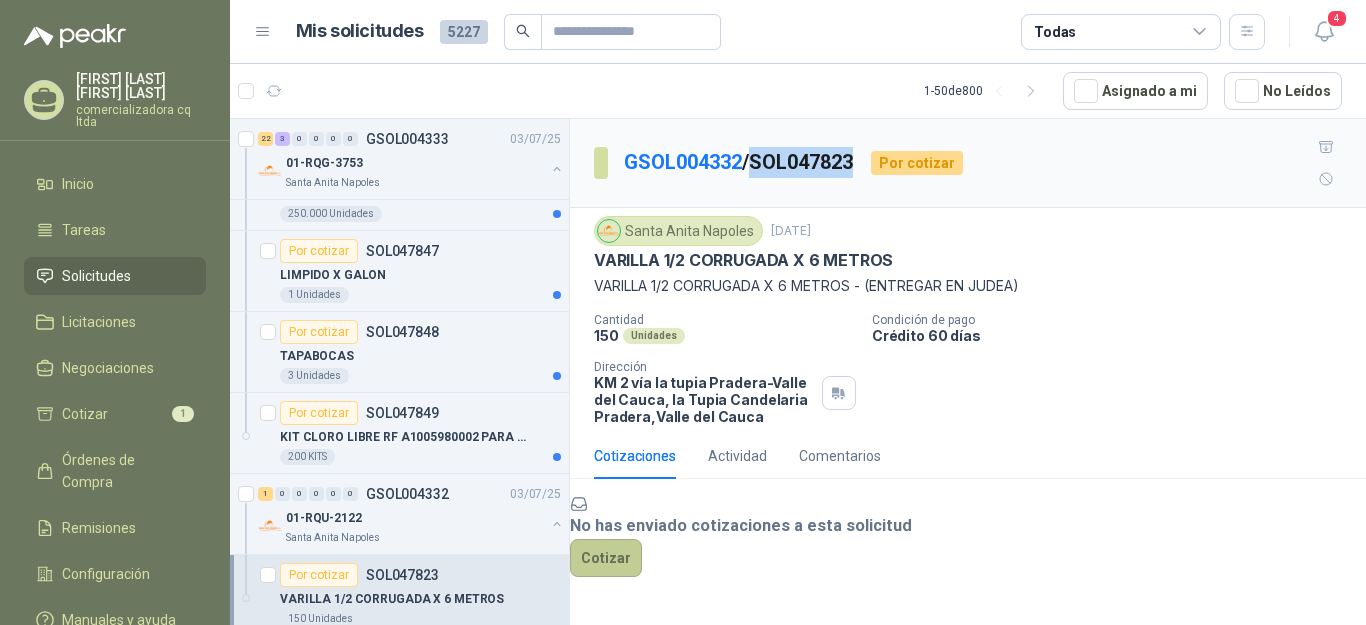 click on "Cotizar" at bounding box center (606, 558) 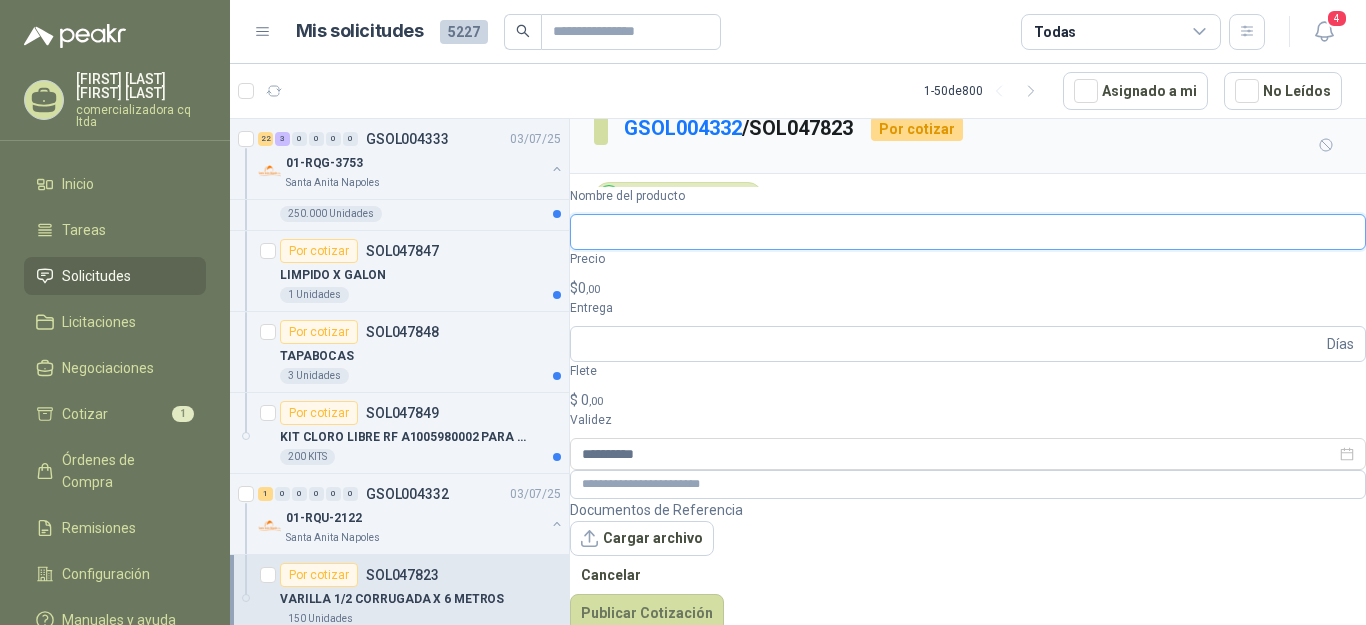 click on "Nombre del producto" at bounding box center [968, 232] 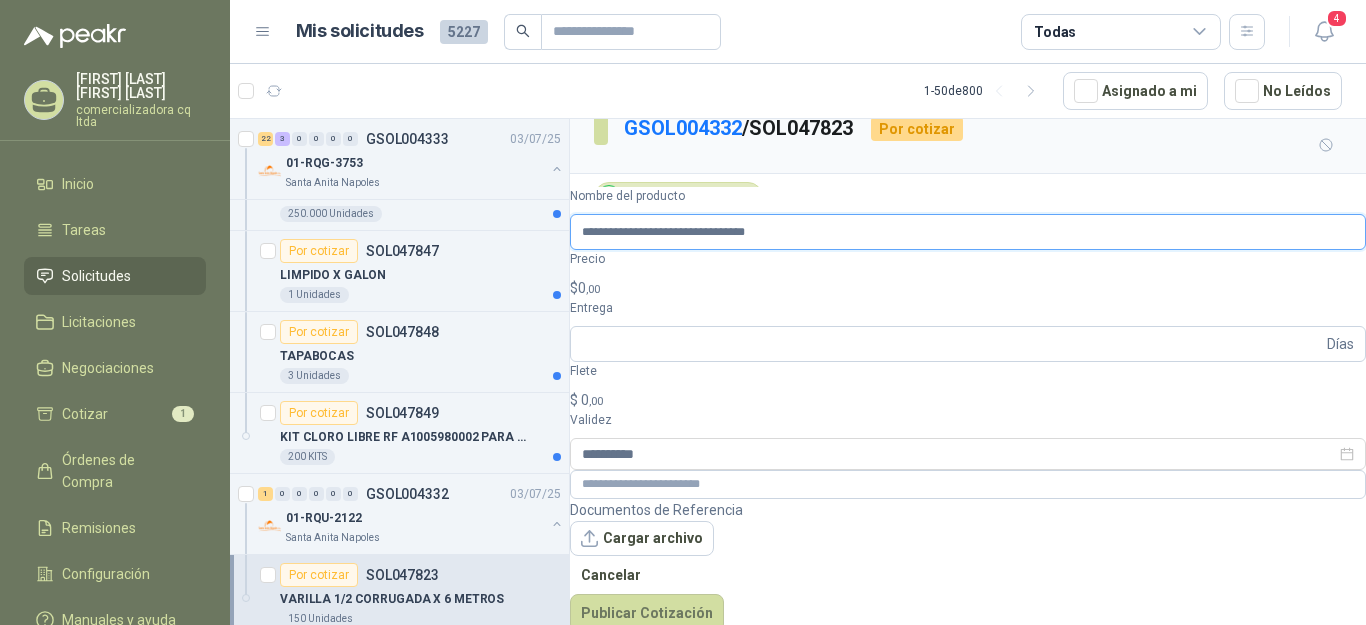 type on "**********" 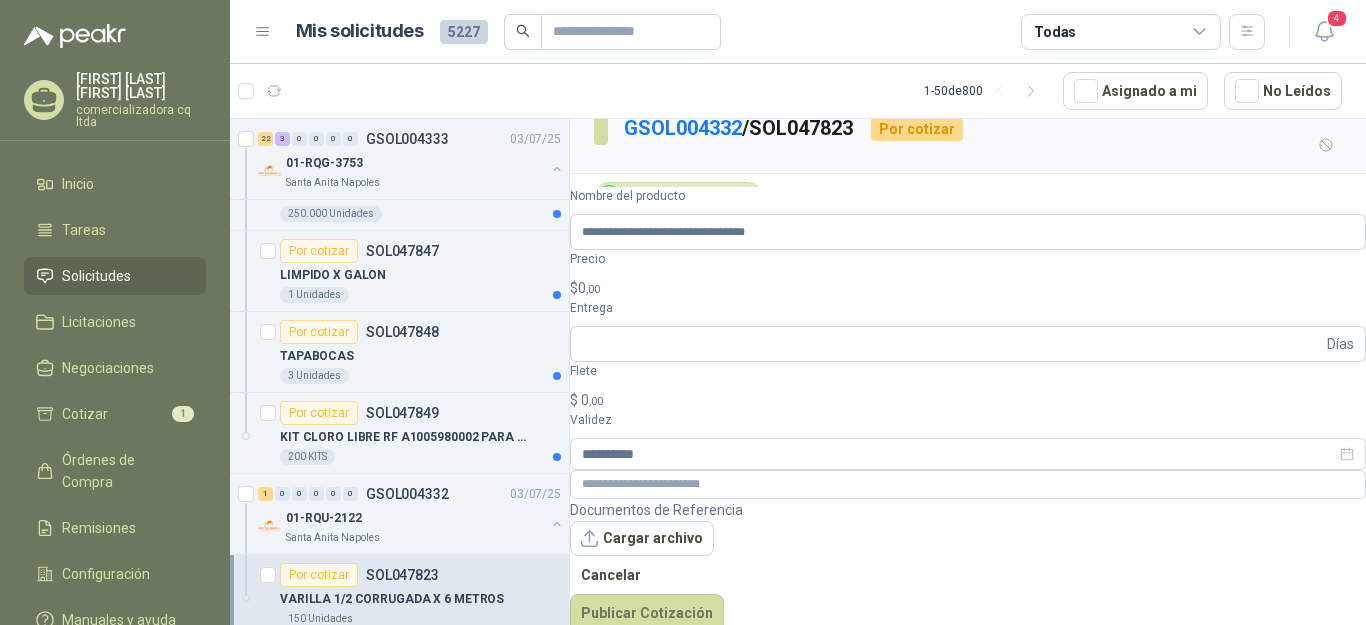 click on "$ [PRICE],00" at bounding box center (968, 288) 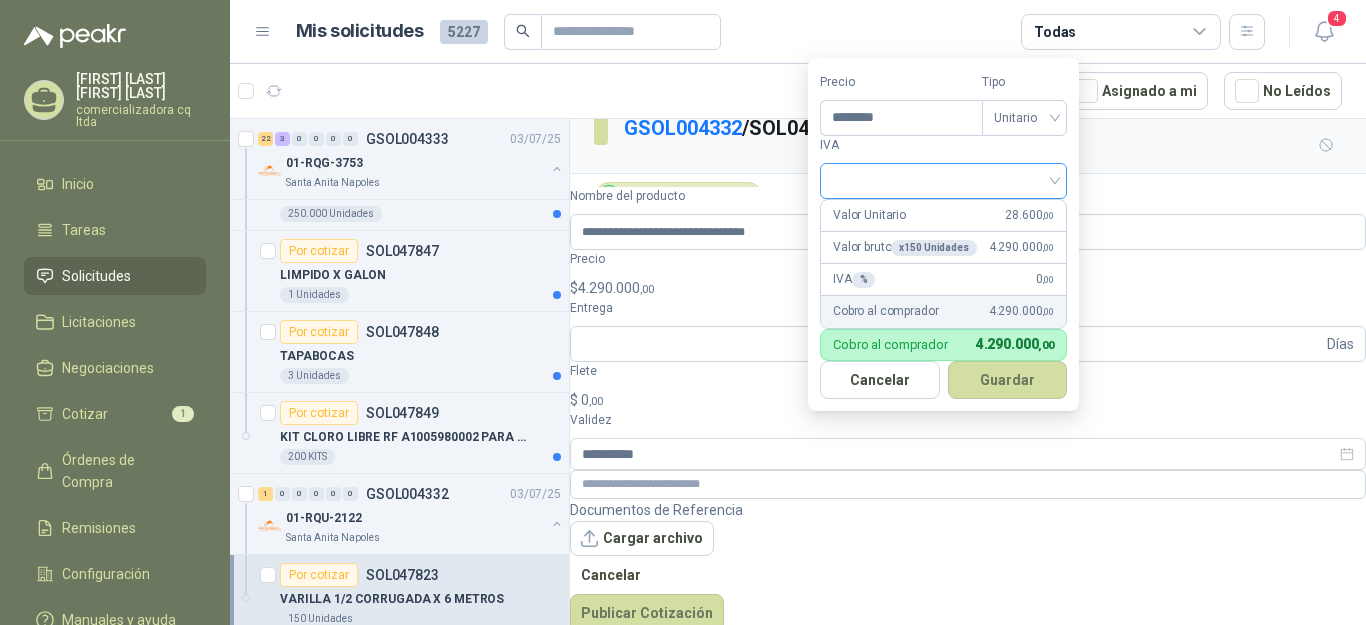 click at bounding box center [943, 181] 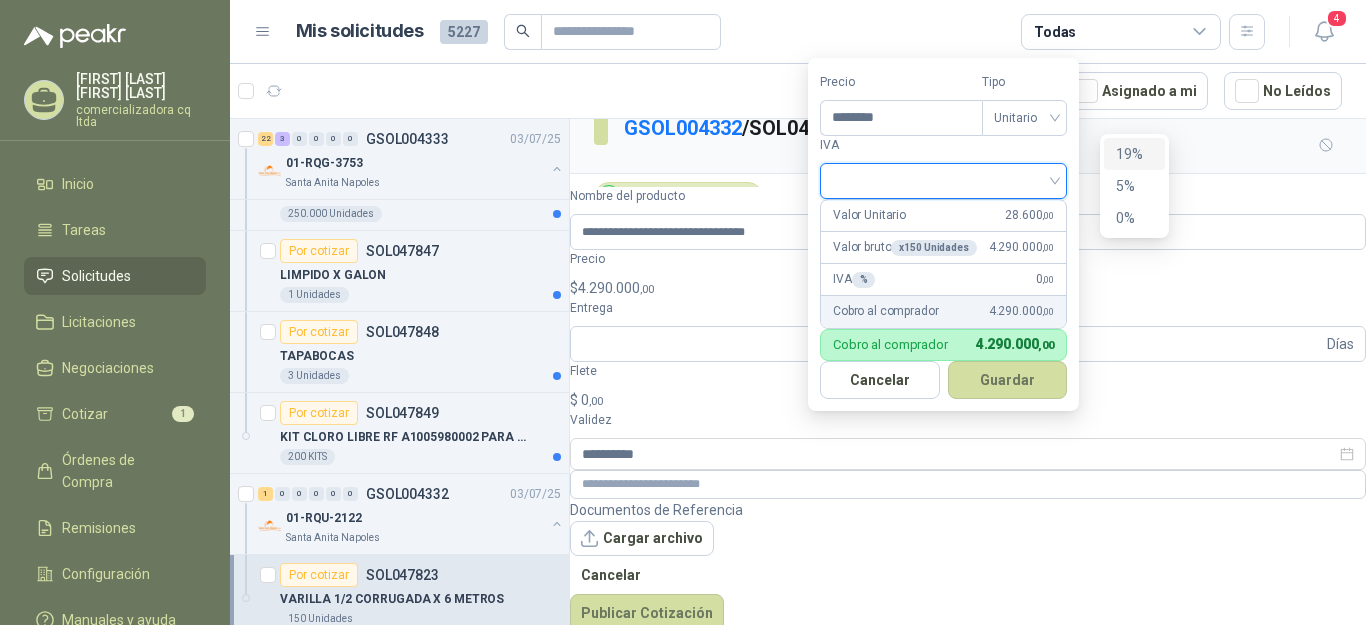 click on "19%" at bounding box center (1134, 154) 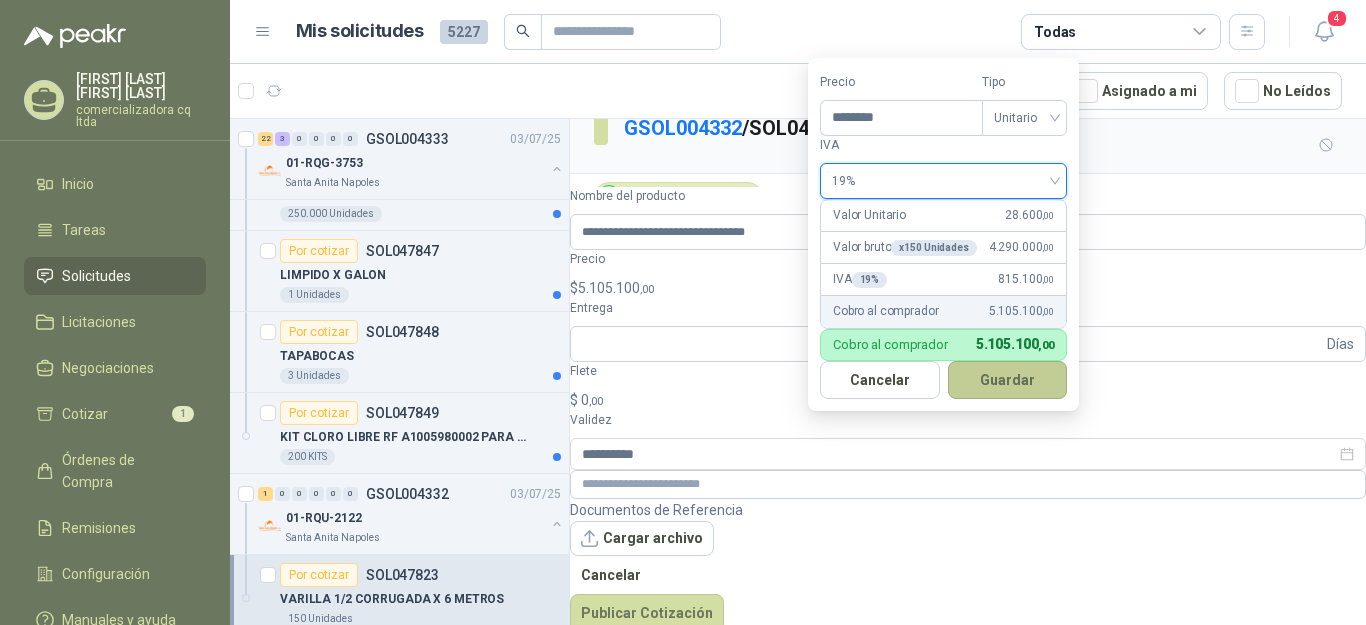 click on "Guardar" at bounding box center [1008, 380] 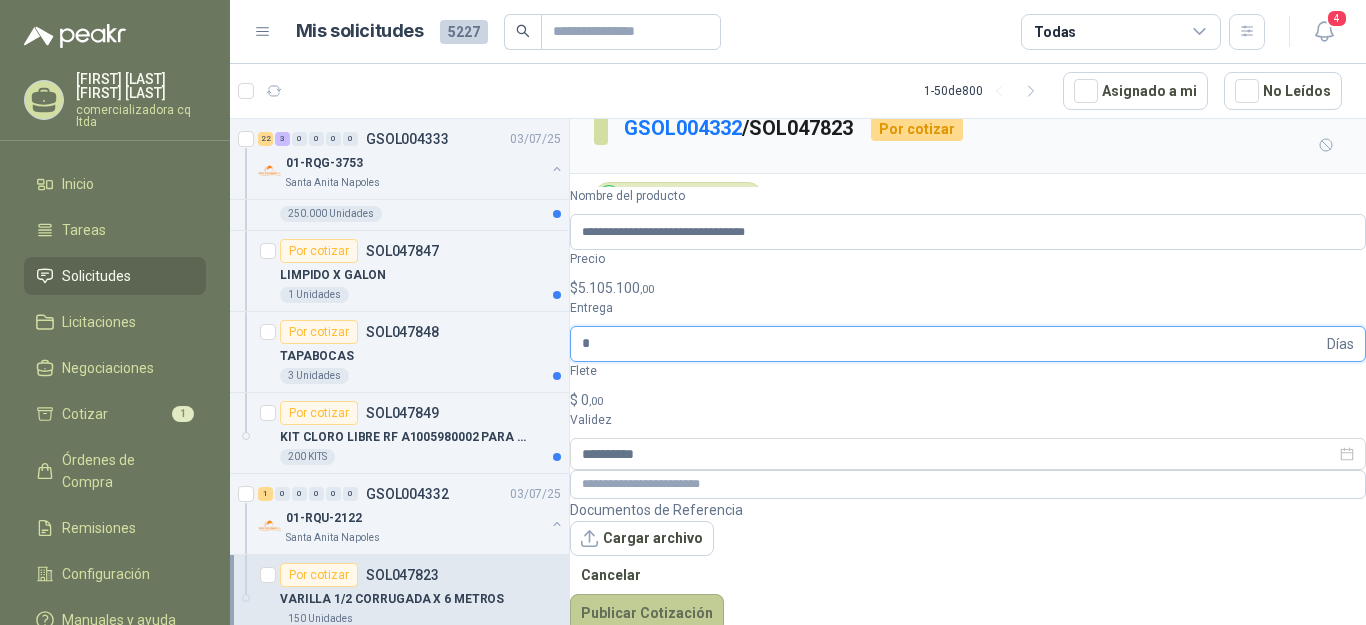 type on "*" 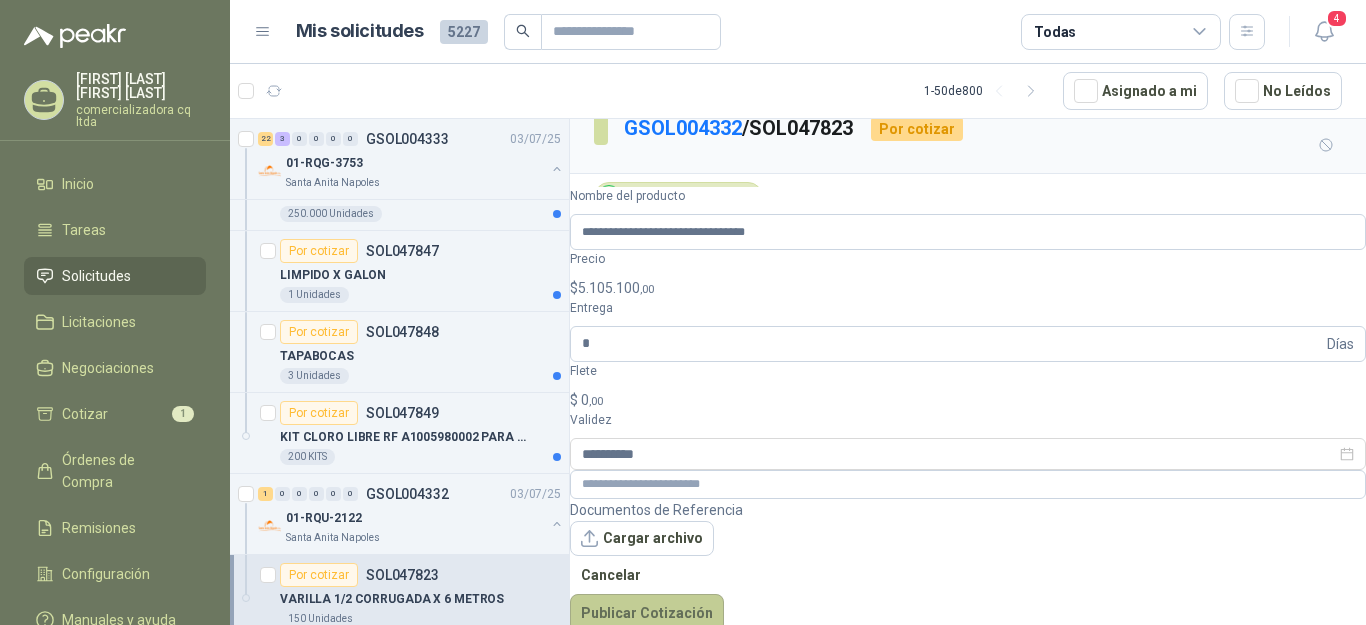 click on "Publicar Cotización" at bounding box center (647, 613) 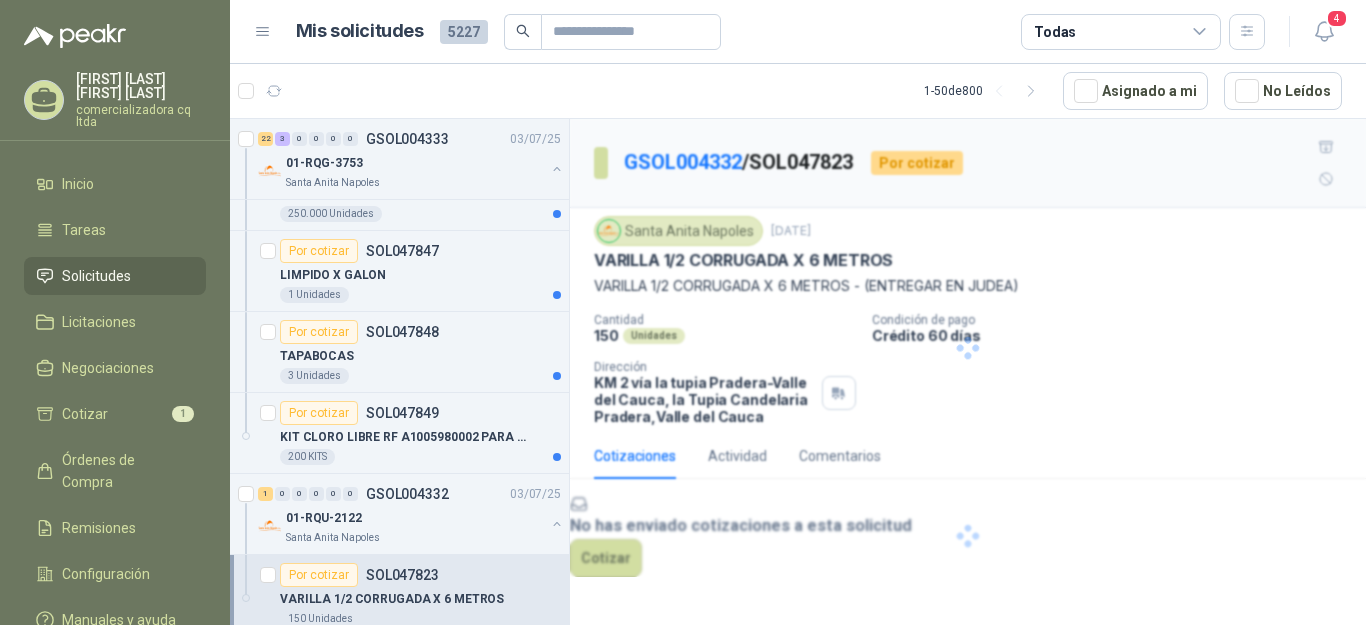 scroll, scrollTop: 0, scrollLeft: 0, axis: both 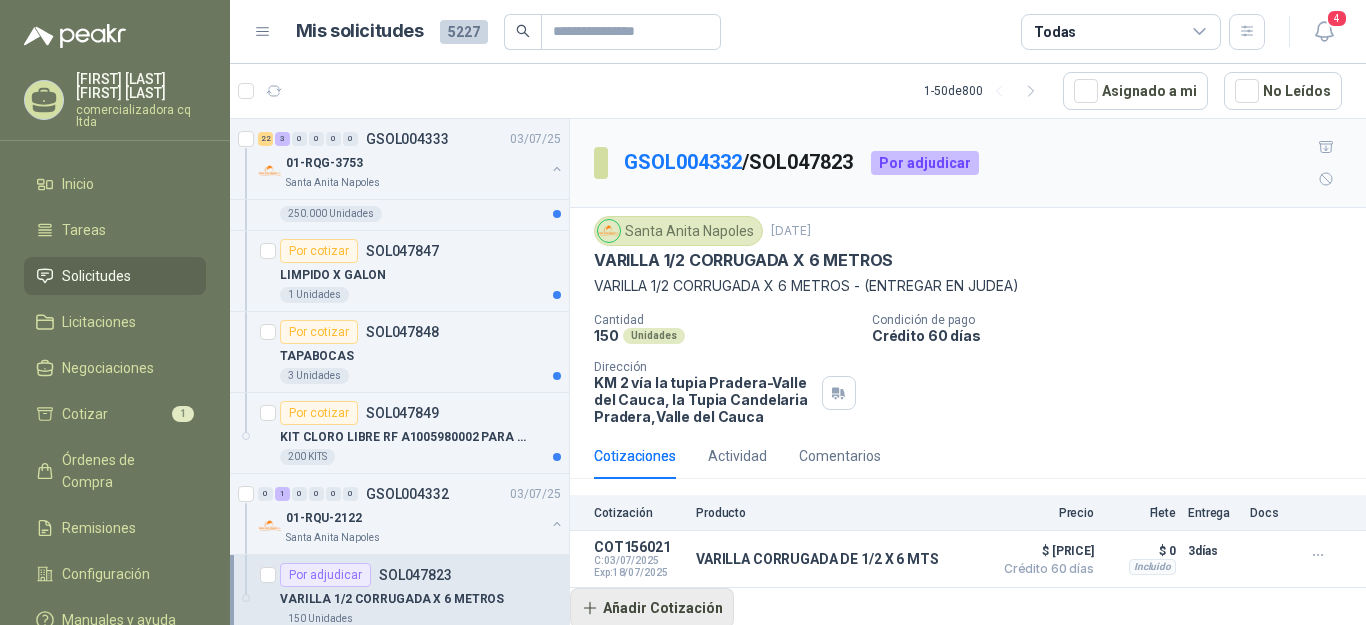 click on "Añadir Cotización" at bounding box center (652, 608) 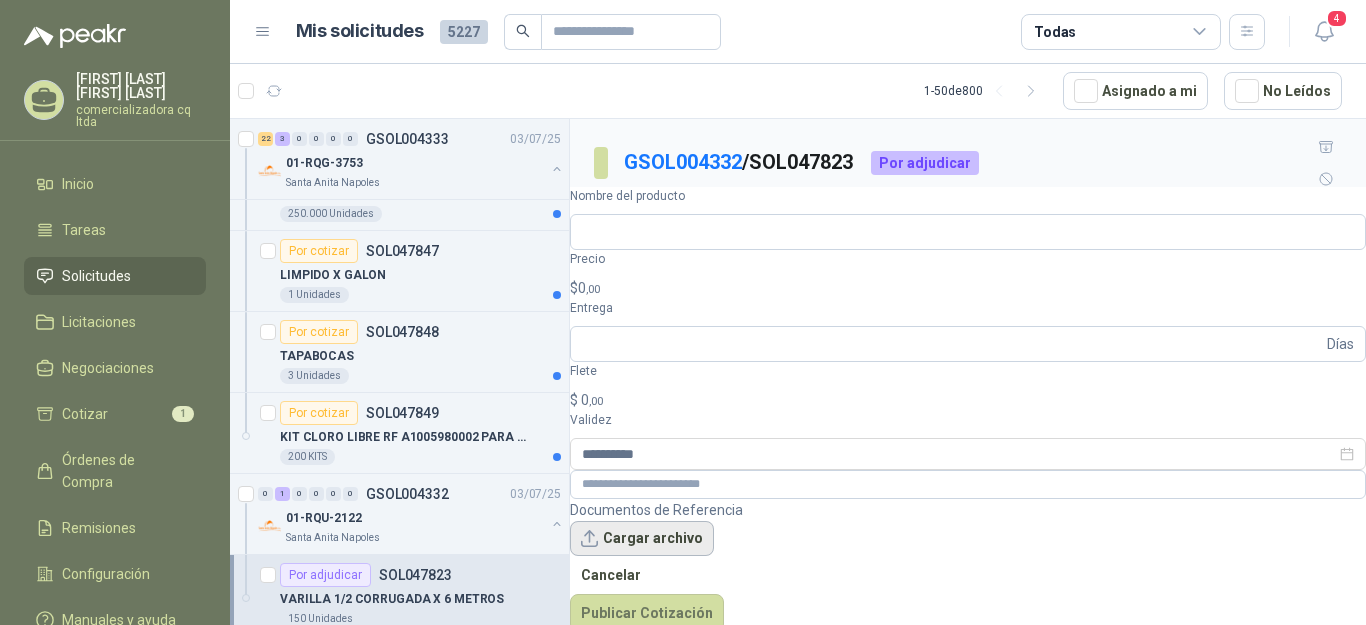 click on "Cargar archivo" at bounding box center (642, 539) 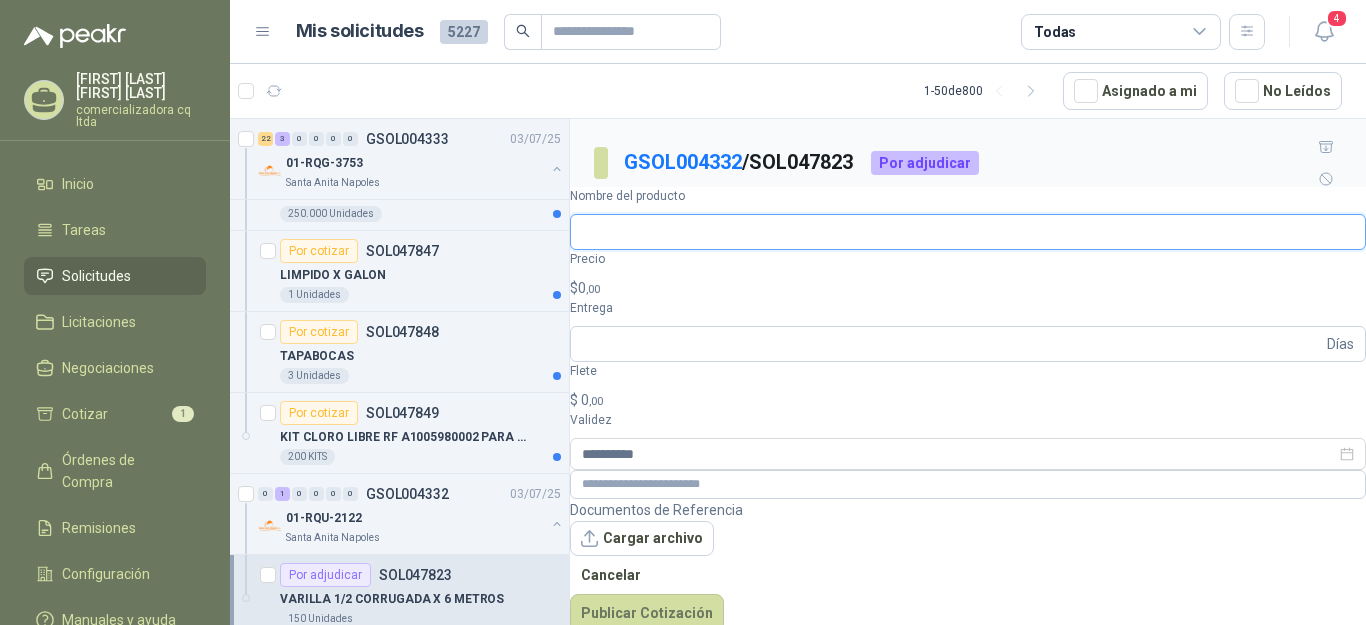 click on "Nombre del producto" at bounding box center (968, 232) 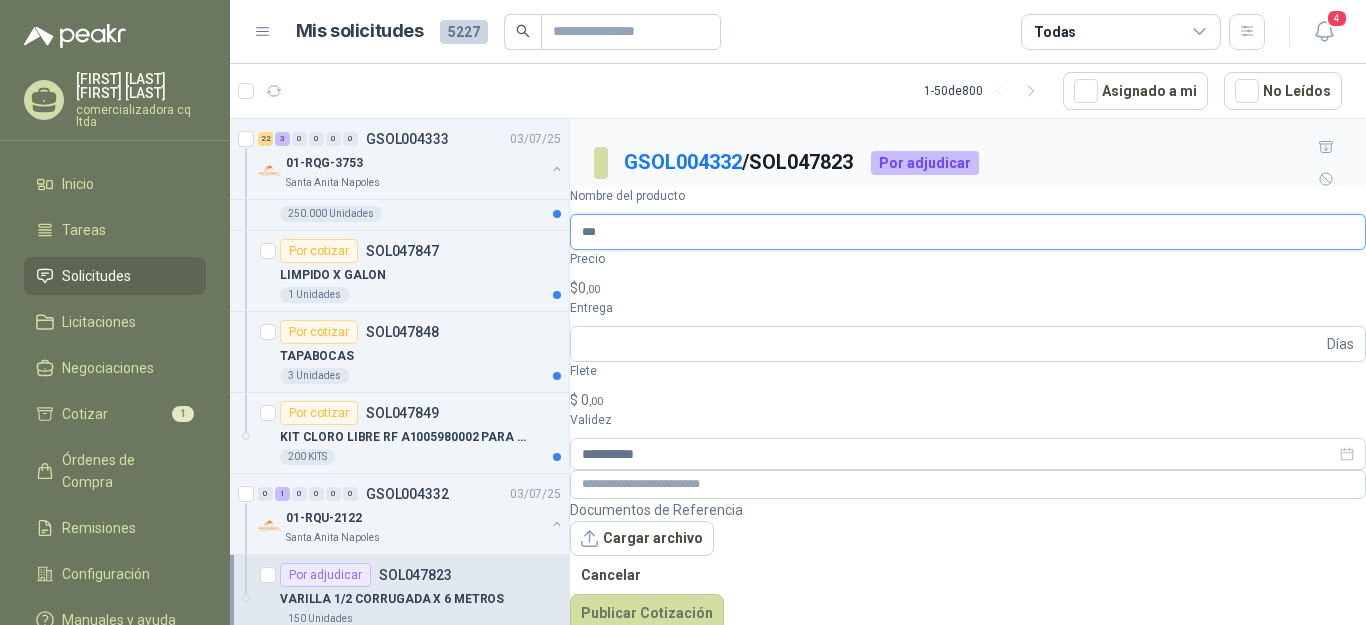 type on "**********" 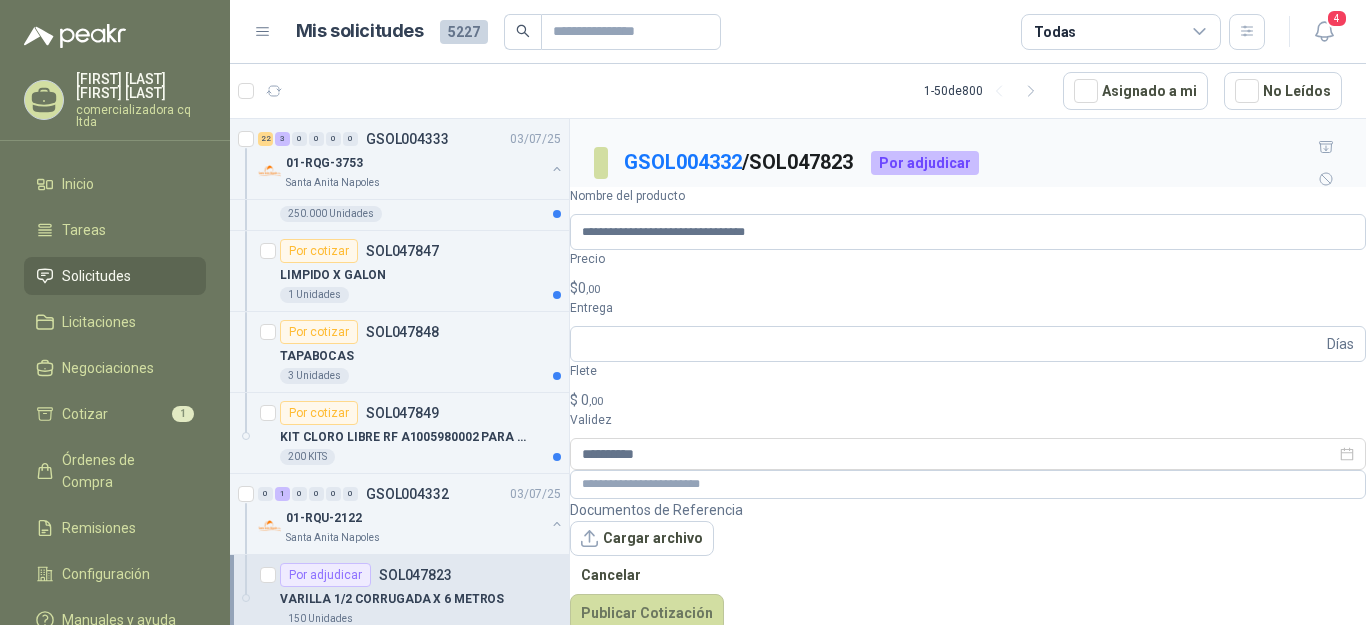 click on "$ [PRICE],00" at bounding box center (968, 288) 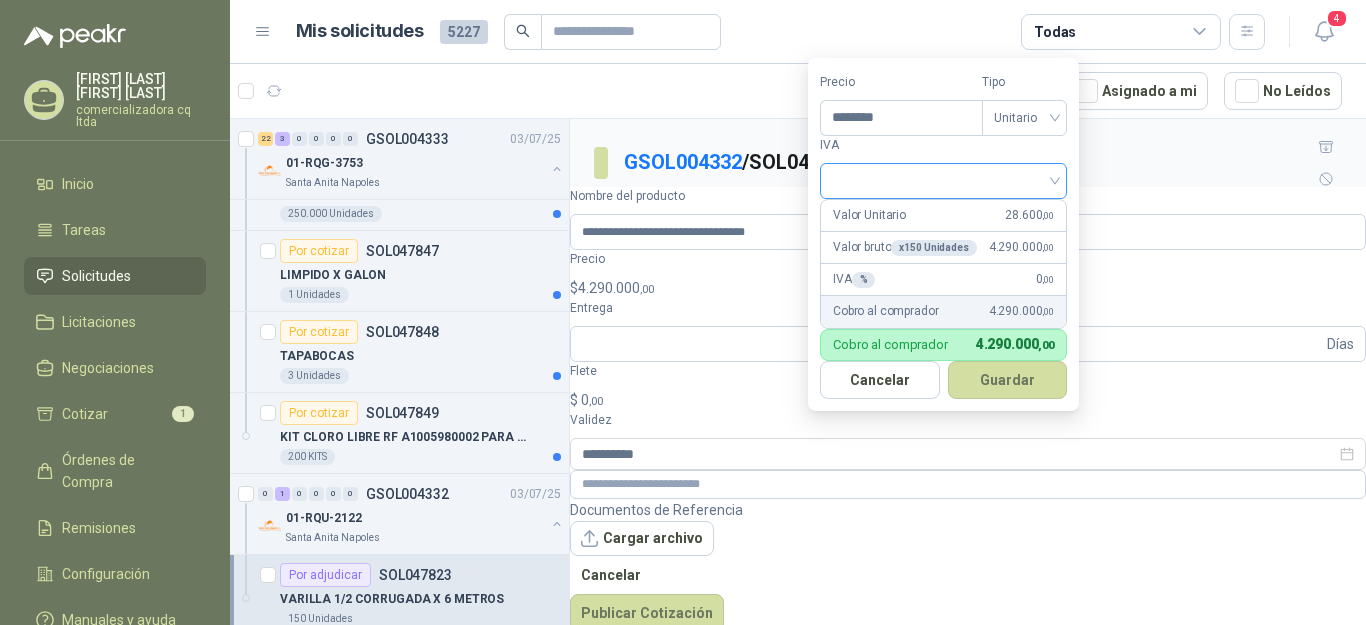type on "********" 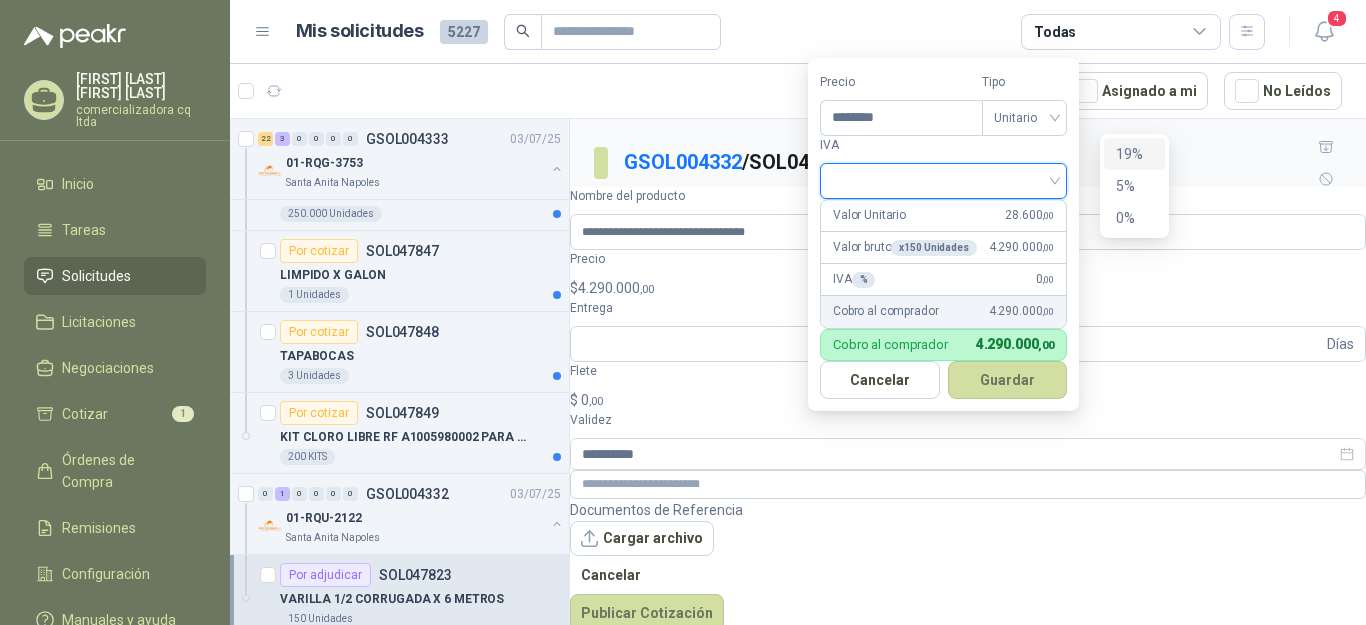 click at bounding box center (943, 179) 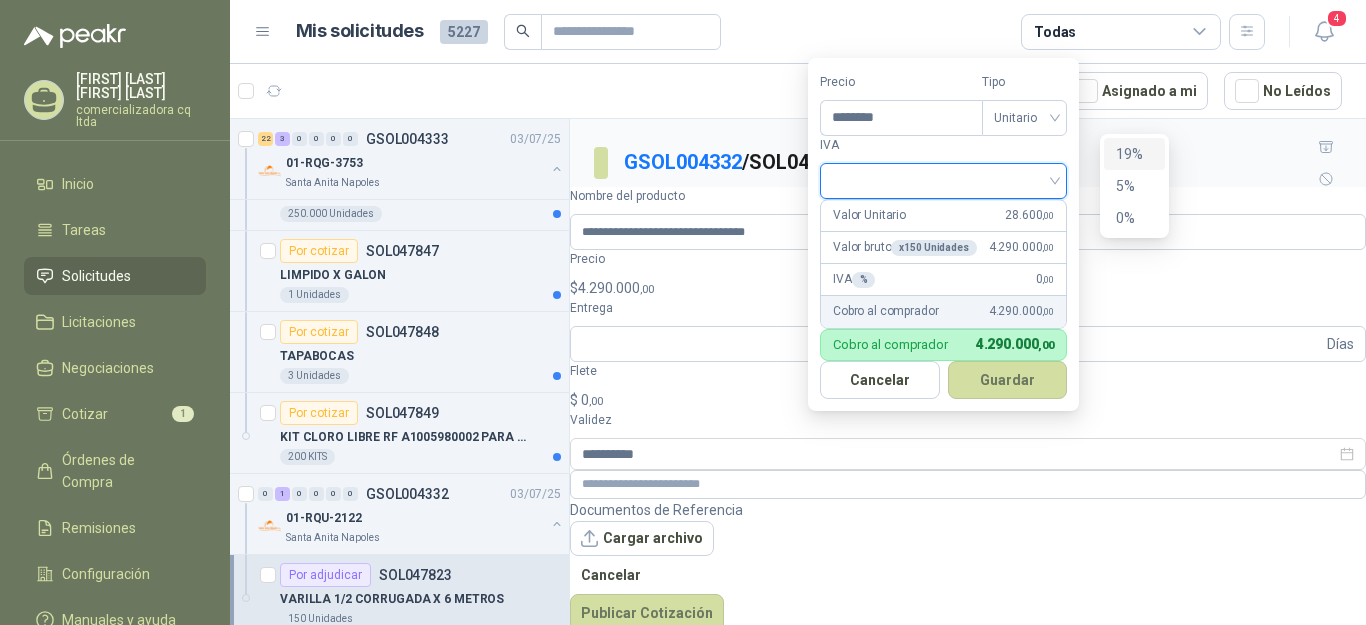 click on "19%" at bounding box center [1134, 154] 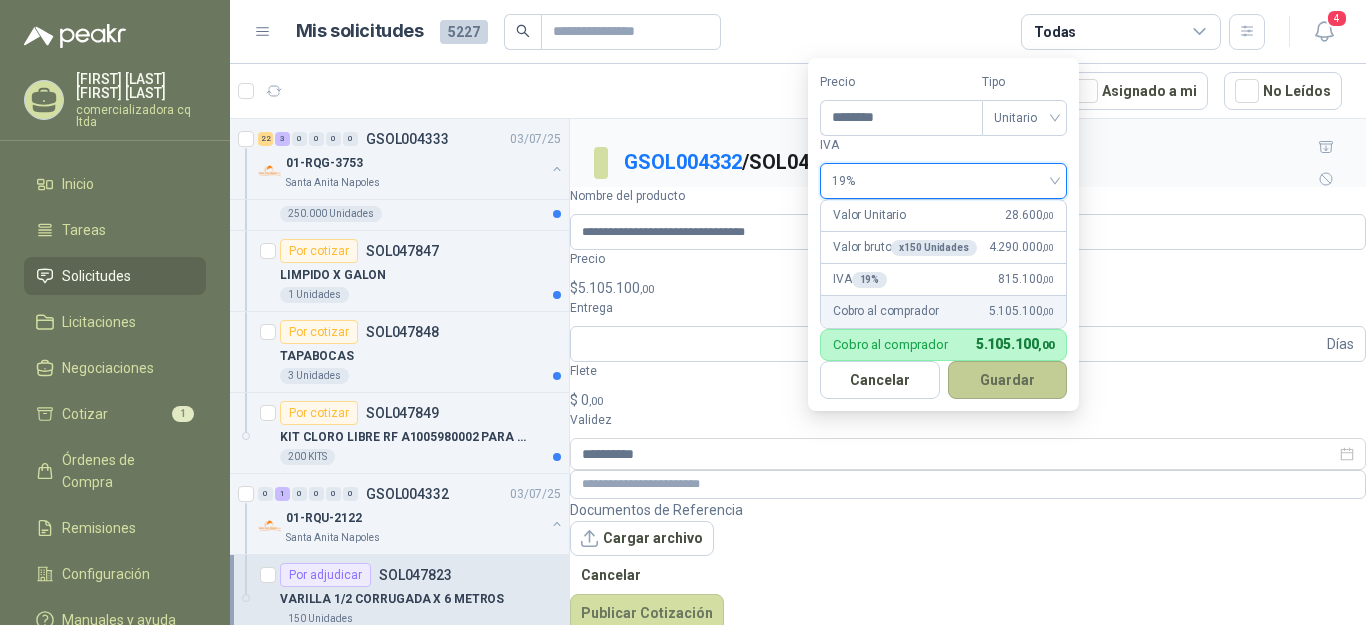 click on "Guardar" at bounding box center [1008, 380] 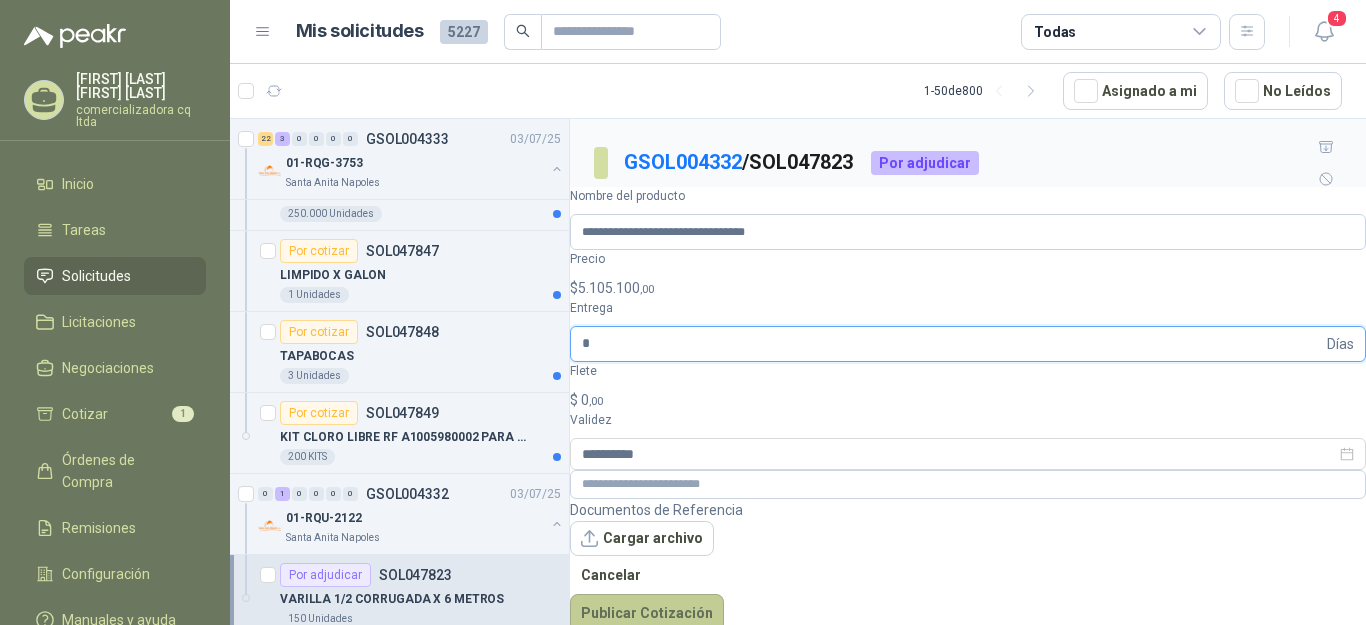 type on "*" 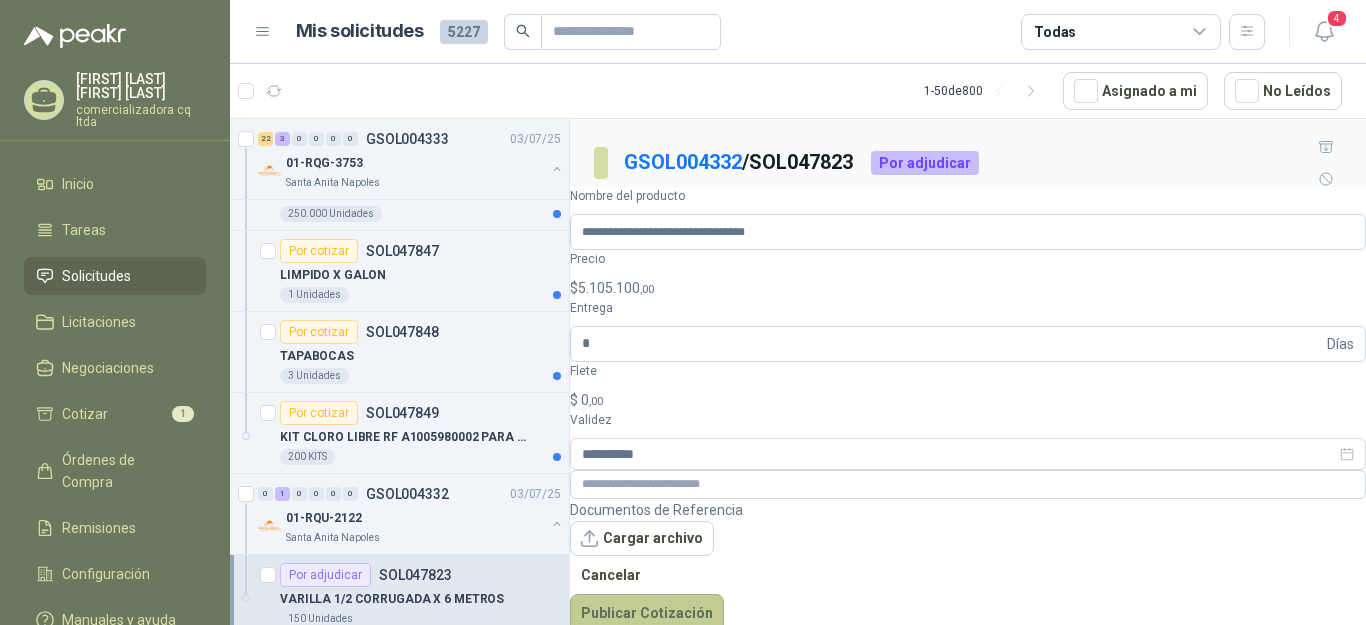 click on "Publicar Cotización" at bounding box center (647, 613) 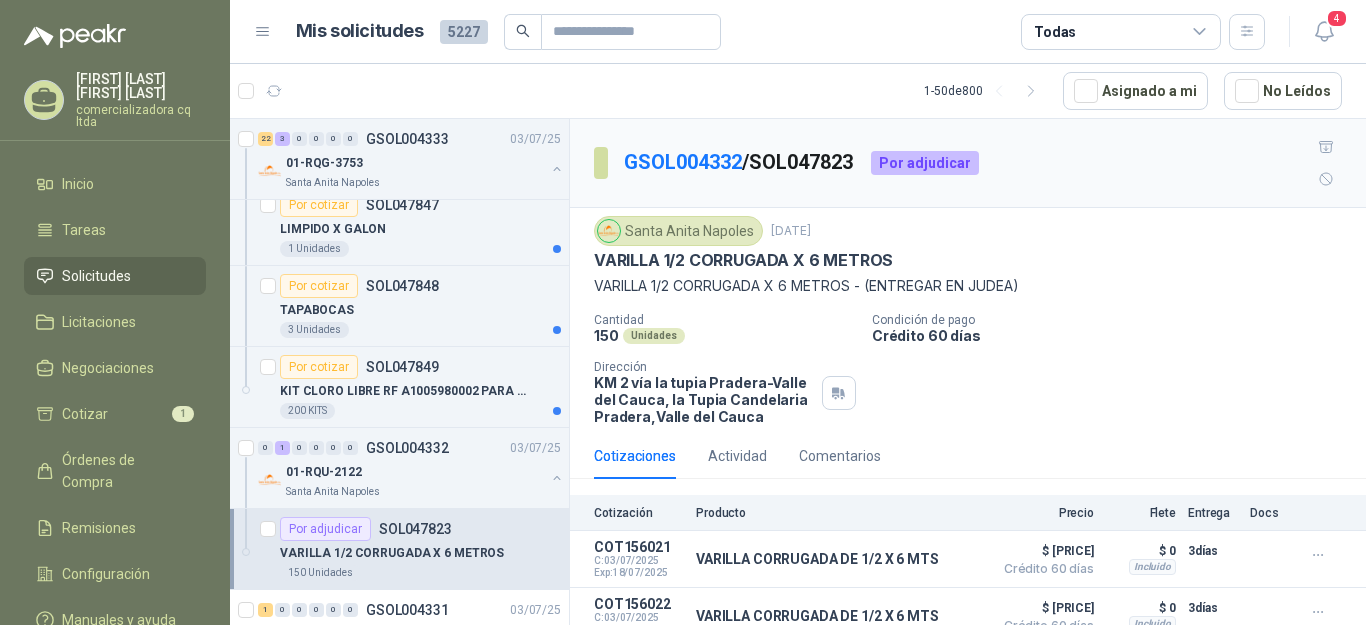 scroll, scrollTop: 4541, scrollLeft: 0, axis: vertical 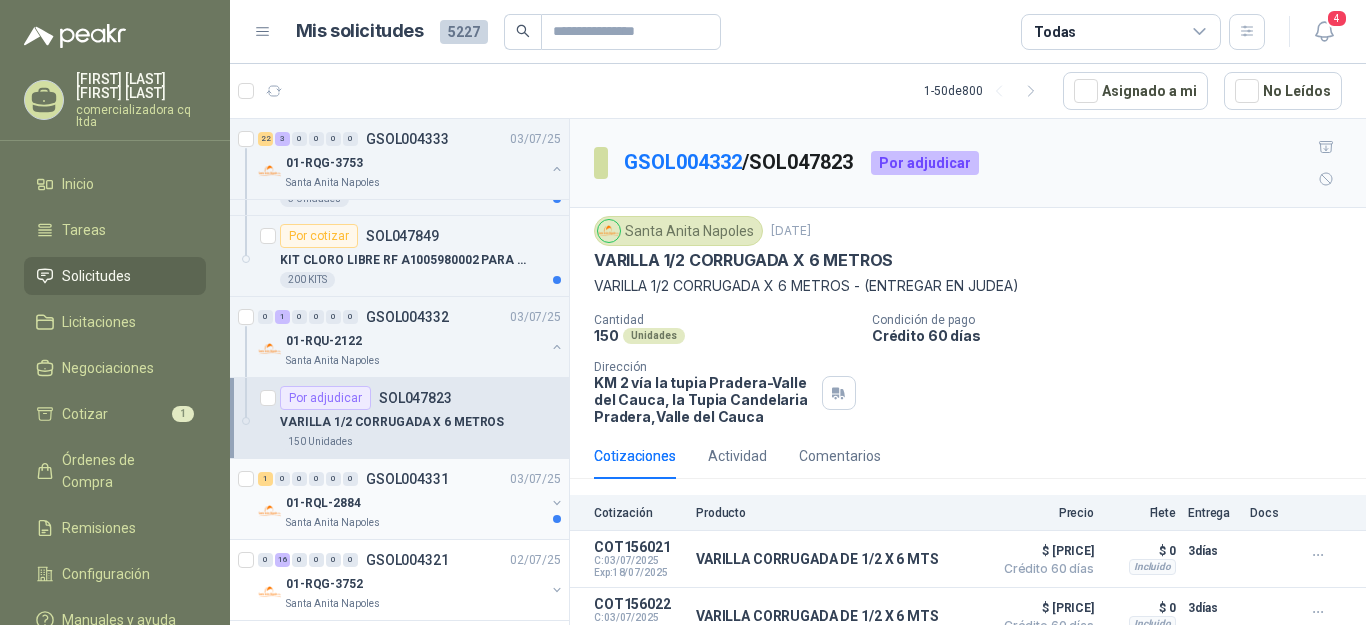 click on "01-RQL-2884" at bounding box center [323, 503] 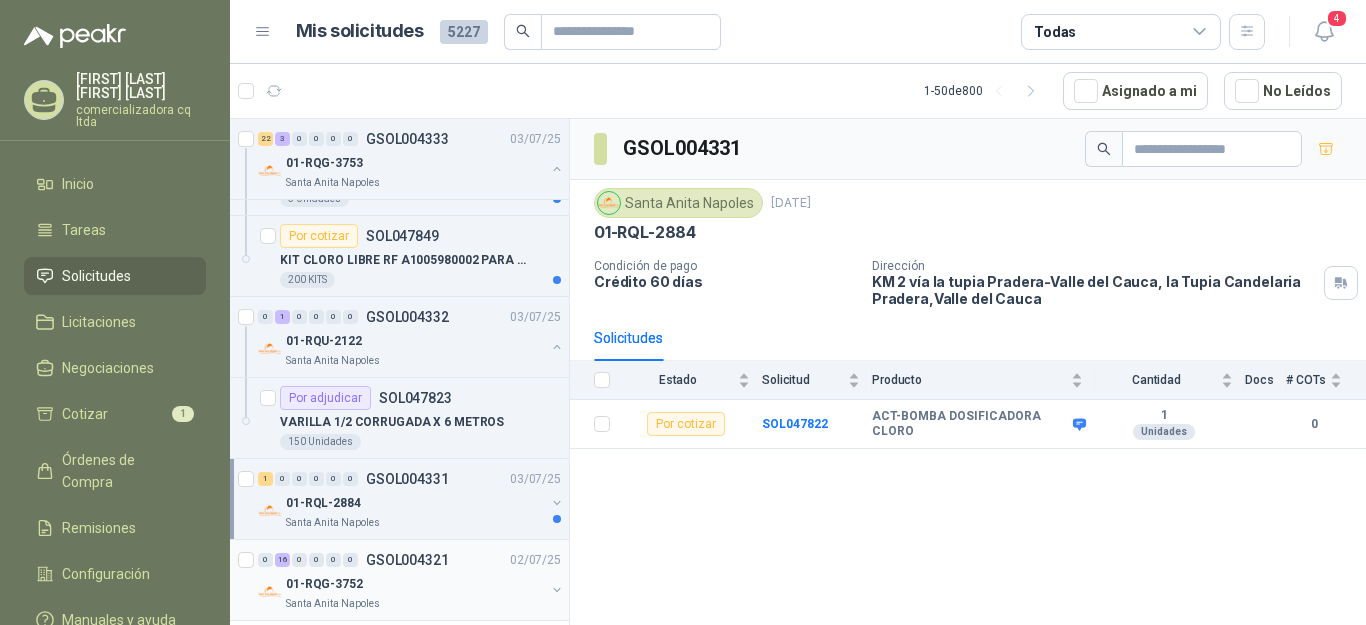 click on "01-RQG-3752" at bounding box center (324, 584) 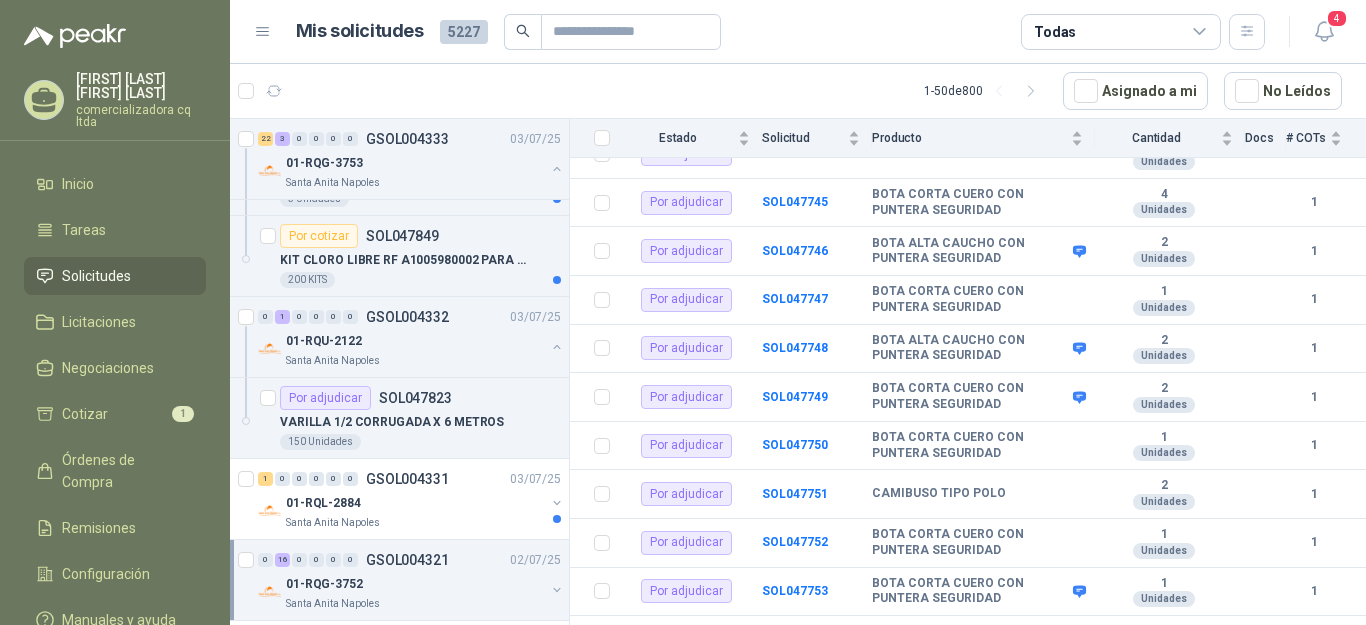 scroll, scrollTop: 546, scrollLeft: 0, axis: vertical 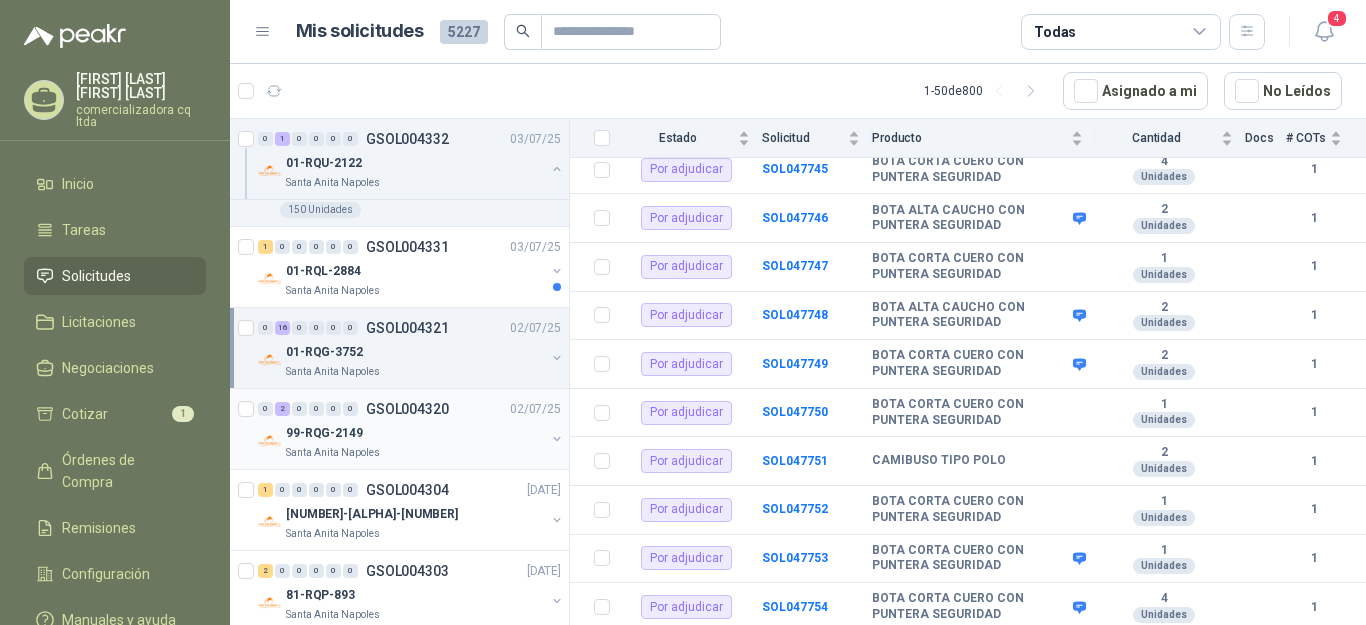 click on "99-RQG-2149" at bounding box center [415, 433] 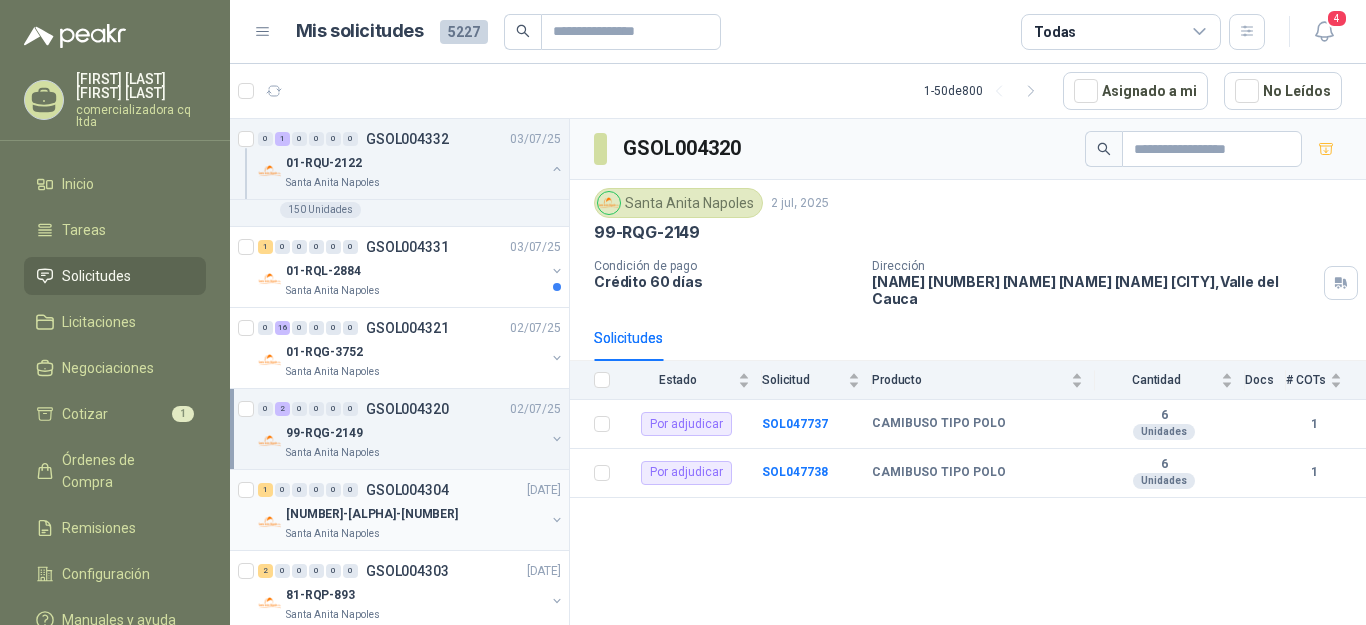 click on "[NUMBER]-[ALPHA]-[NUMBER]" at bounding box center (372, 514) 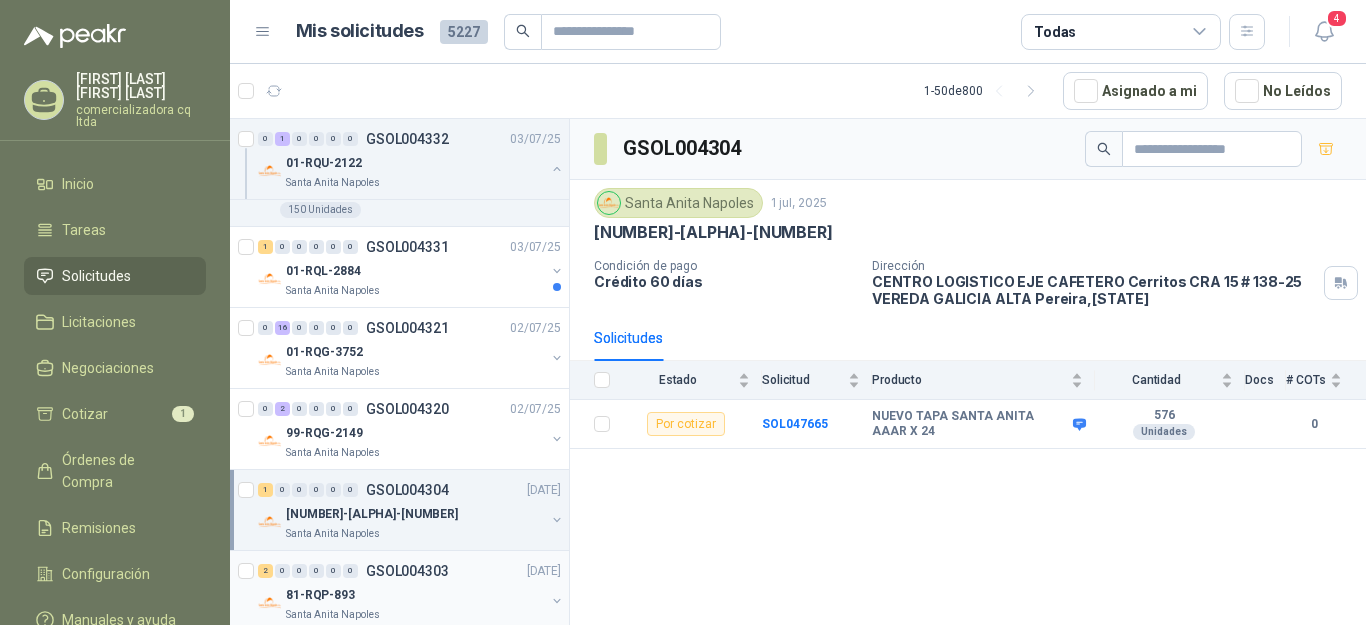 click on "81-RQP-893" at bounding box center (320, 595) 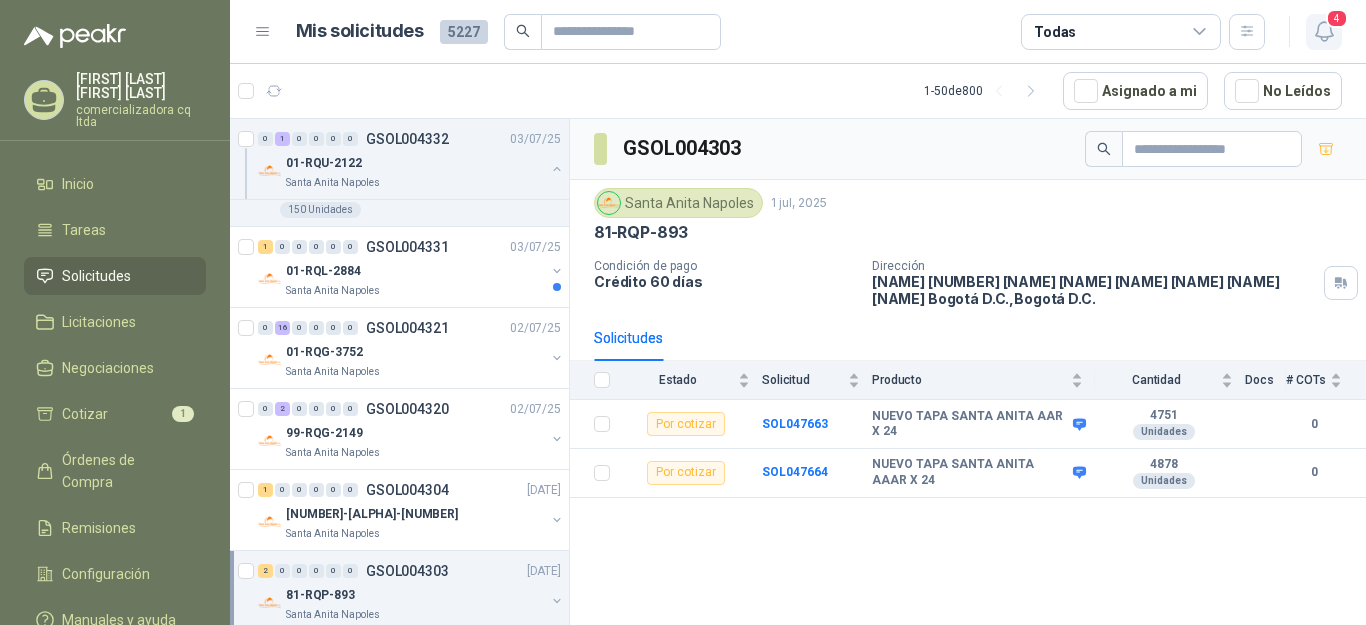 click at bounding box center [1324, 31] 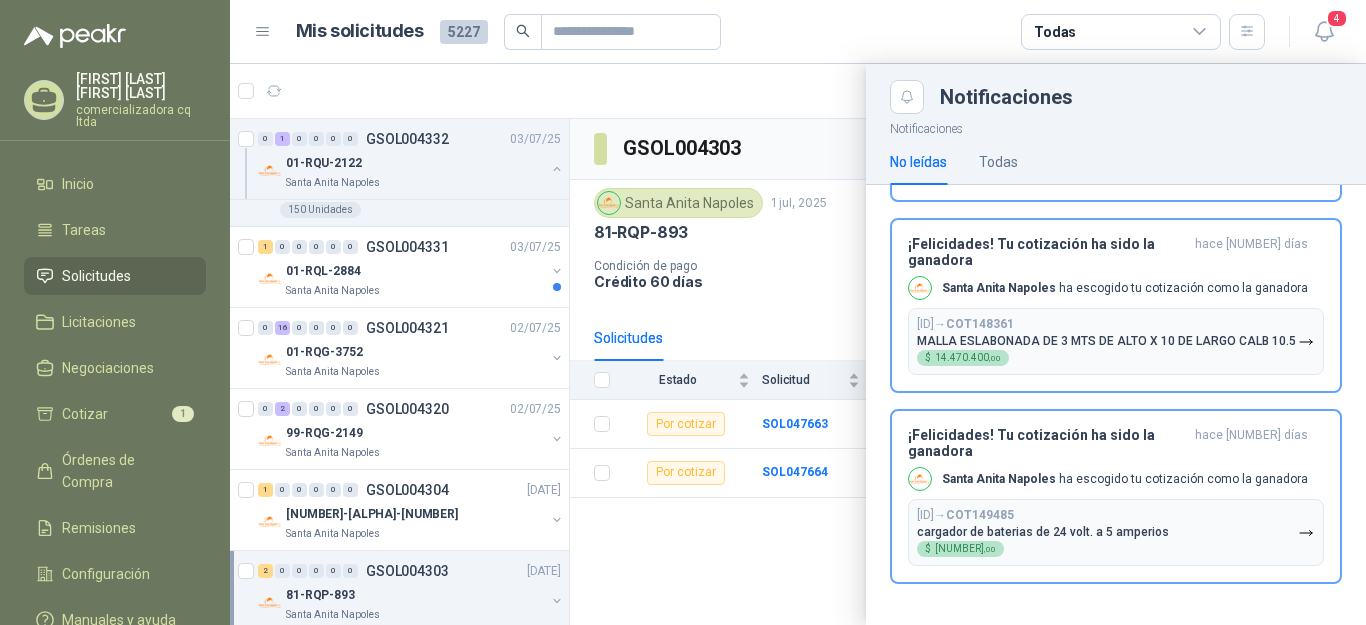 scroll, scrollTop: 0, scrollLeft: 0, axis: both 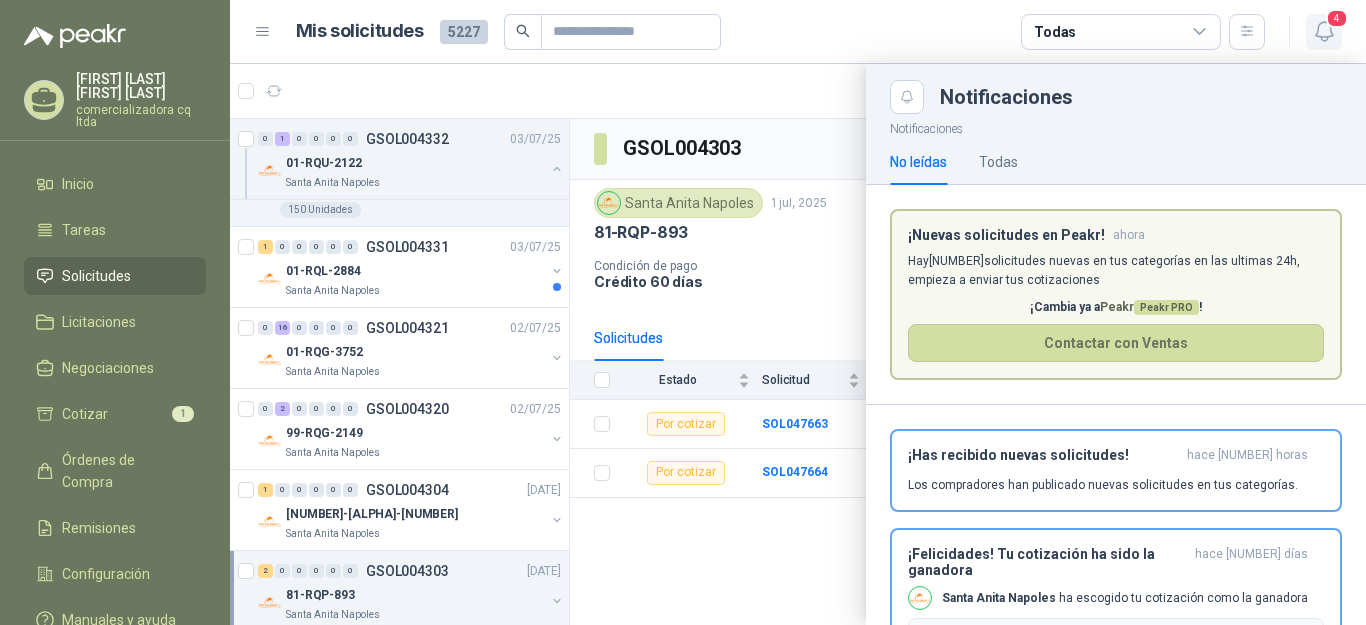 click on "4" at bounding box center [1337, 18] 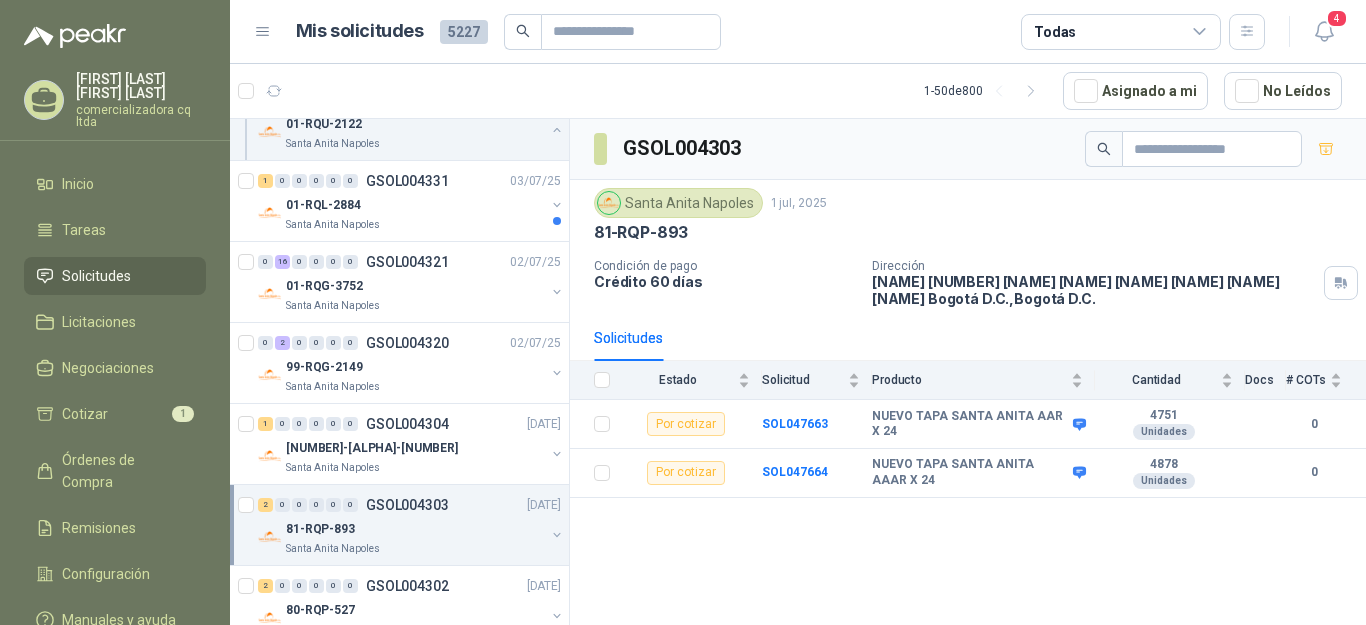 scroll, scrollTop: 4905, scrollLeft: 0, axis: vertical 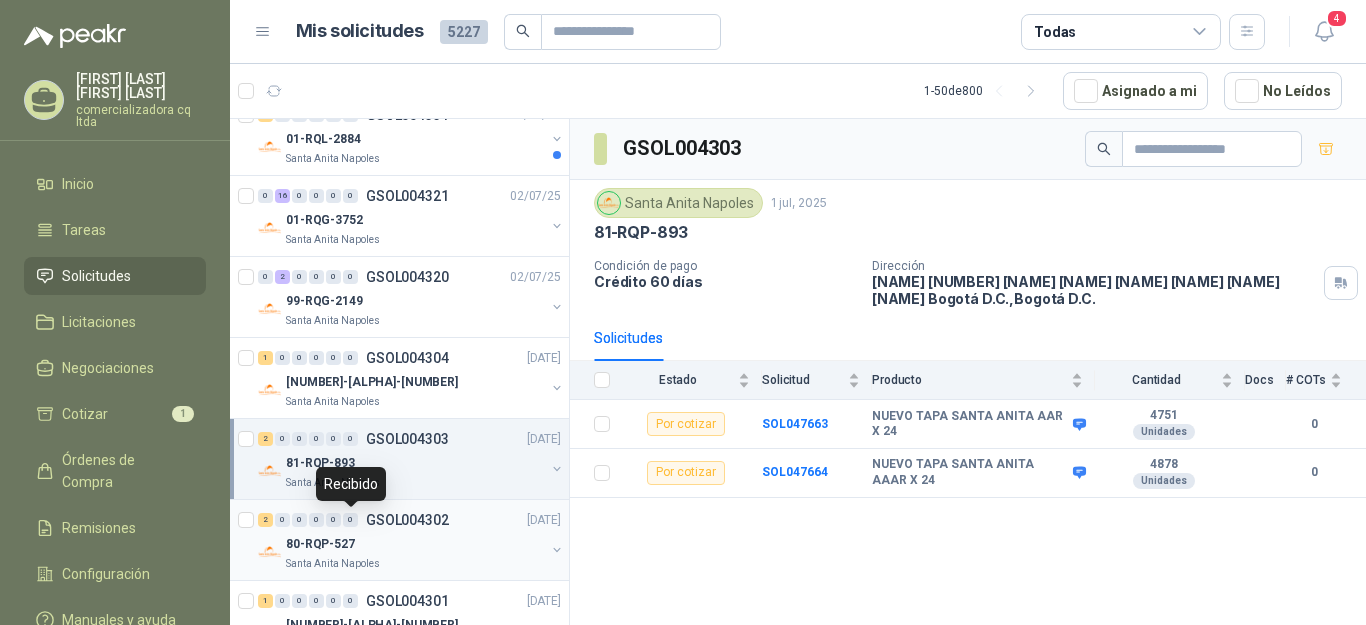 click on "80-RQP-527" at bounding box center [320, 544] 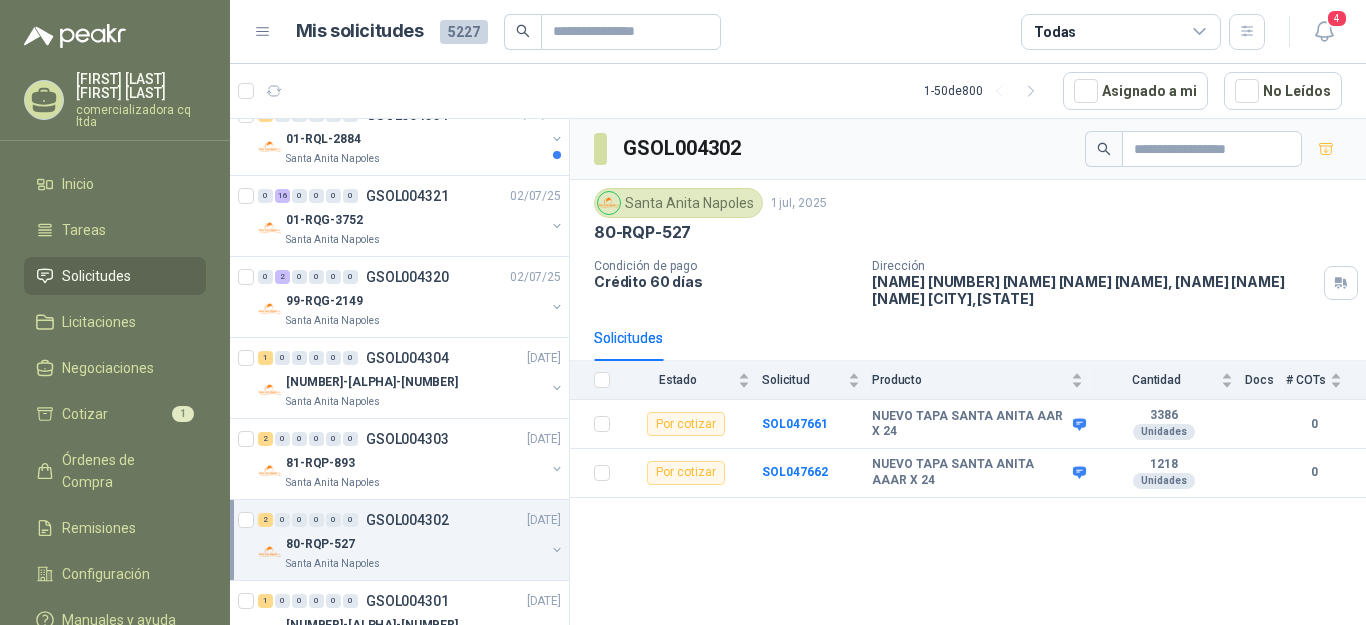 scroll, scrollTop: 4987, scrollLeft: 0, axis: vertical 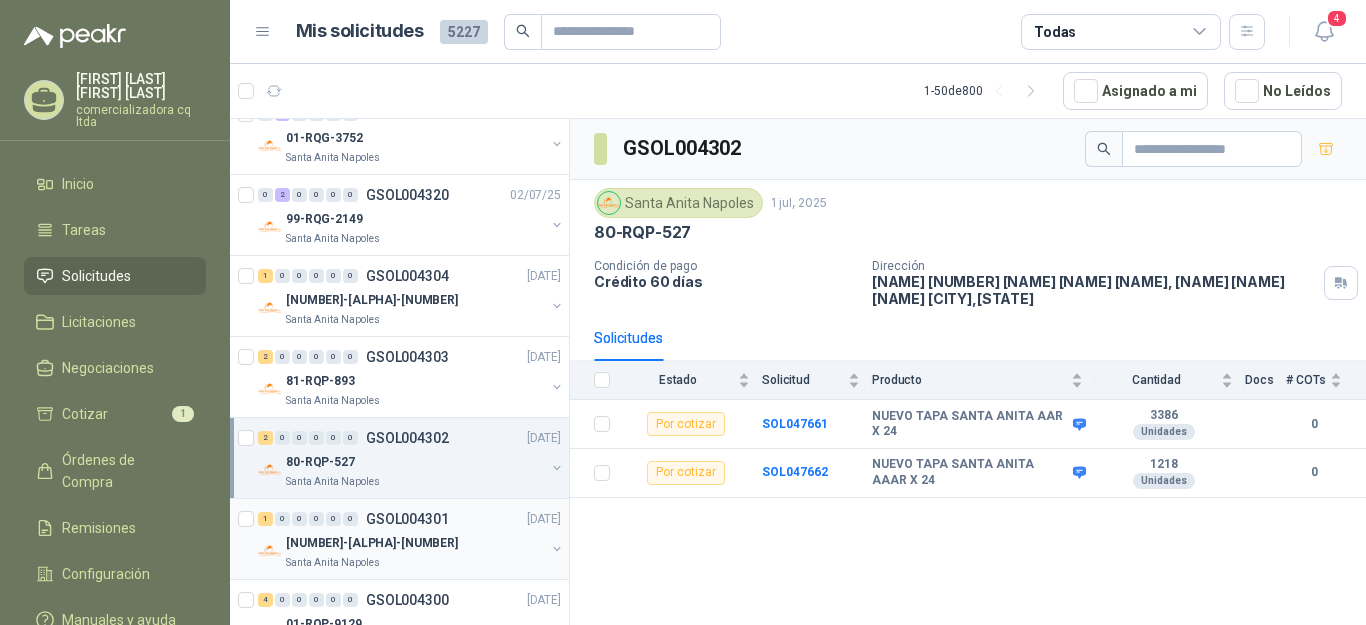 click on "[NUMBER]-[ALPHA]-[NUMBER]" at bounding box center [372, 543] 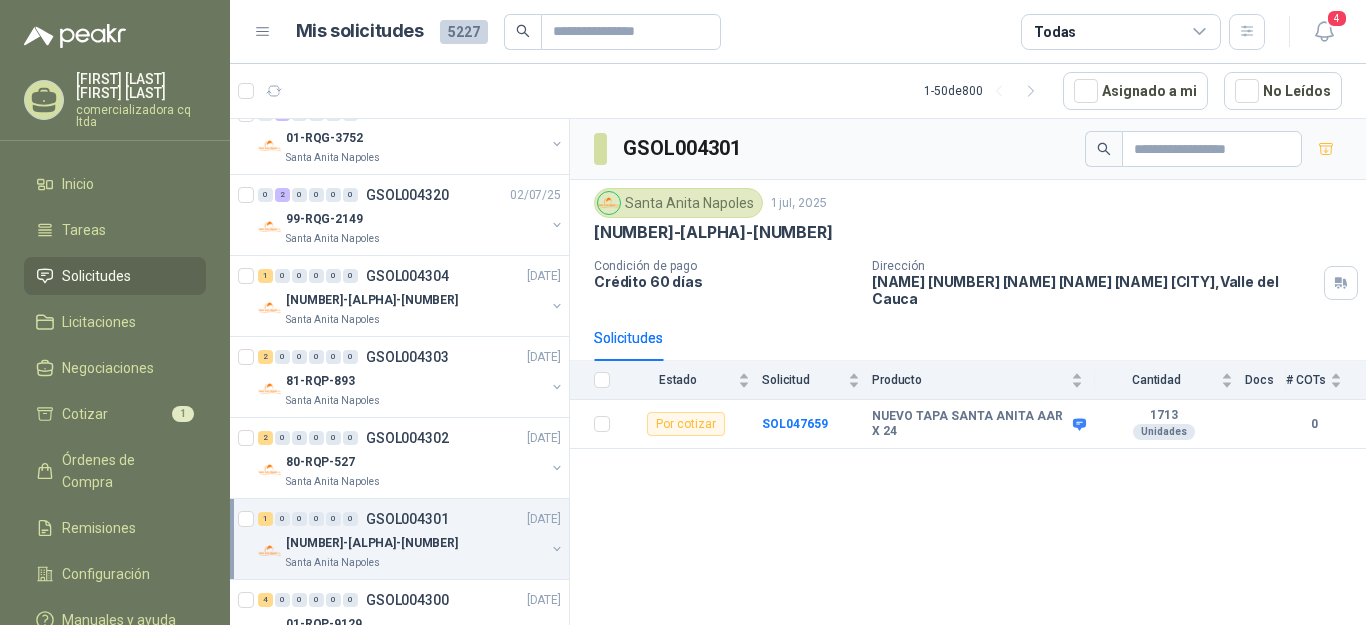 scroll, scrollTop: 5103, scrollLeft: 0, axis: vertical 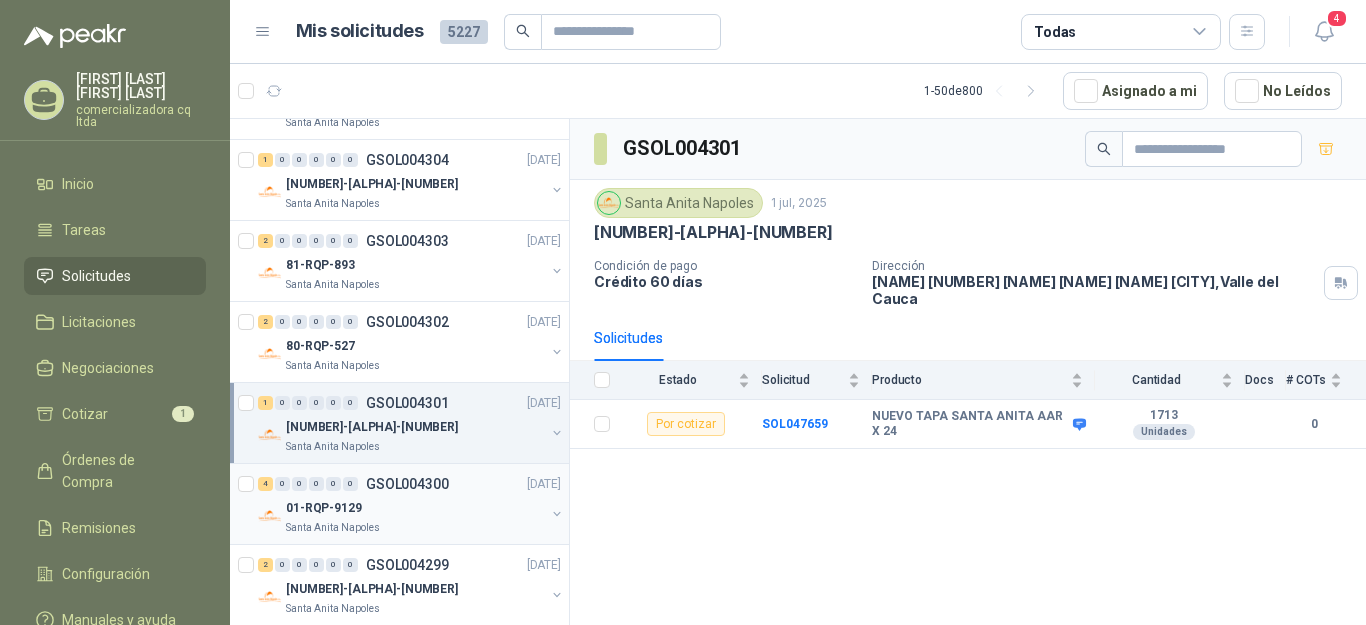 click on "01-RQP-9129" at bounding box center (415, 508) 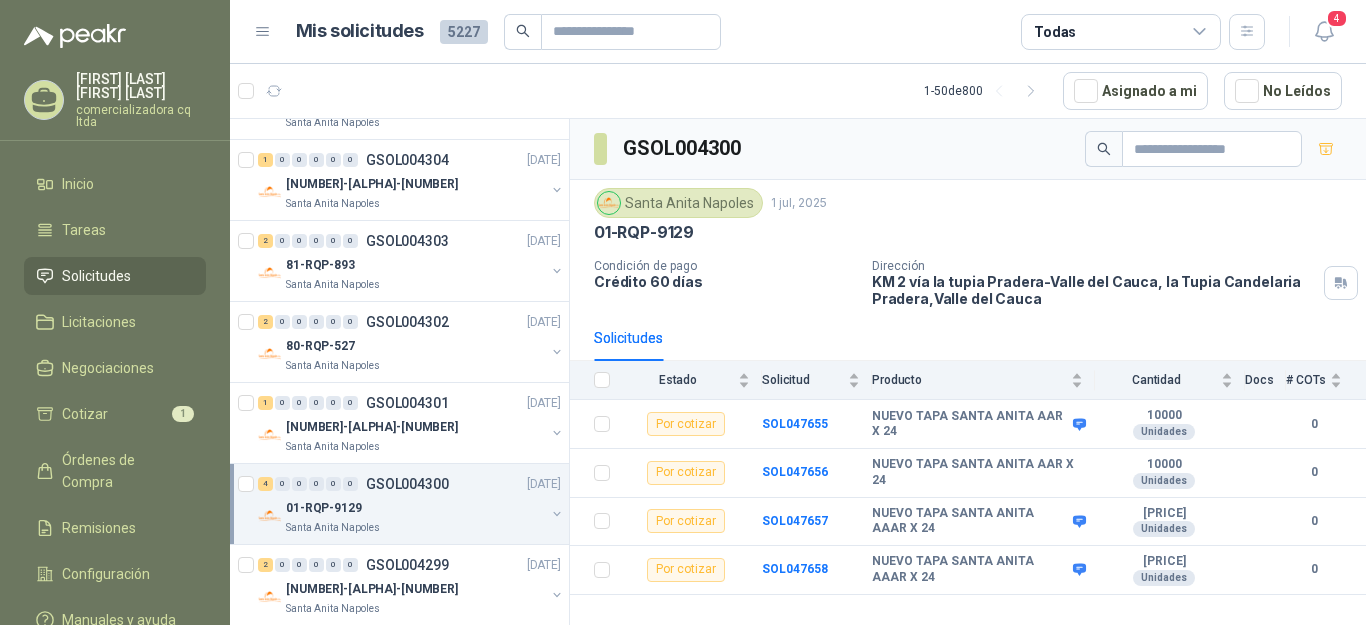 scroll, scrollTop: 5153, scrollLeft: 0, axis: vertical 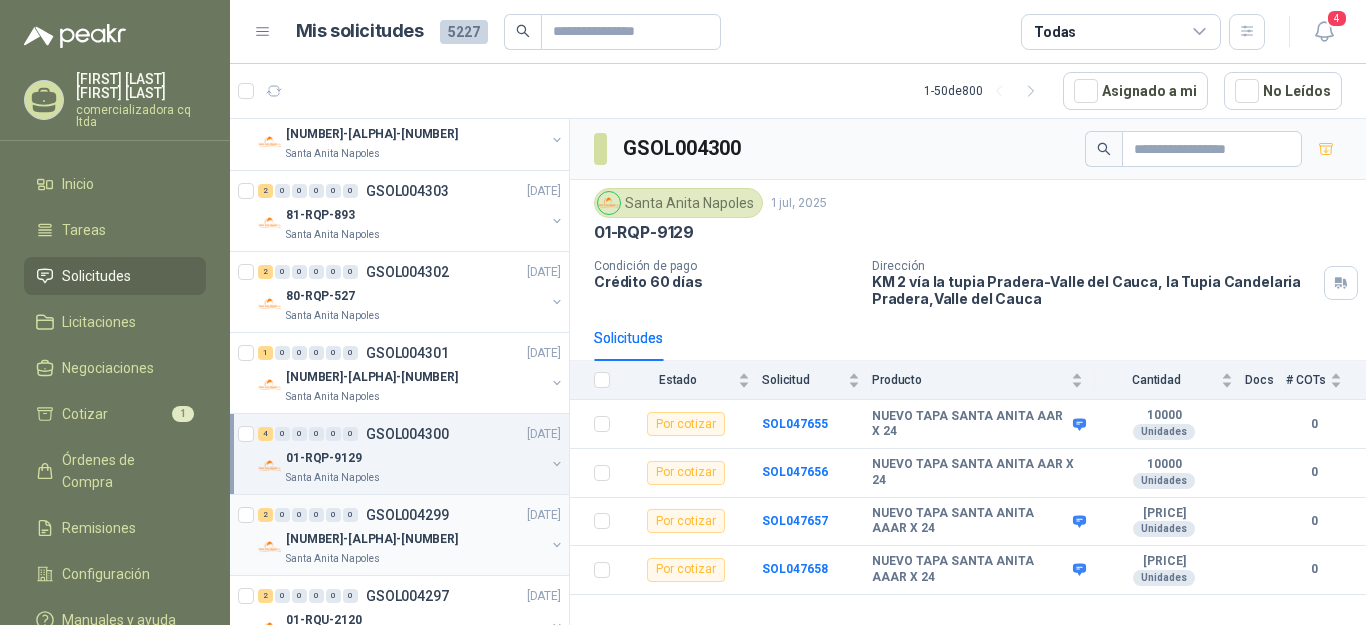 click on "[NUMBER]-[ALPHA]-[NUMBER]" at bounding box center [372, 539] 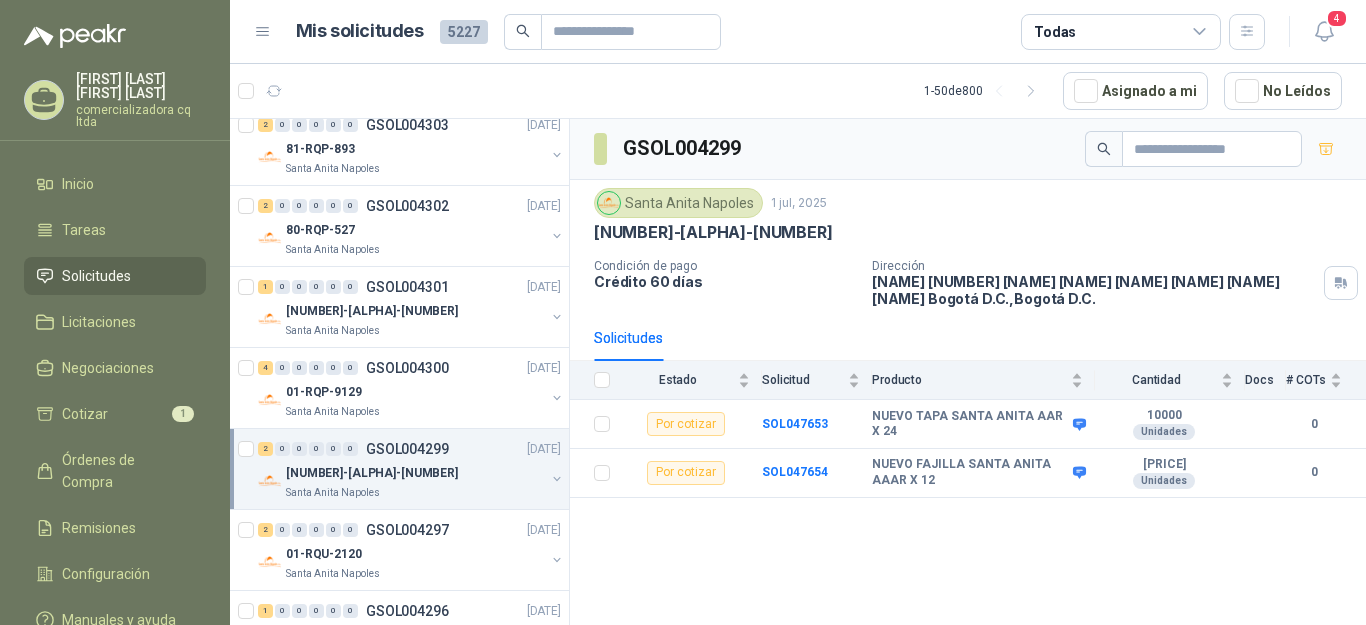 scroll, scrollTop: 5318, scrollLeft: 0, axis: vertical 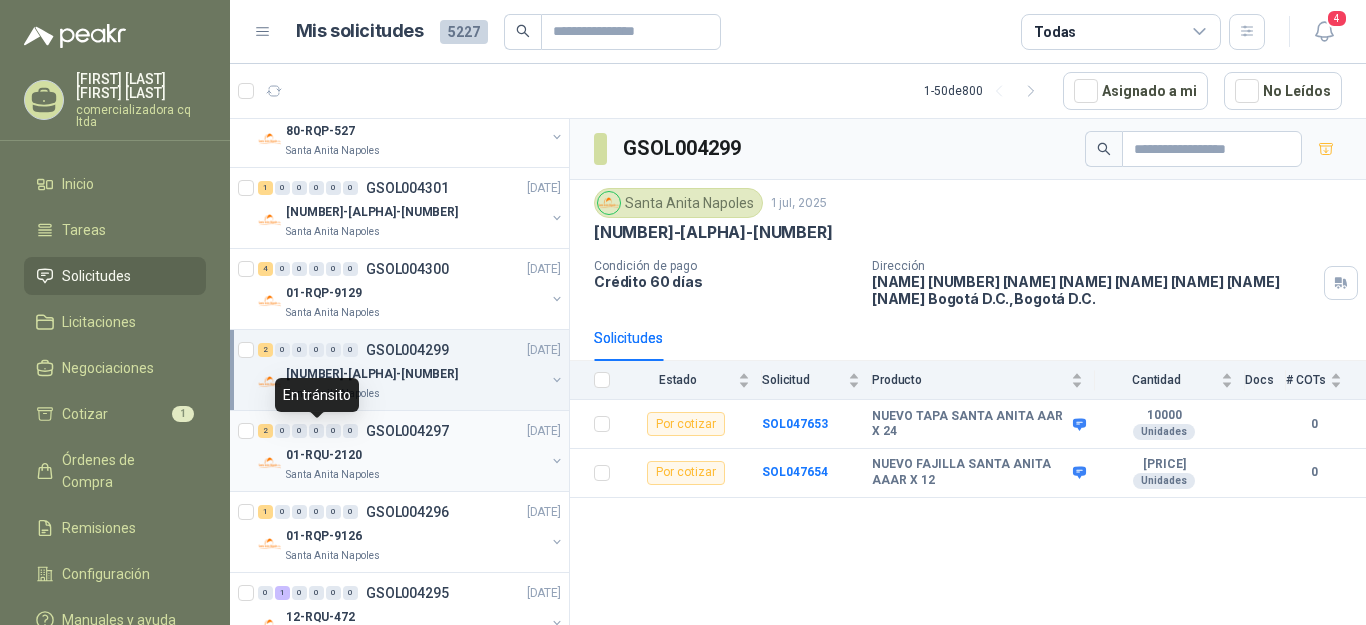 click on "0" at bounding box center (316, 431) 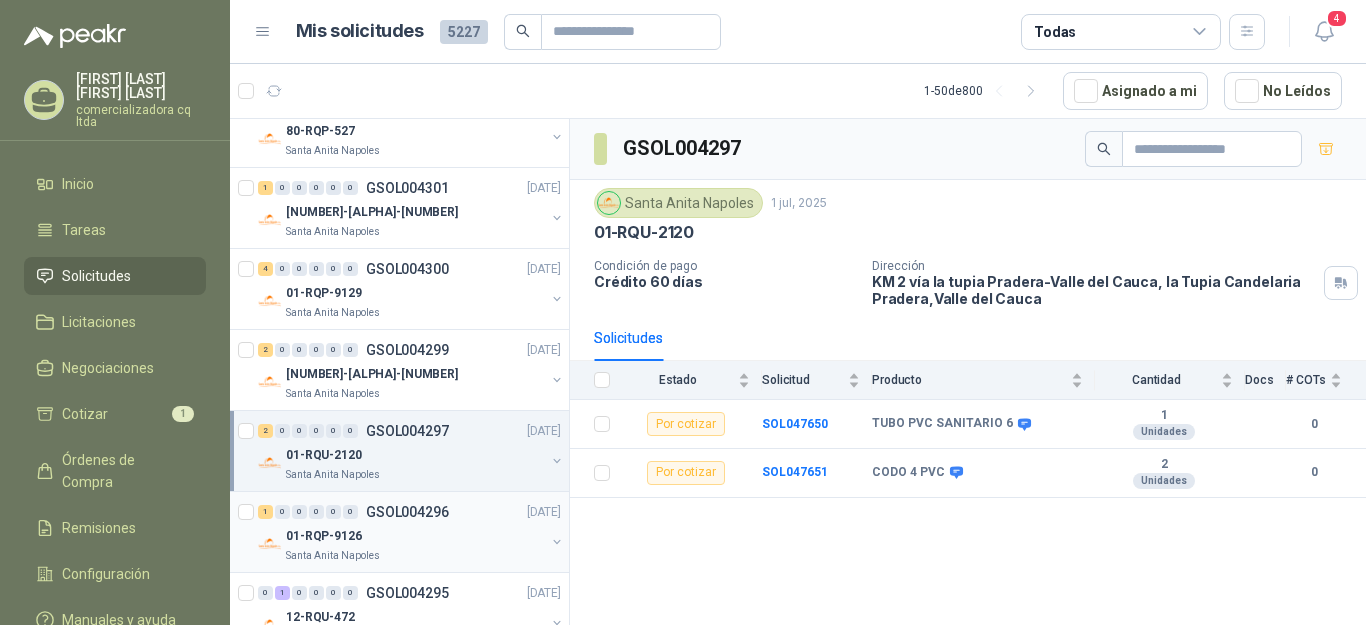 click on "01-RQP-9126" at bounding box center (324, 536) 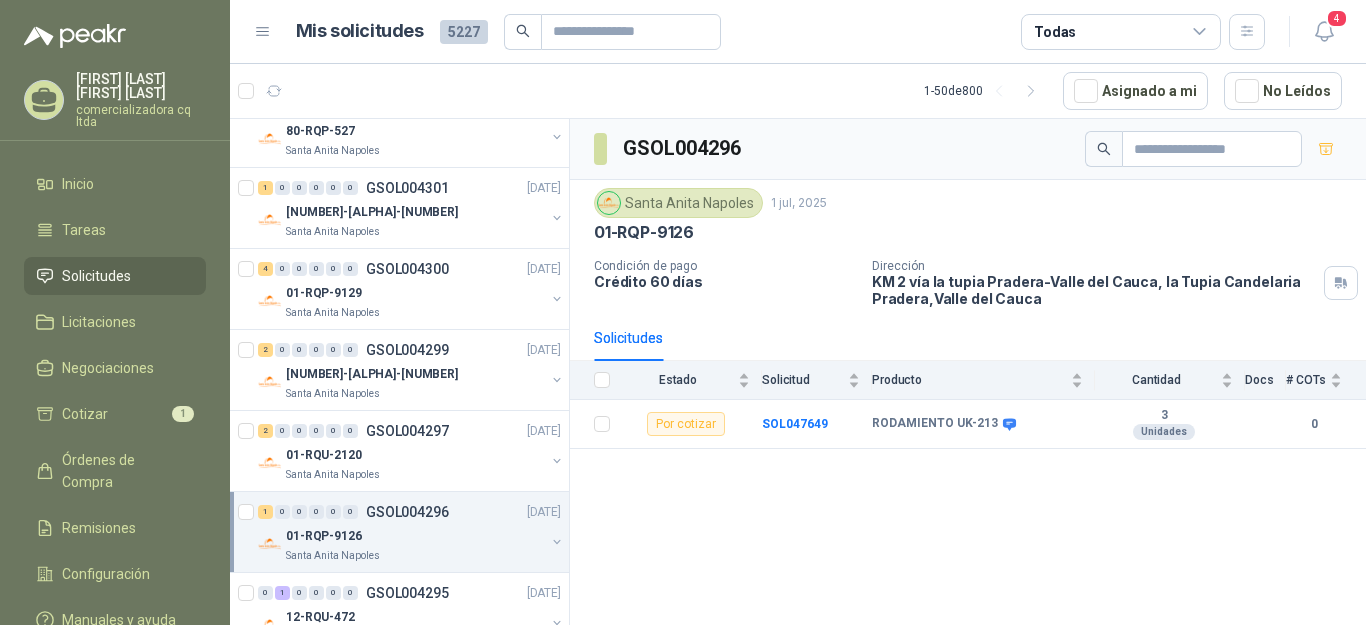scroll, scrollTop: 5400, scrollLeft: 0, axis: vertical 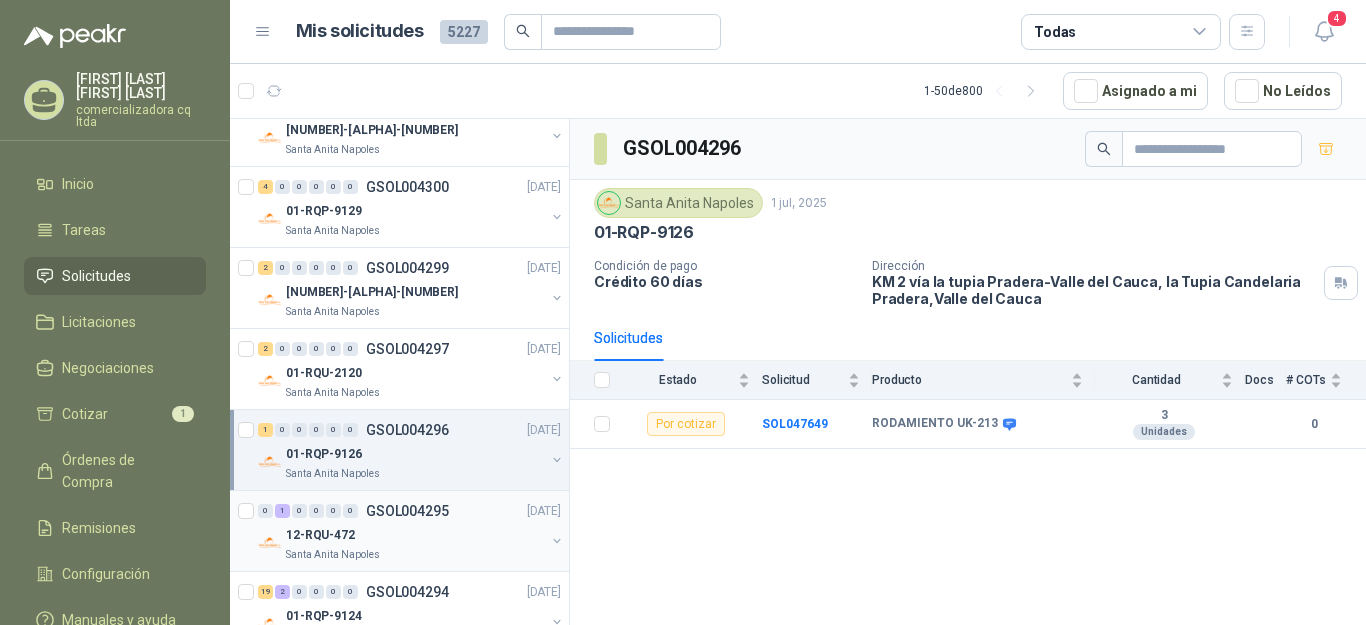 click on "12-RQU-472" at bounding box center [320, 535] 